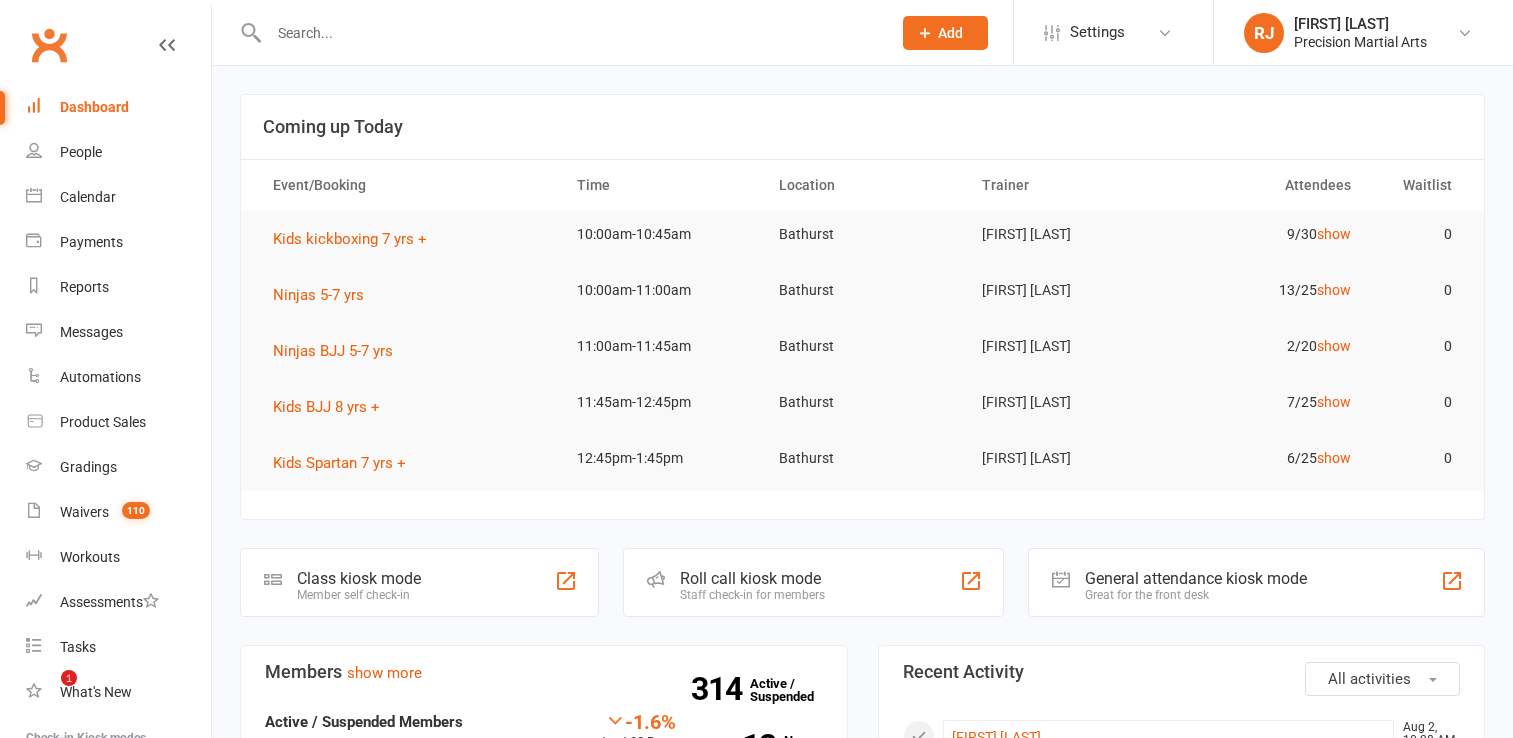 scroll, scrollTop: 0, scrollLeft: 0, axis: both 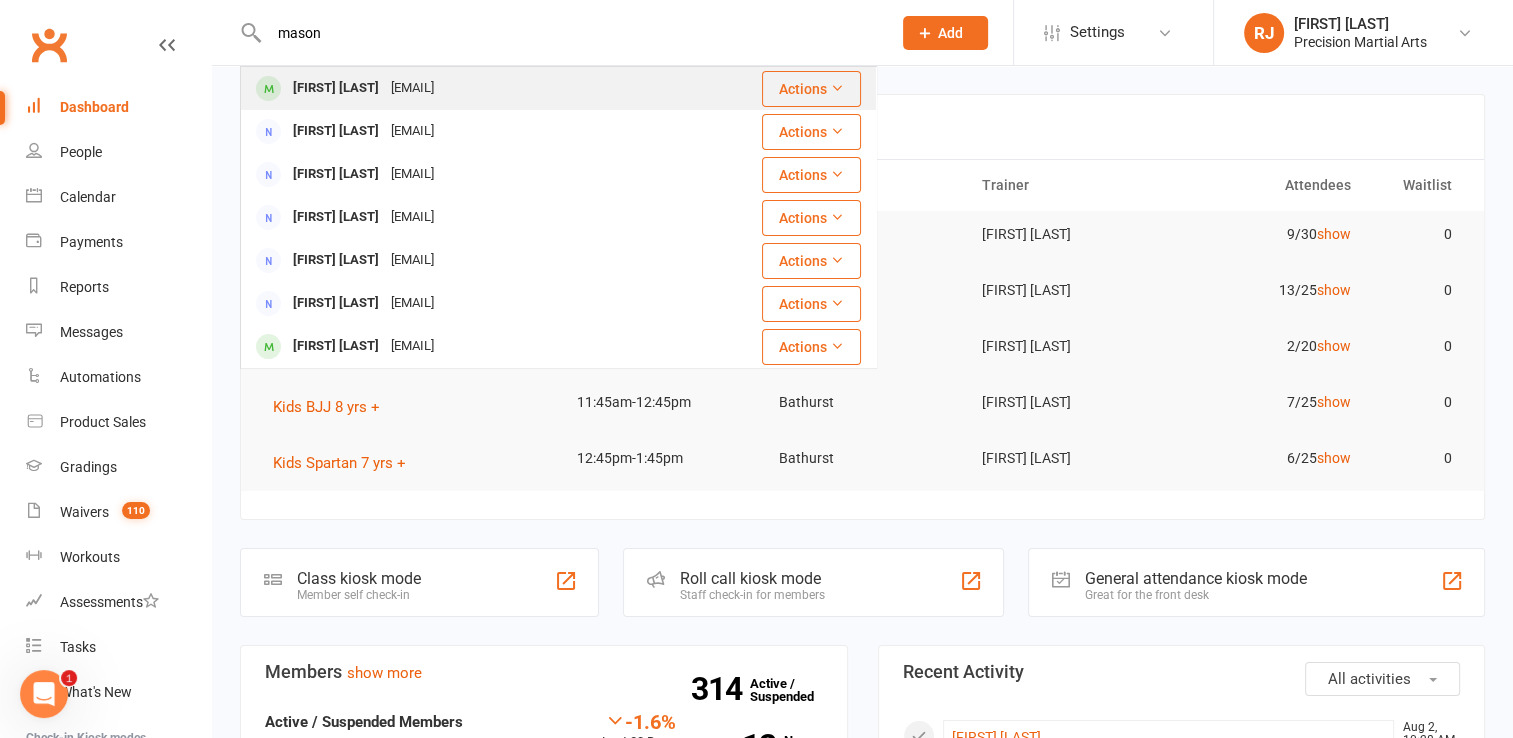 type on "mason" 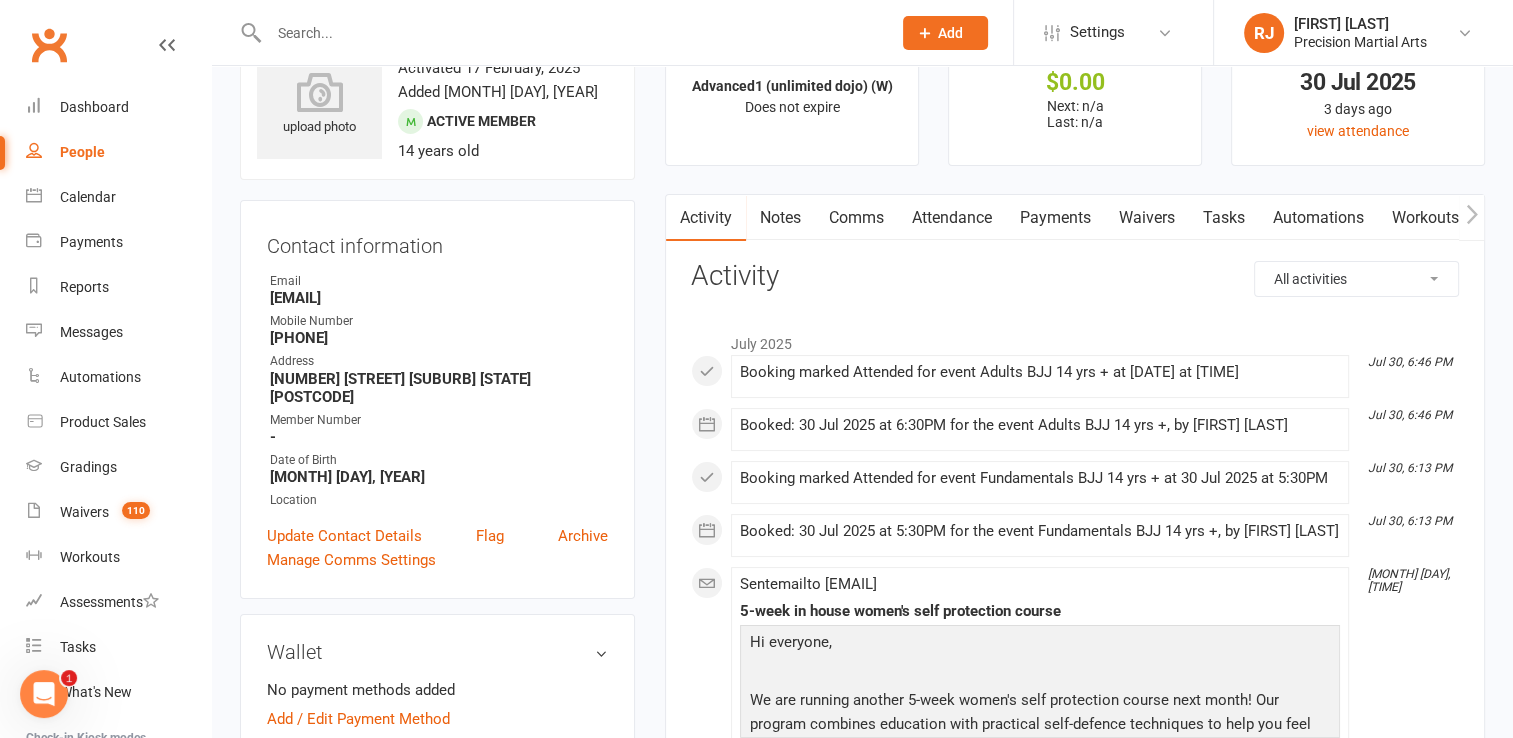 scroll, scrollTop: 80, scrollLeft: 0, axis: vertical 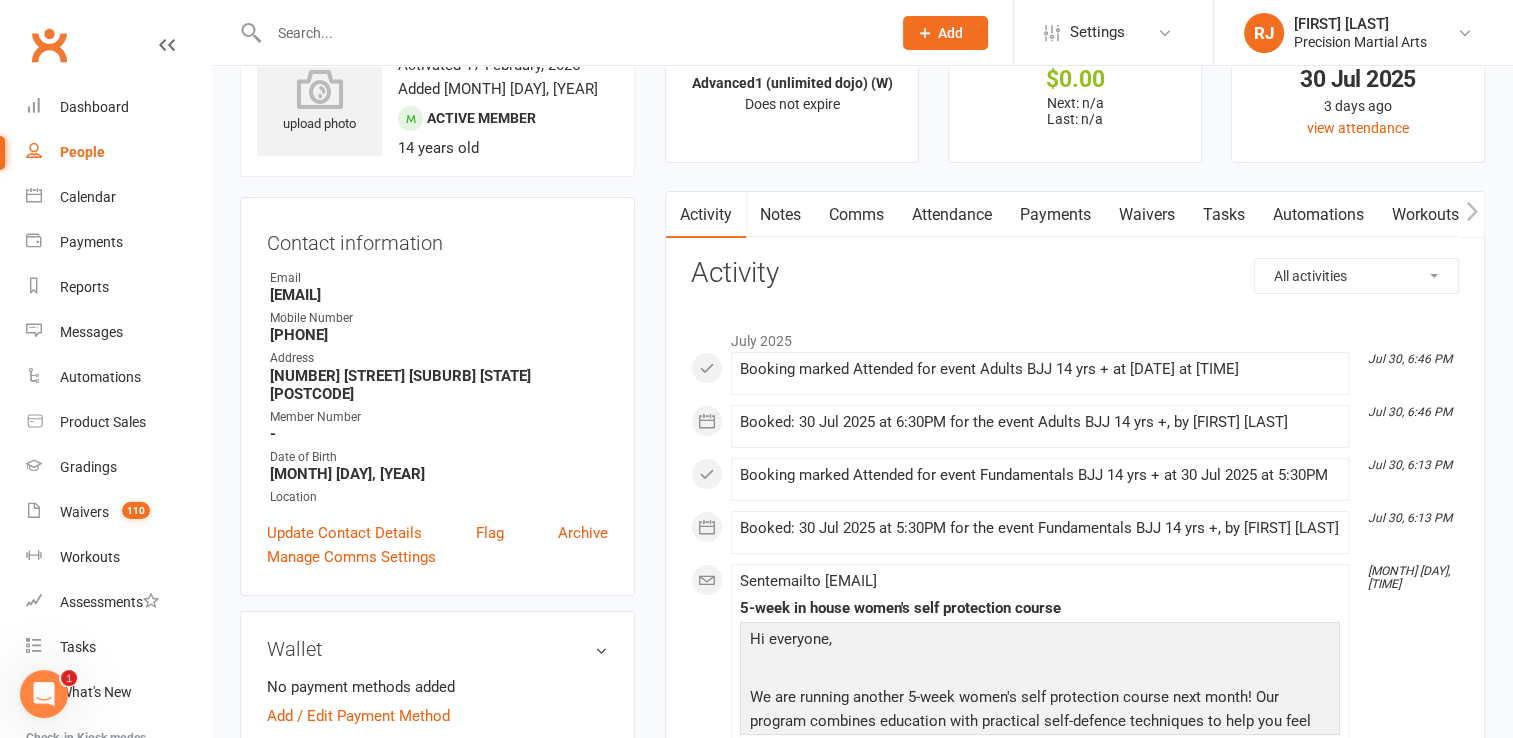 drag, startPoint x: 355, startPoint y: 335, endPoint x: 267, endPoint y: 336, distance: 88.005684 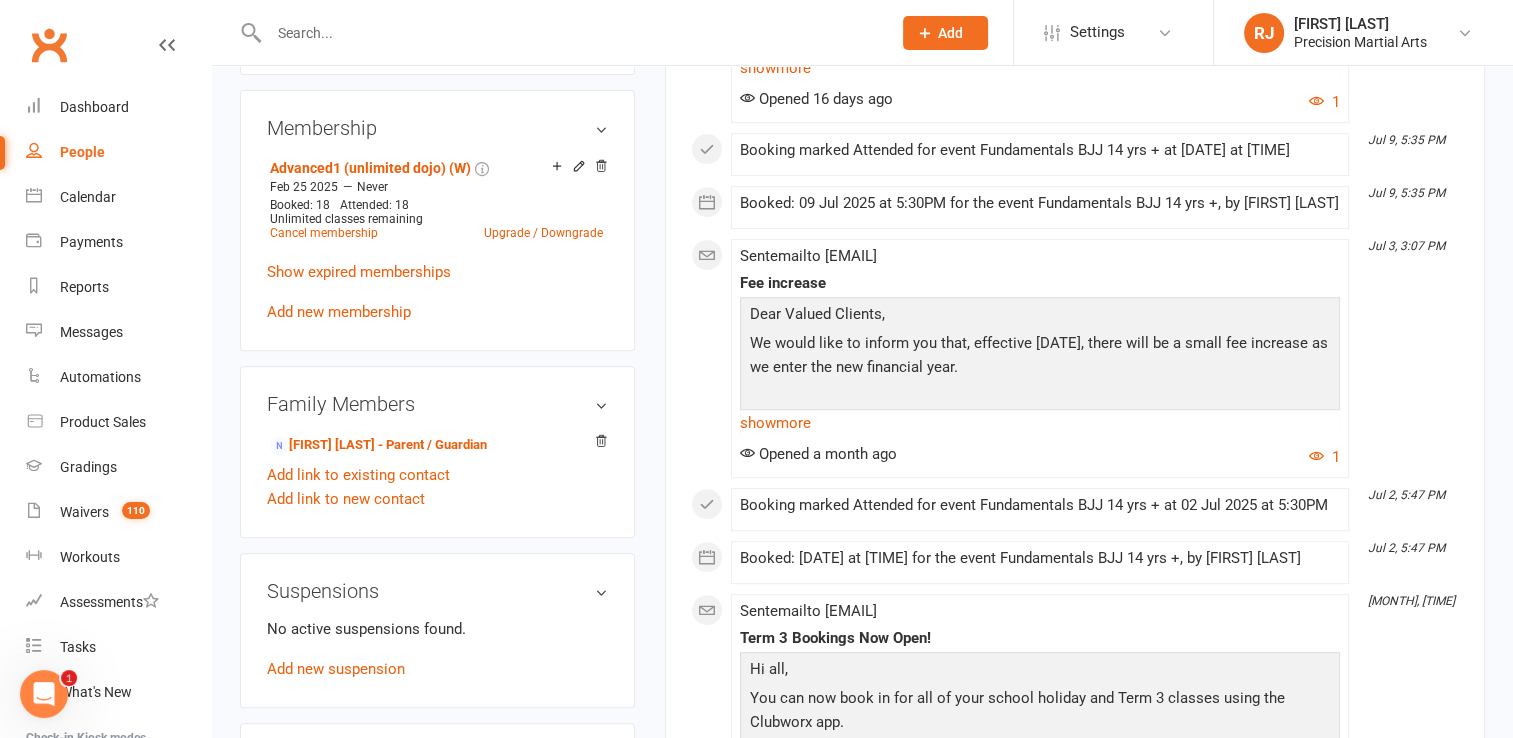 scroll, scrollTop: 800, scrollLeft: 0, axis: vertical 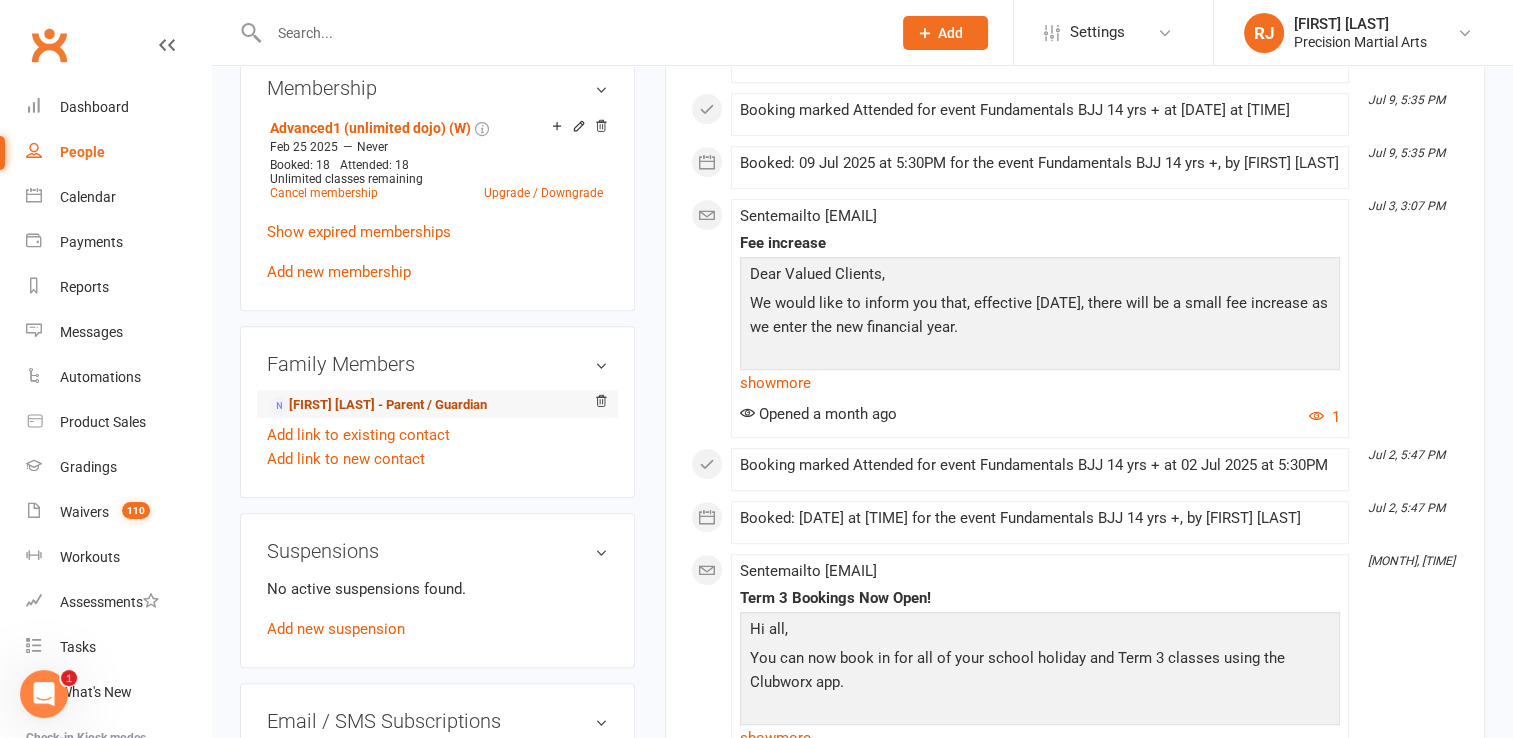 click on "[FIRST] [LAST] - Parent / Guardian" at bounding box center (378, 405) 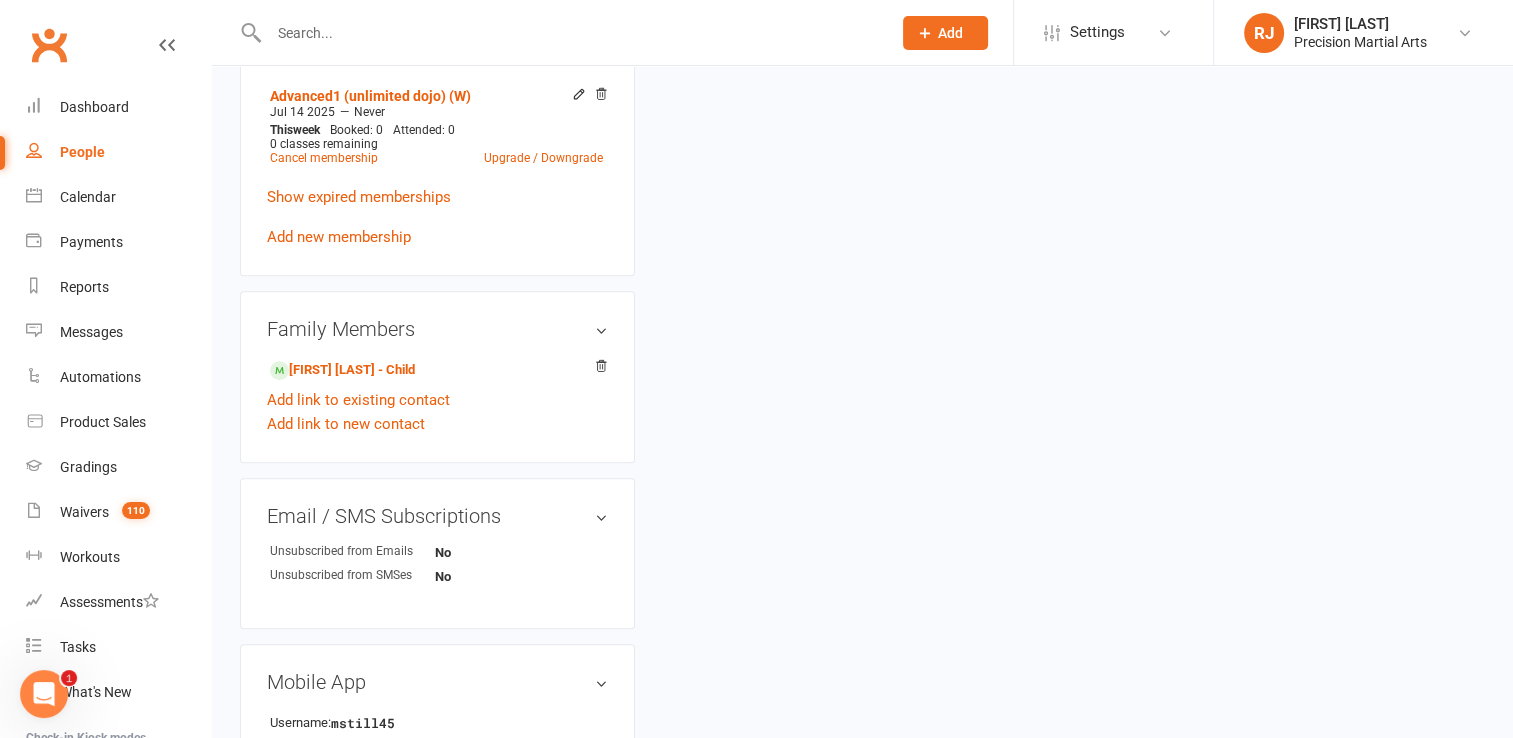 scroll, scrollTop: 0, scrollLeft: 0, axis: both 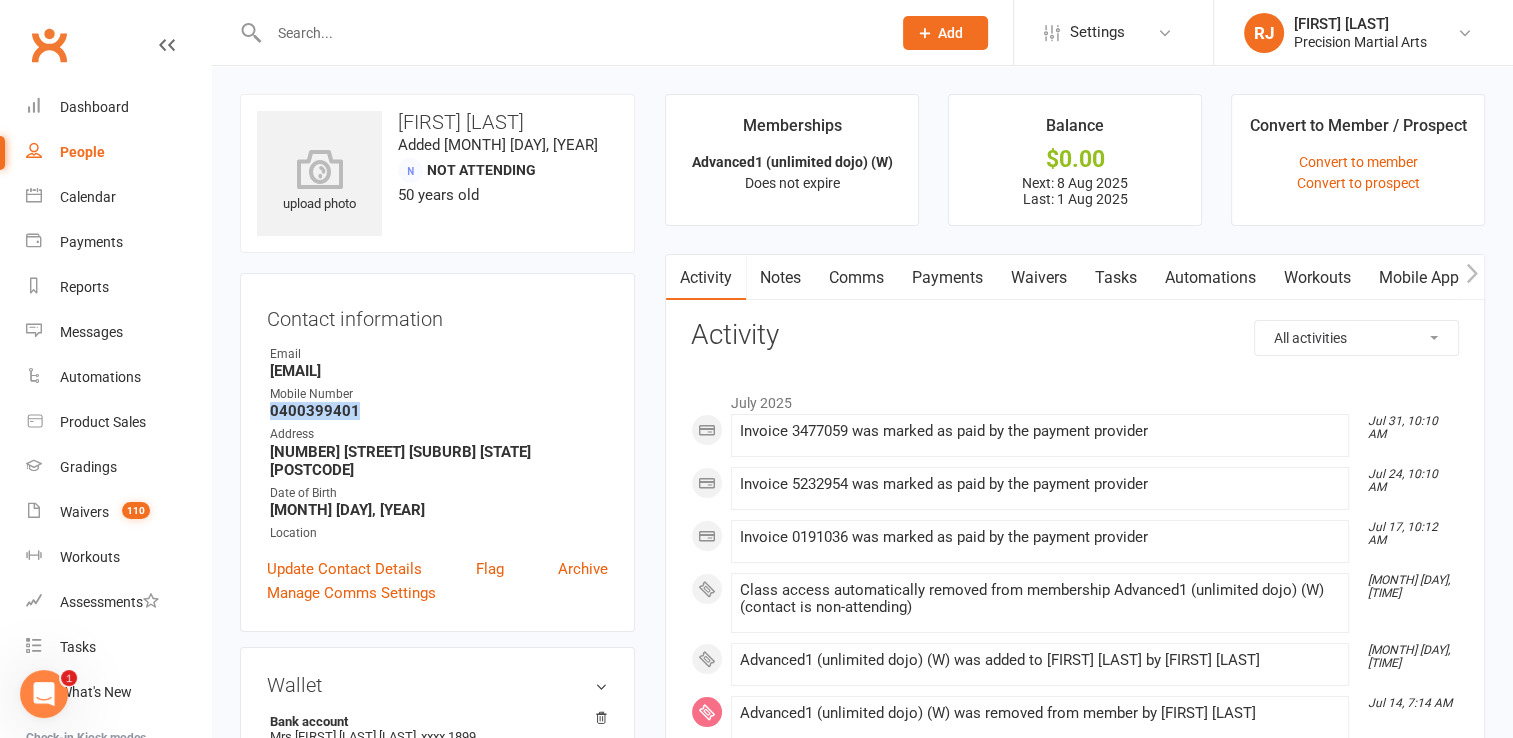 drag, startPoint x: 356, startPoint y: 411, endPoint x: 268, endPoint y: 415, distance: 88.09086 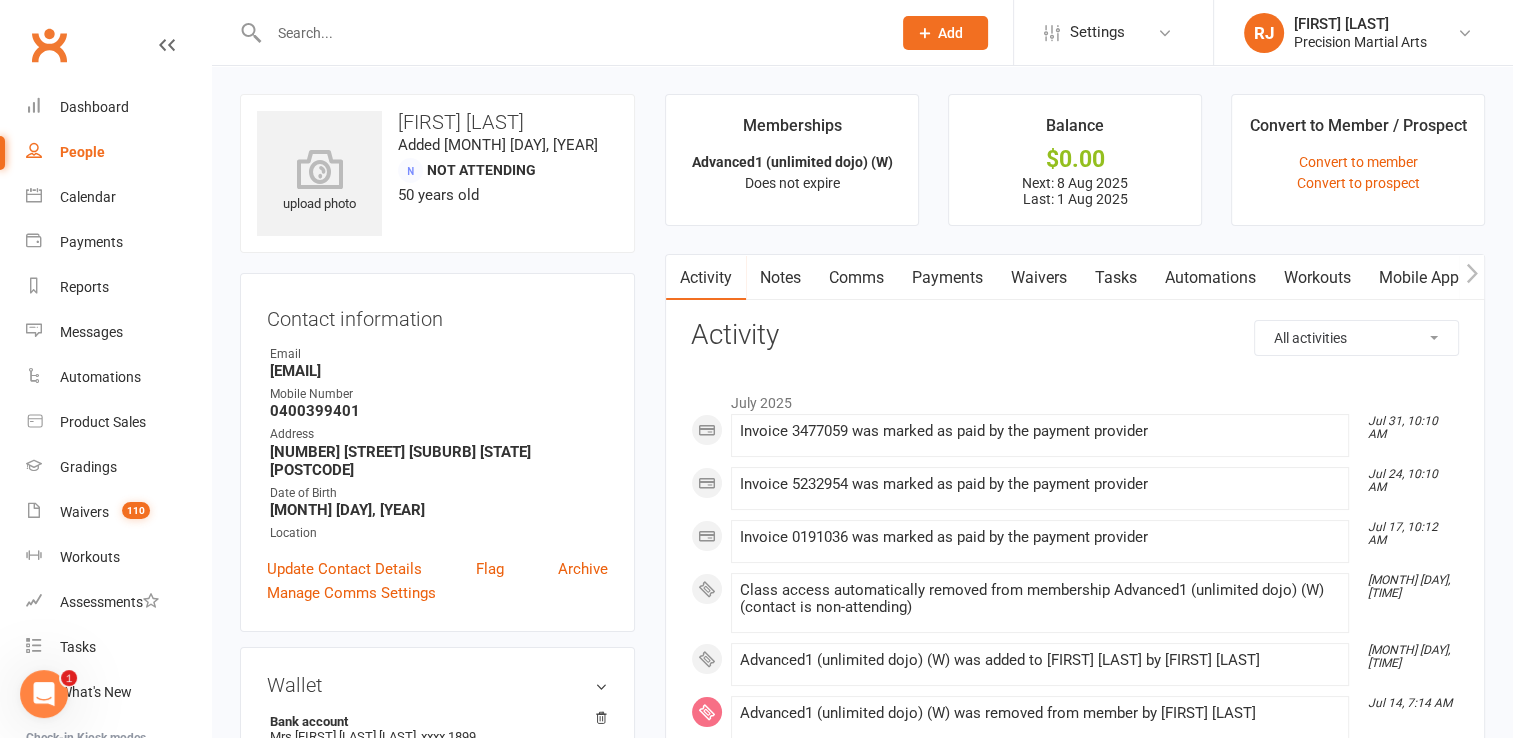 click on "upload photo [FIRST] [LAST] Added [DATE], [YEAR] Not Attending [AGE] years old Contact information Owner Email [EMAIL] Mobile Number [PHONE] Address [NUMBER] [STREET] [SUBURB] [STATE] [POSTCODE] Date of Birth [MONTH] [DAY], [YEAR] Location Update Contact Details Flag Archive Manage Comms Settings Wallet Bank account Mrs [FIRST] [LAST] [LAST] [LAST] [NUMBER] Add / Edit Payment Method Membership Advanced1 (unlimited dojo) (W) [DATE] — Never This week Booked: 0 Attended: 0 0 classes remaining Cancel membership Upgrade / Downgrade Show expired memberships Add new membership Family Members [FIRST] [LAST] - Child Add link to existing contact Add link to new contact Email / SMS Subscriptions edit Unsubscribed from Emails No Unsubscribed from SMSes No Mobile App Username: [USERNAME] Enabled: Invitation expired All features enabled Manages 1 family member Manage Settings Waiver Answers edit" at bounding box center [437, 963] 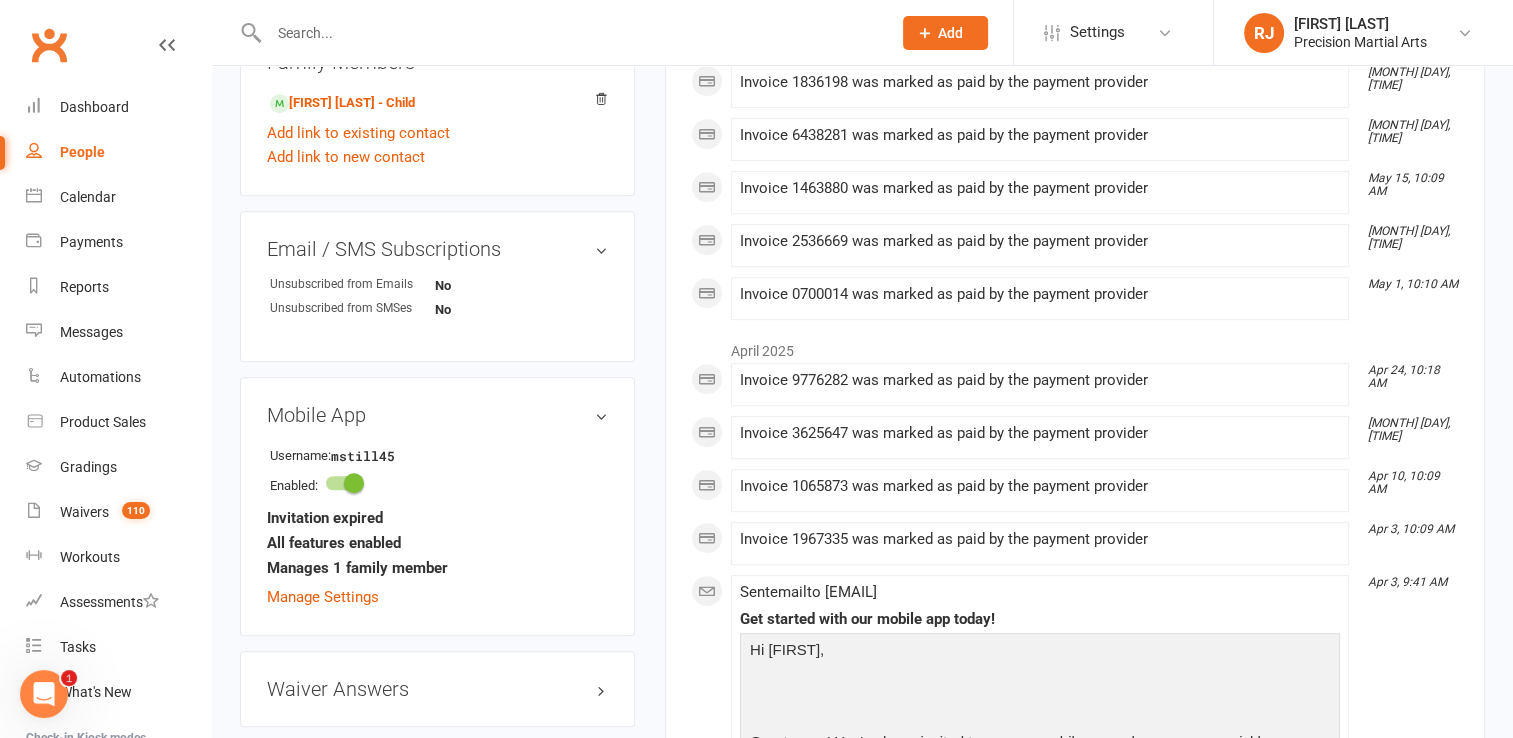 scroll, scrollTop: 1027, scrollLeft: 0, axis: vertical 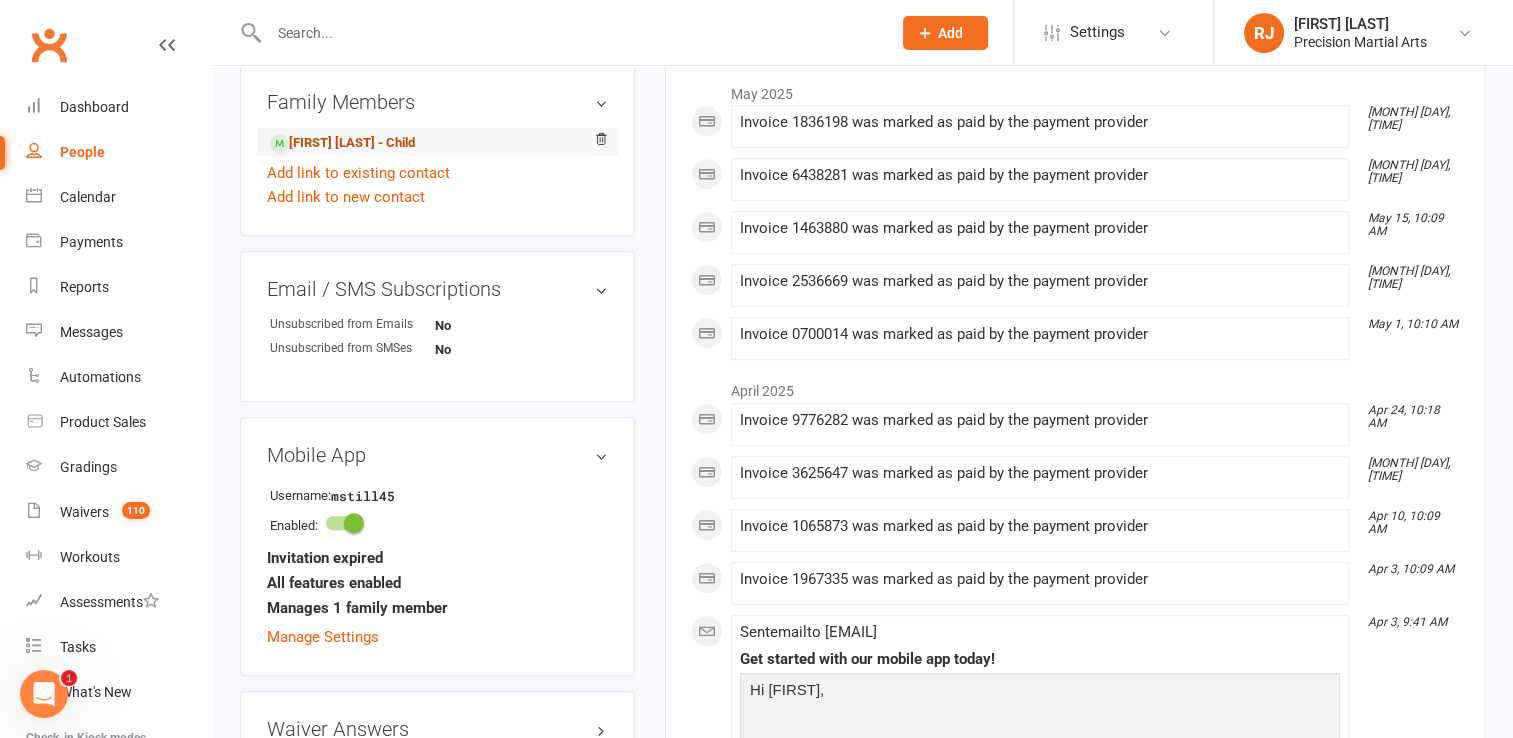 click on "[FIRST] [LAST] - Child" at bounding box center [342, 143] 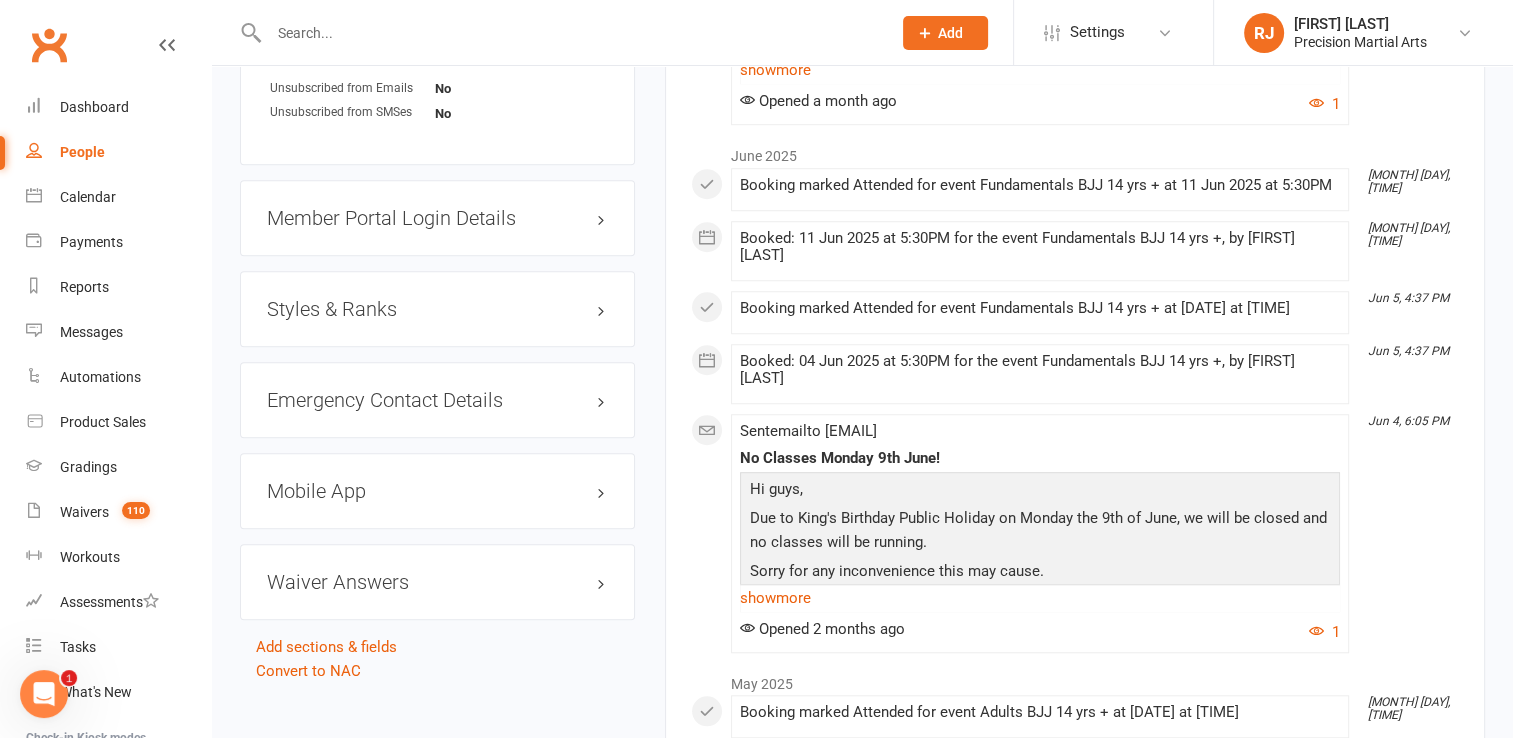 scroll, scrollTop: 1560, scrollLeft: 0, axis: vertical 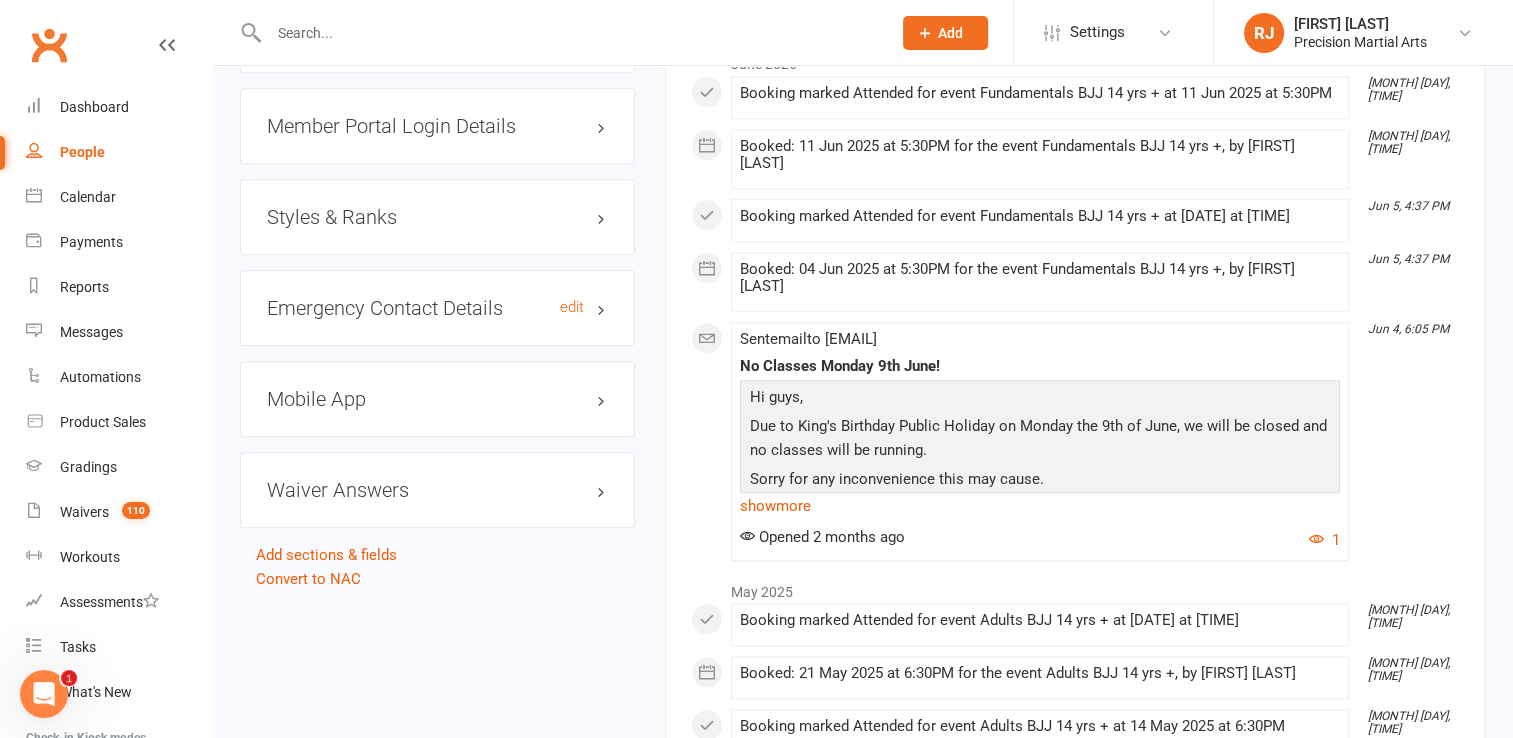 click on "Emergency Contact Details  edit" at bounding box center [437, 308] 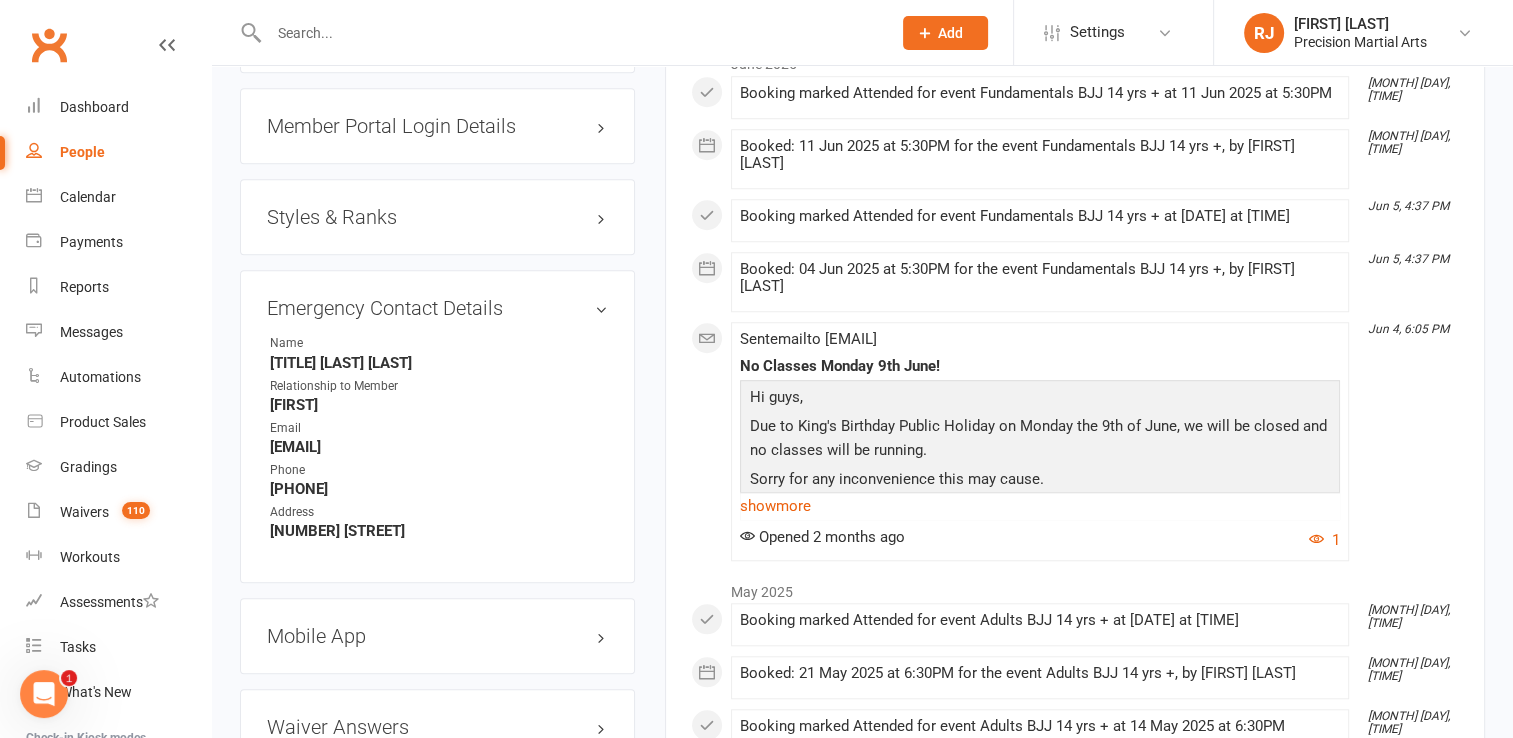 click on "[PHONE]" at bounding box center (439, 489) 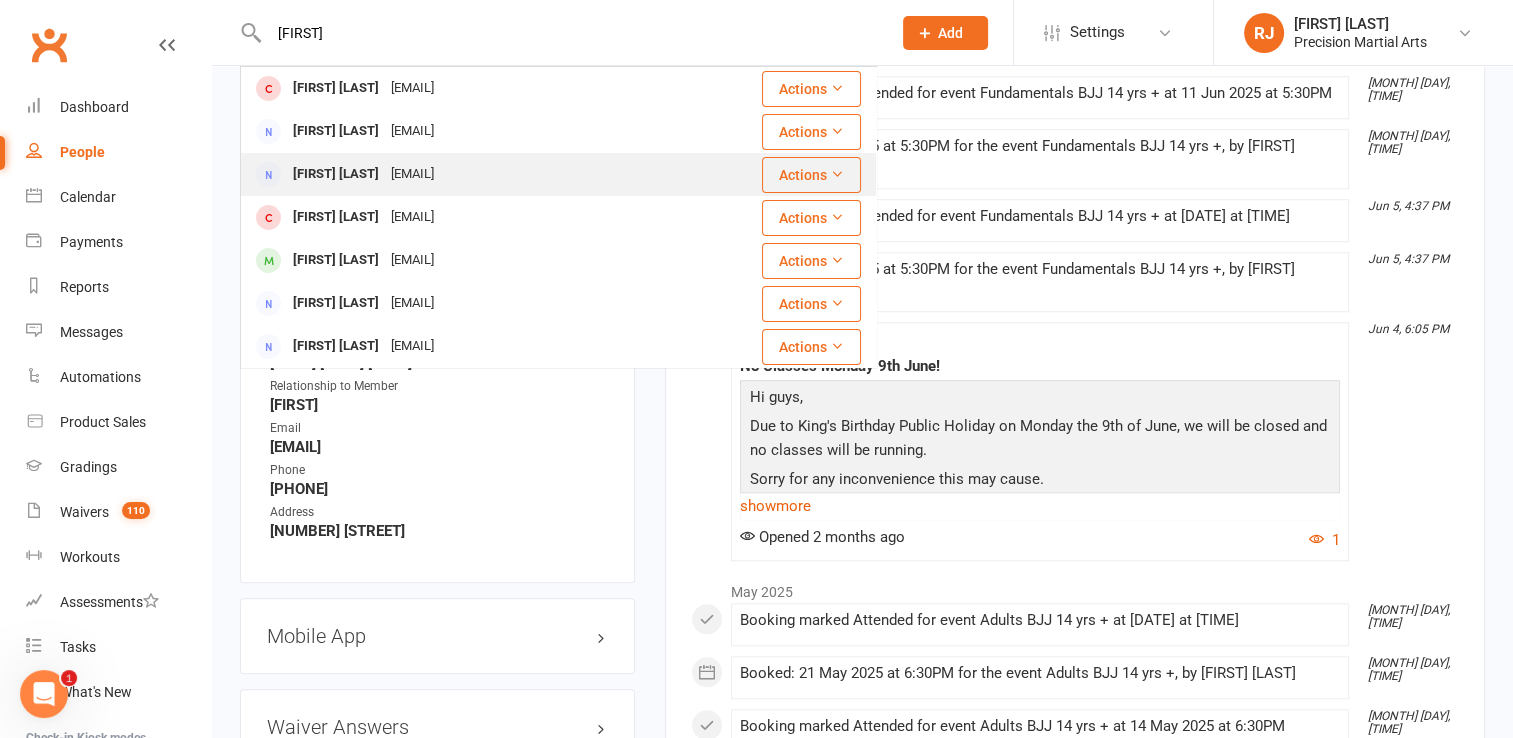 type on "[FIRST]" 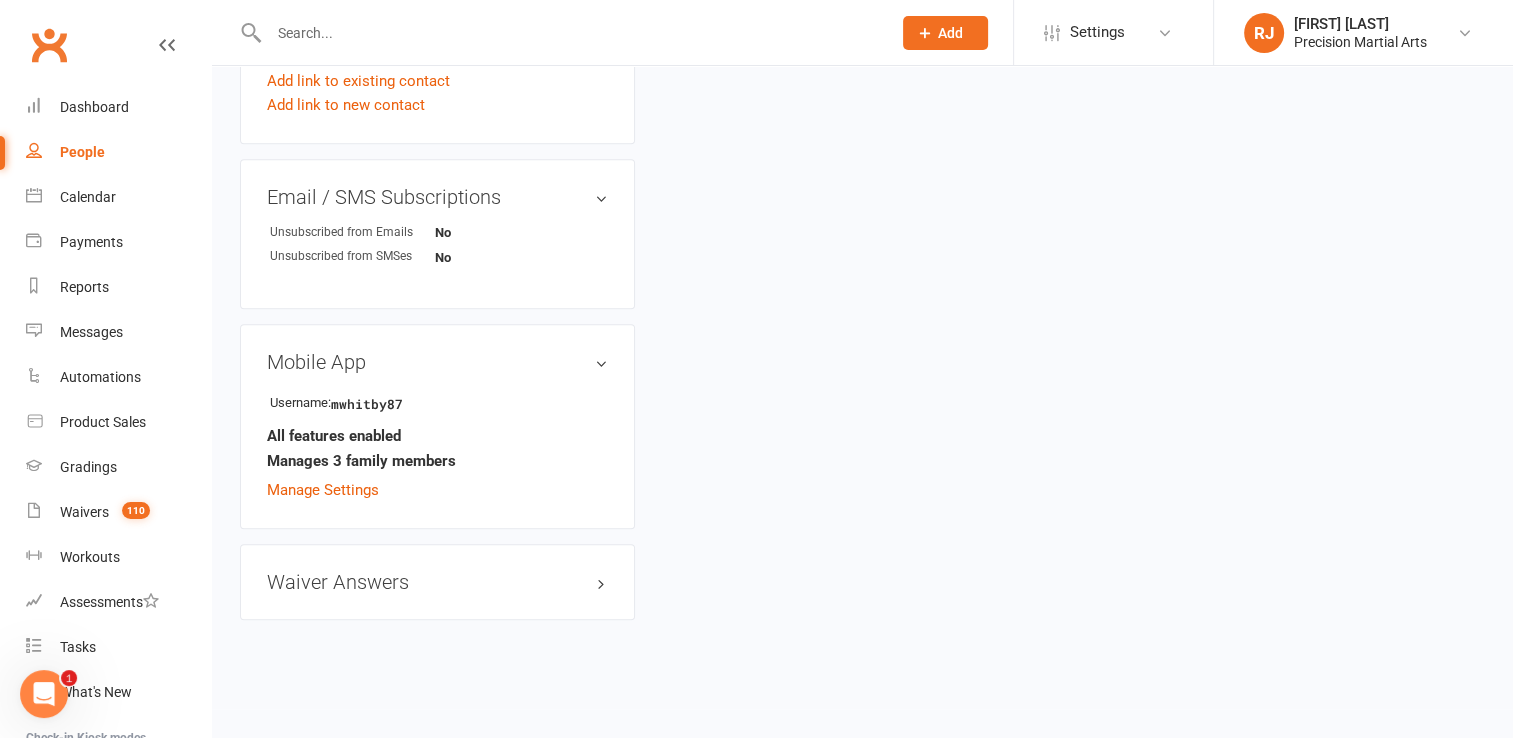 scroll, scrollTop: 0, scrollLeft: 0, axis: both 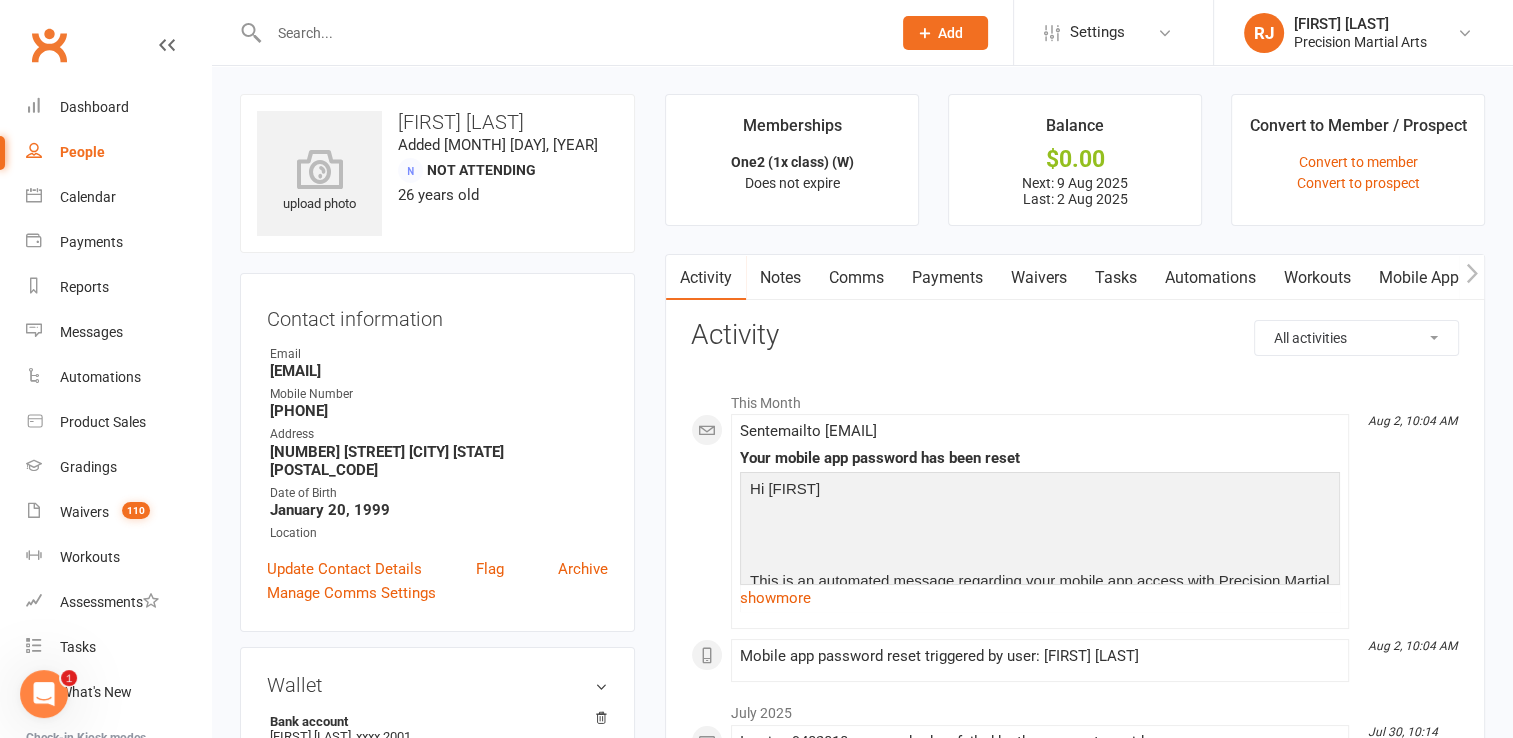 click on "[FIRST] [LAST] - Child  Not Attending 26 years old  Contact information Owner   Email  [EMAIL]
Mobile Number  [PHONE]
Address  [NUMBER] [STREET] [CITY] [STATE] [POSTAL_CODE]
Date of Birth  January 20, 1999
Location
Update Contact Details Flag Archive Manage Comms Settings
Wallet Bank account [FIRST] [LAST]  xxxx 2001
Add / Edit Payment Method
Membership      One2 (1x class) (W) Jul 14 2025 — Never This  week Booked: 0 Attended: 0 0 classes remaining    Cancel membership Upgrade / Downgrade Show expired memberships Add new membership
Family Members   [FIRST] [LAST] - Child  [FIRST] [LAST] - Child  [FIRST] [LAST] - Child  Add link to existing contact  Add link to new contact
Email / SMS Subscriptions  edit Unsubscribed from Emails No
Unsubscribed from SMSes No
Mobile App  Username:  mwhitby87 Enabled:
All features enabled Manages 3 family members Manage Settings
Waiver Answers  edit" at bounding box center [437, 978] 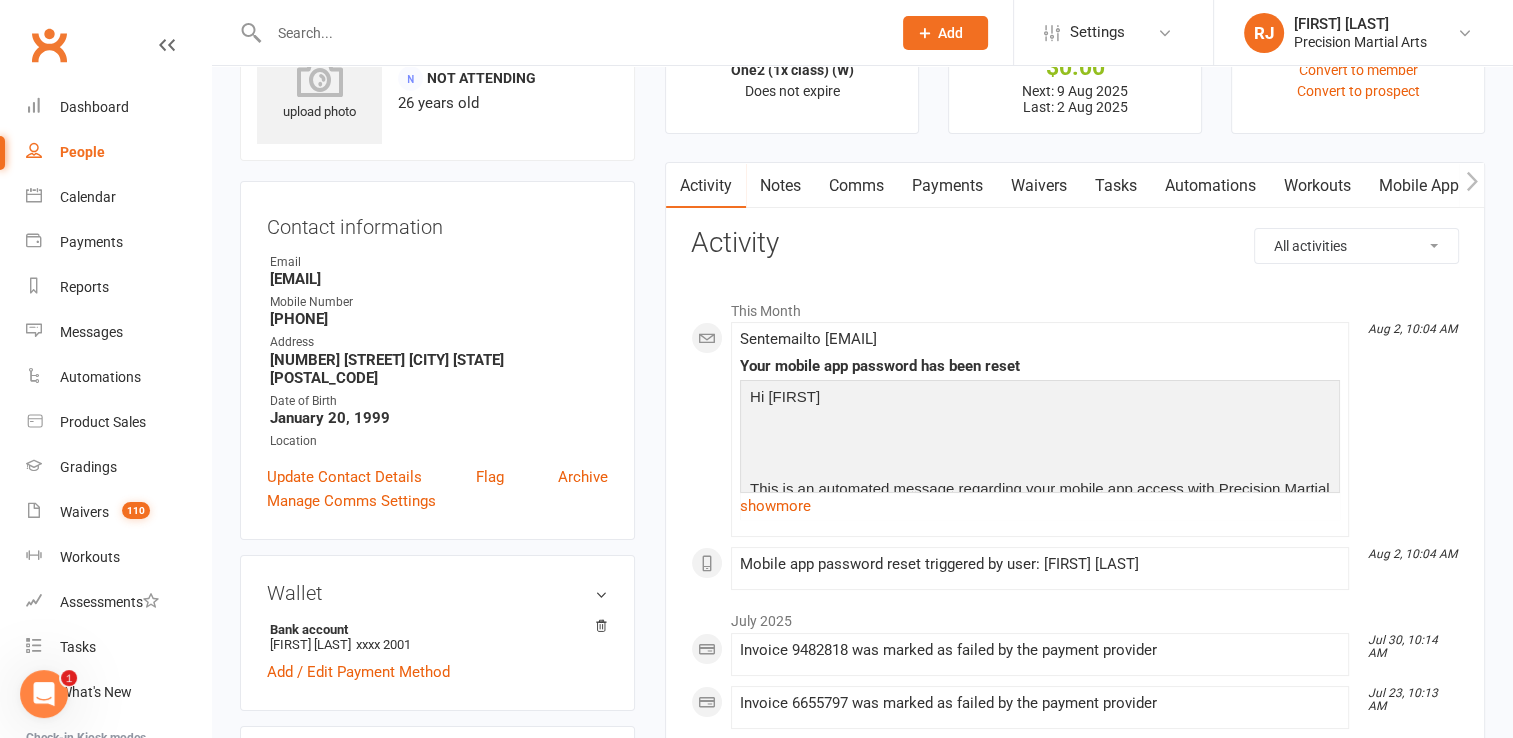 scroll, scrollTop: 120, scrollLeft: 0, axis: vertical 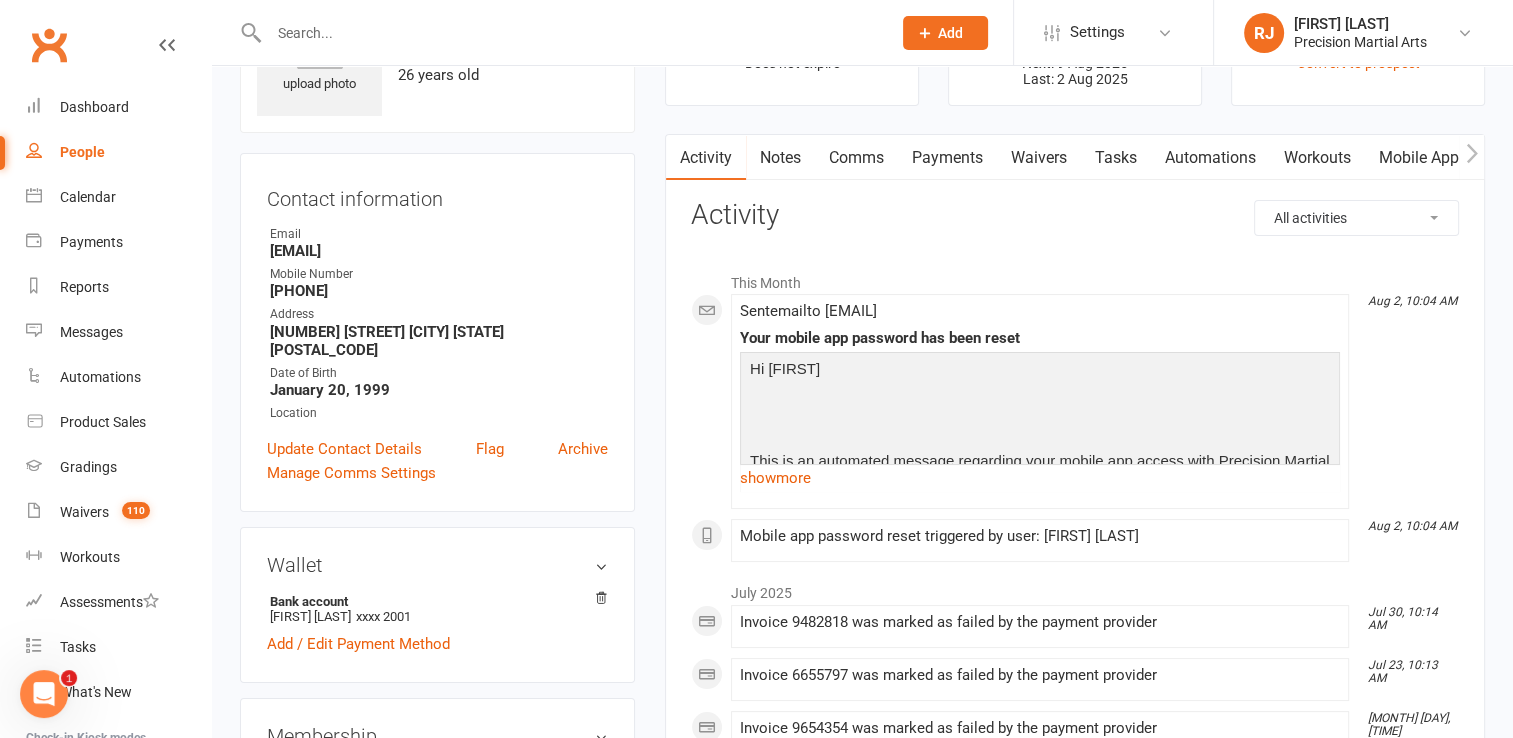 click on "Payments" at bounding box center [947, 158] 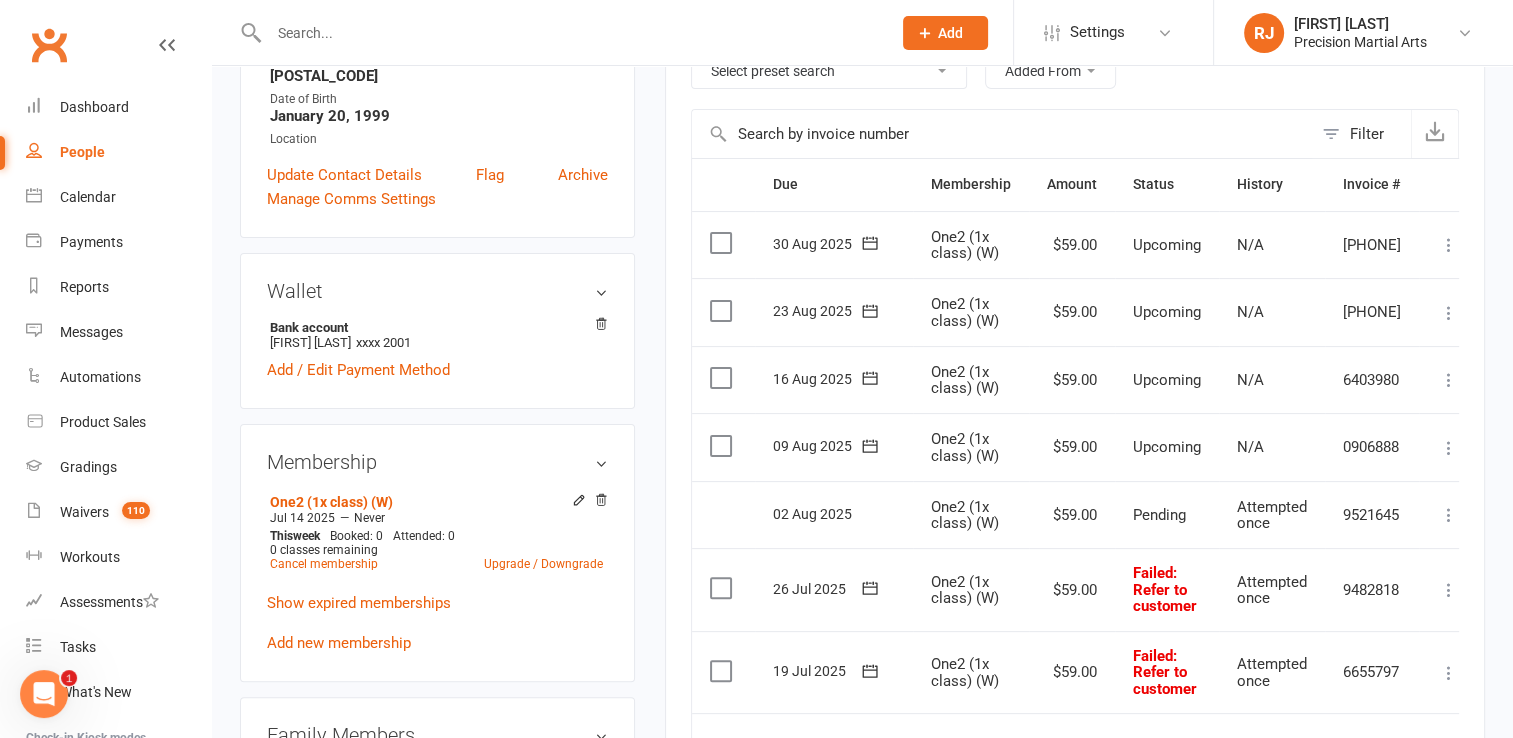 scroll, scrollTop: 400, scrollLeft: 0, axis: vertical 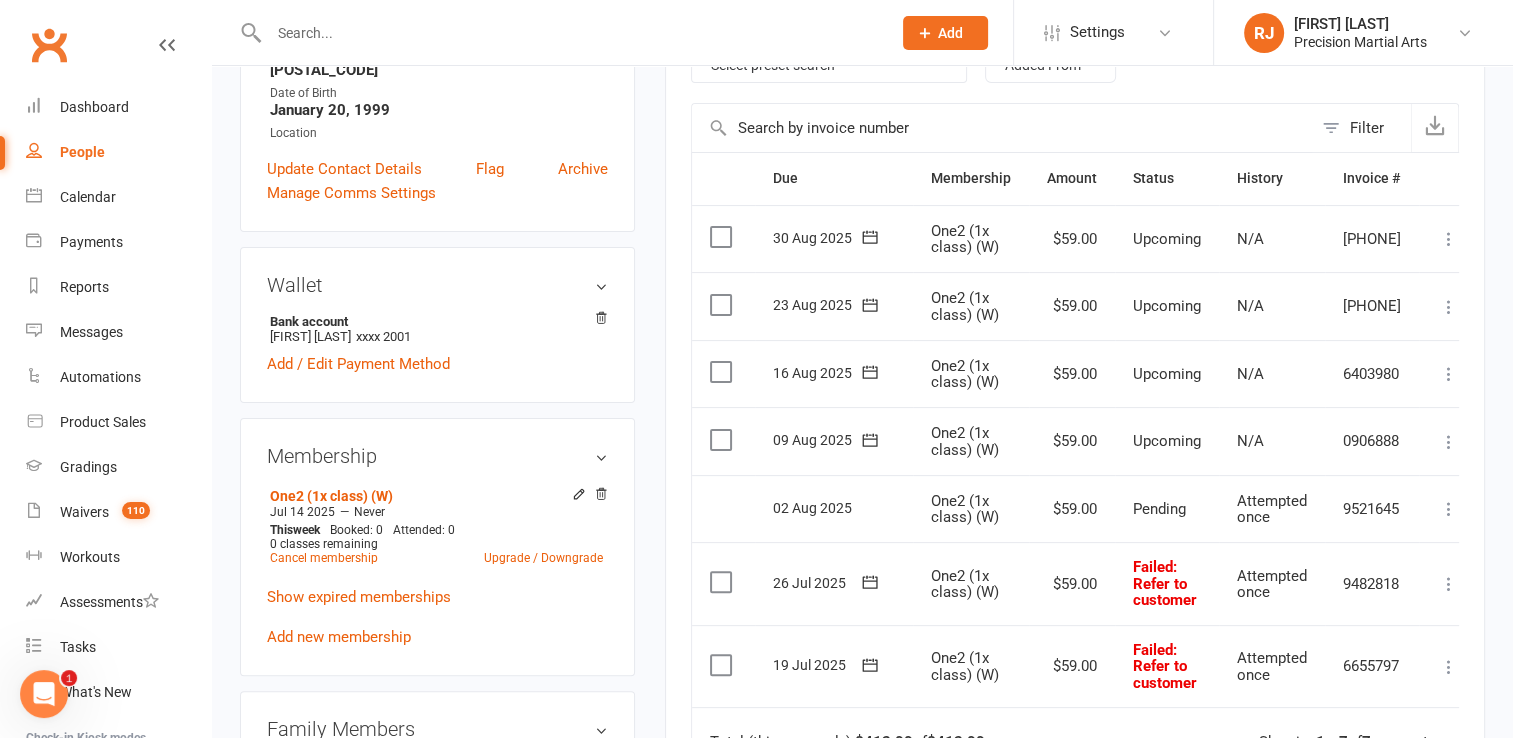 click on "Memberships One2 (1x class) (W) Does not expire Balance $0.00 Next: 9 Aug 2025 Last: 2 Aug 2025 Convert to Member / Prospect Convert to member Convert to prospect
Activity Notes Comms Payments Waivers Tasks Automations Workouts Mobile App Credit balance
Payments + Add Adjustment + Add Credit Due date  Due date Date paid Date failed Date settled 02 Jul 2025
July 2025
Sun Mon Tue Wed Thu Fri Sat
27
29
30
01
02
03
04
05
28
06
07
08
09
10
11
12
29
13
14
15
16
17
18
19
30" at bounding box center (1075, 385) 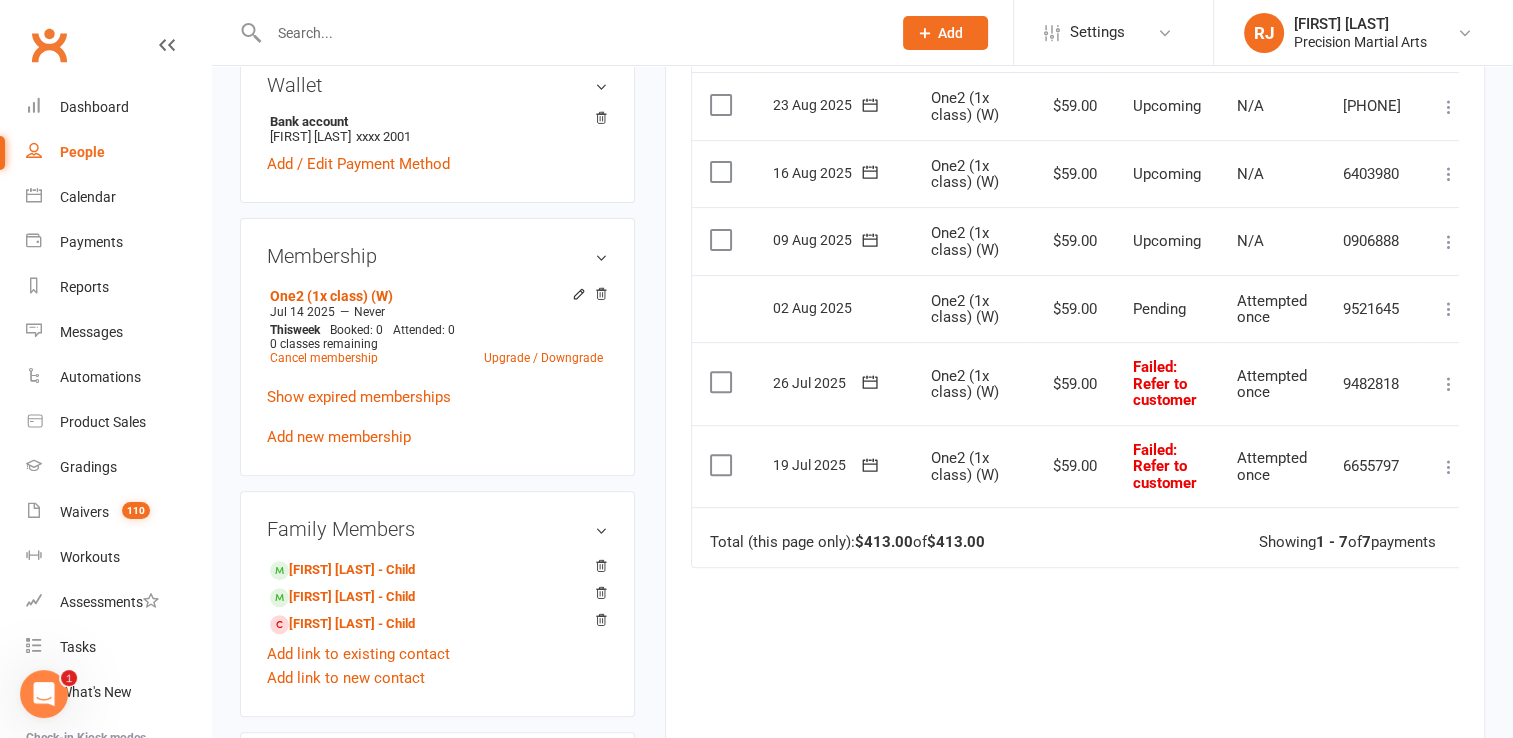 scroll, scrollTop: 600, scrollLeft: 0, axis: vertical 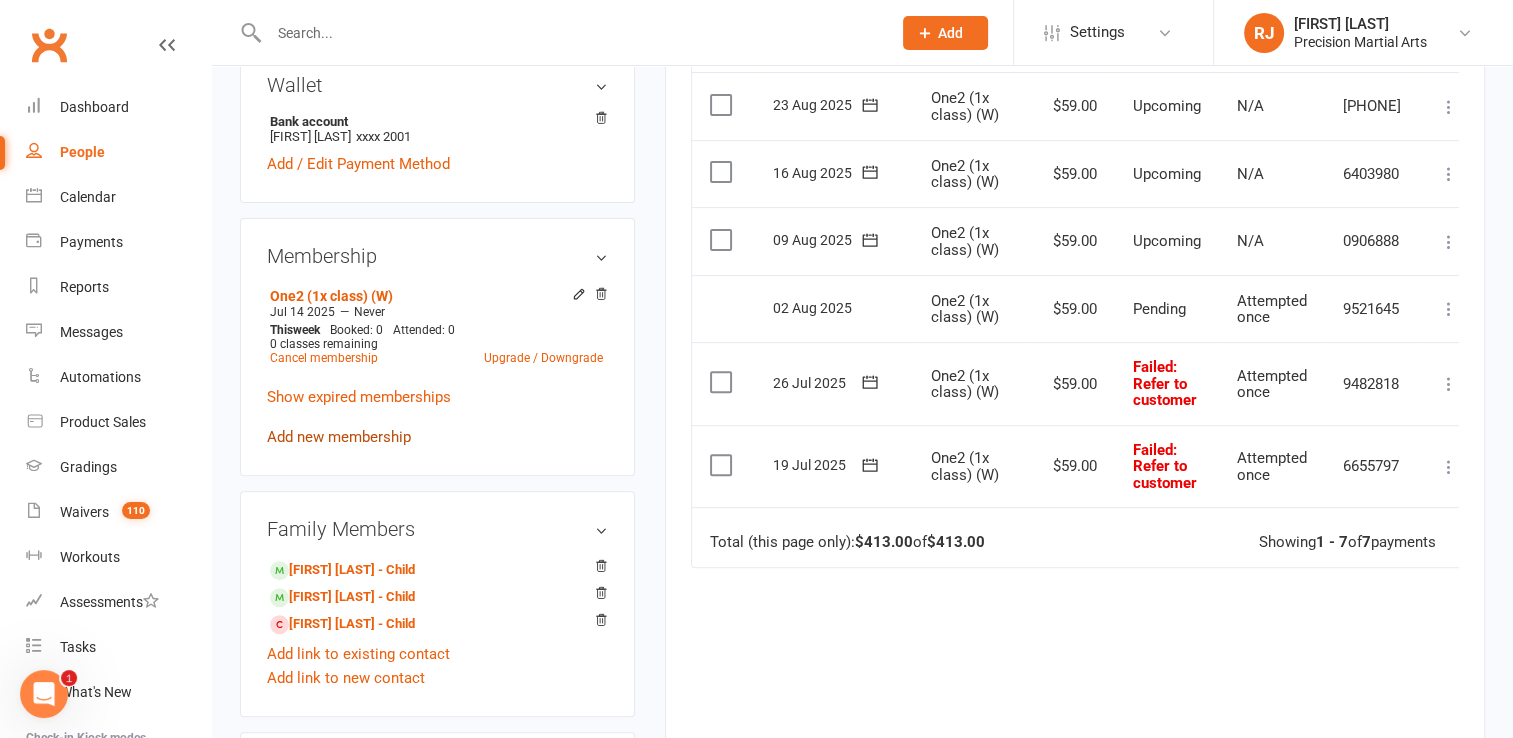 click on "Add new membership" at bounding box center (339, 437) 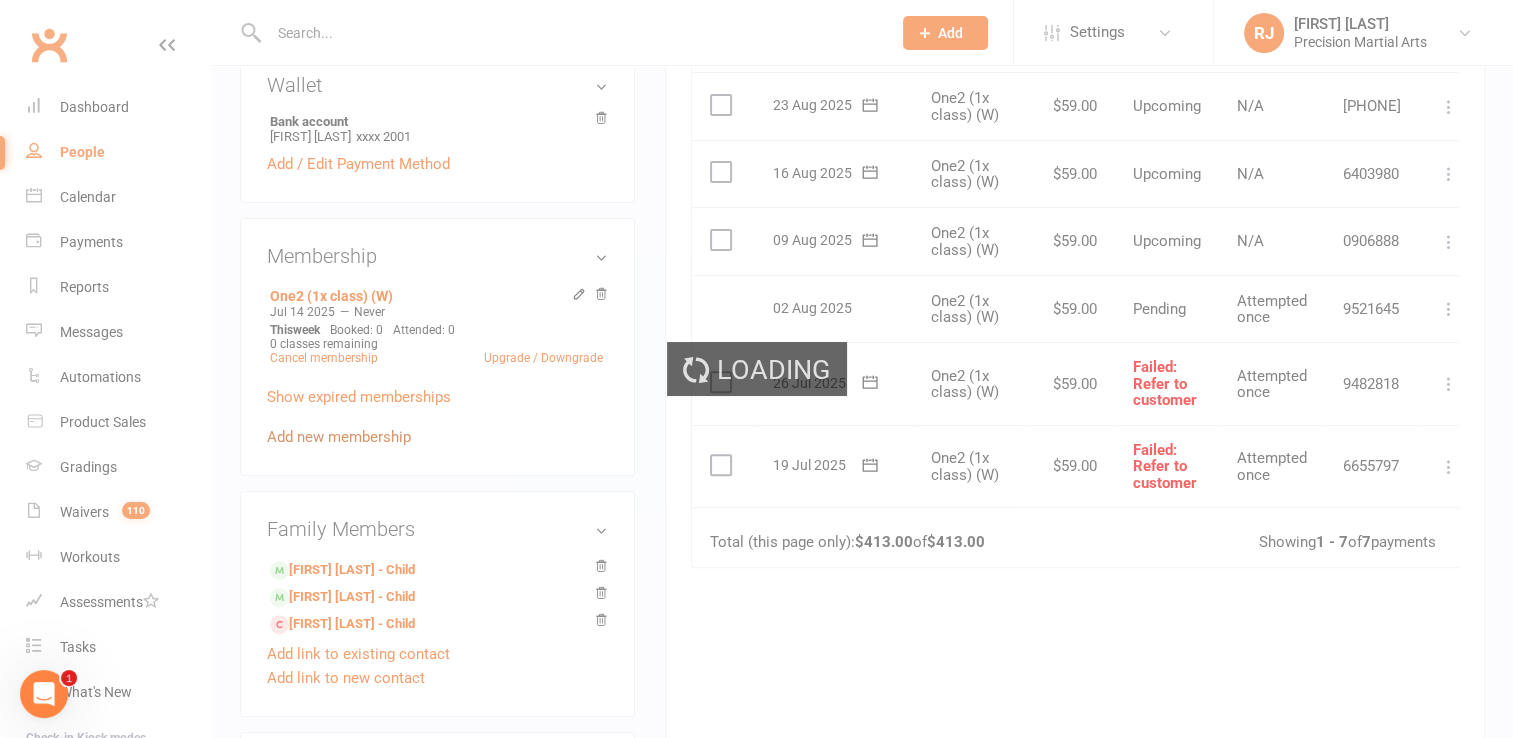 scroll, scrollTop: 0, scrollLeft: 0, axis: both 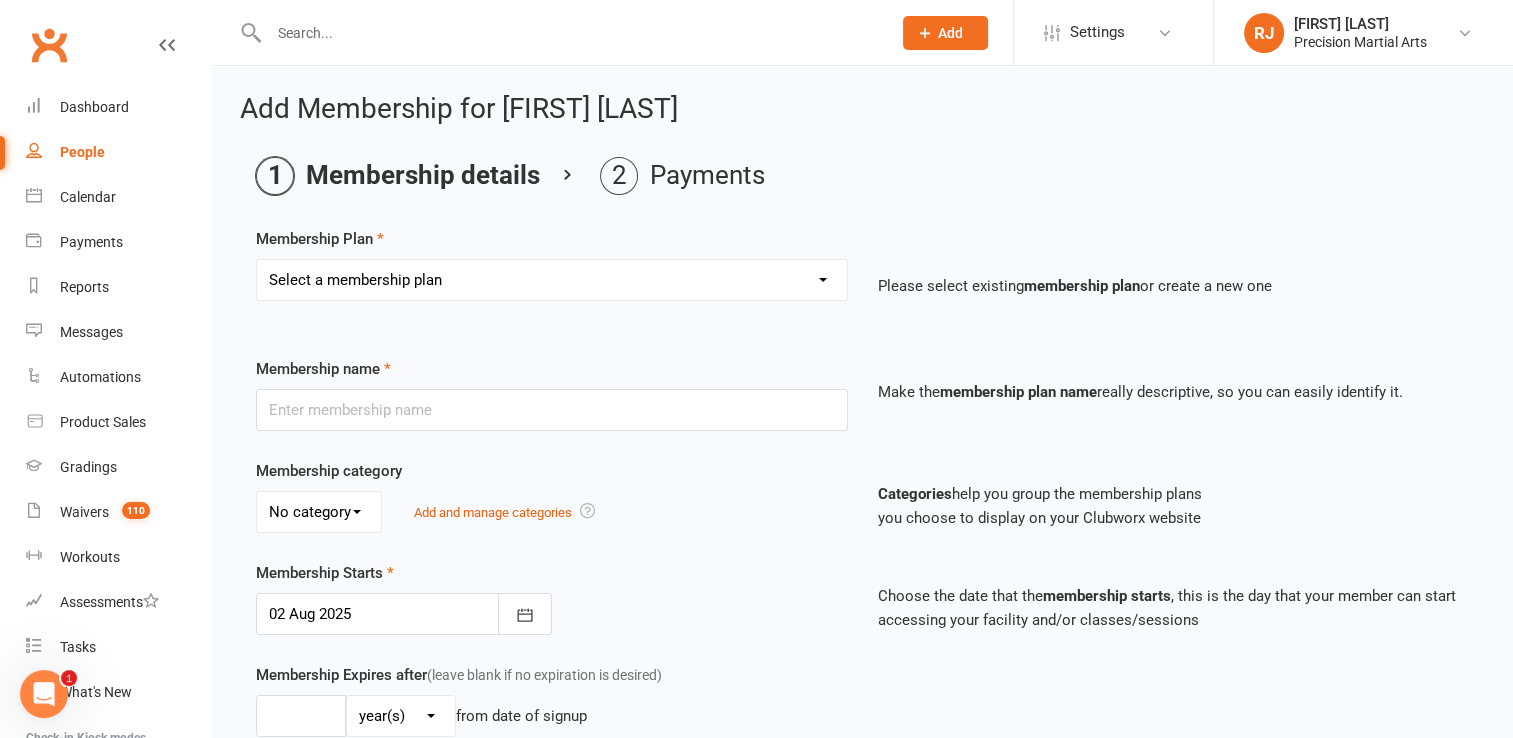 click on "Select a membership plan Create new Membership Plan Intermediate (3x classes) child/spouse Beginner (2x classes) child/spouse One (1x class) child/spouse Advanced (unlimited dojo) child/spouse 4 lesson trial - 1 student 4 lesson trial - 2 students 4 lesson trial - 3-4 students Free lesson Beginner1 (2x classes per week) (W) Beginner1 (2x classes per week) (FN) Intermediate1 (3x classes per week) (W) Intermediate1 (3x classes per week) (FN) Advanced1 (unlimited dojo) (W) Advanced1 (unlimited dojo) (FN) Elite1 (unlimited dojo & gym) (W) Elite1 (unlimited dojo & gym) (FN) Base1 (2x sessions per week) (W) Base1 (2x sessions per week) (FN) Athlete1 (3x sessions per week) (W) Athlete1 (3x sessions per week) (FN) One1 (1x class) (W) One1 (1x class) (FN) One2 (1x class) (FN) Elite (unlimited dojo & gym) child/spouse Base (2x classes) child/spouse Athlete (3x classes) child/spouse Beginner2 (2x classes per week) (FN) Beginner1 (2x classes) Advanced1 (unlimited dojo) (FN) Advanced2 (unlimited dojo) (FN) 4 week program" at bounding box center [552, 280] 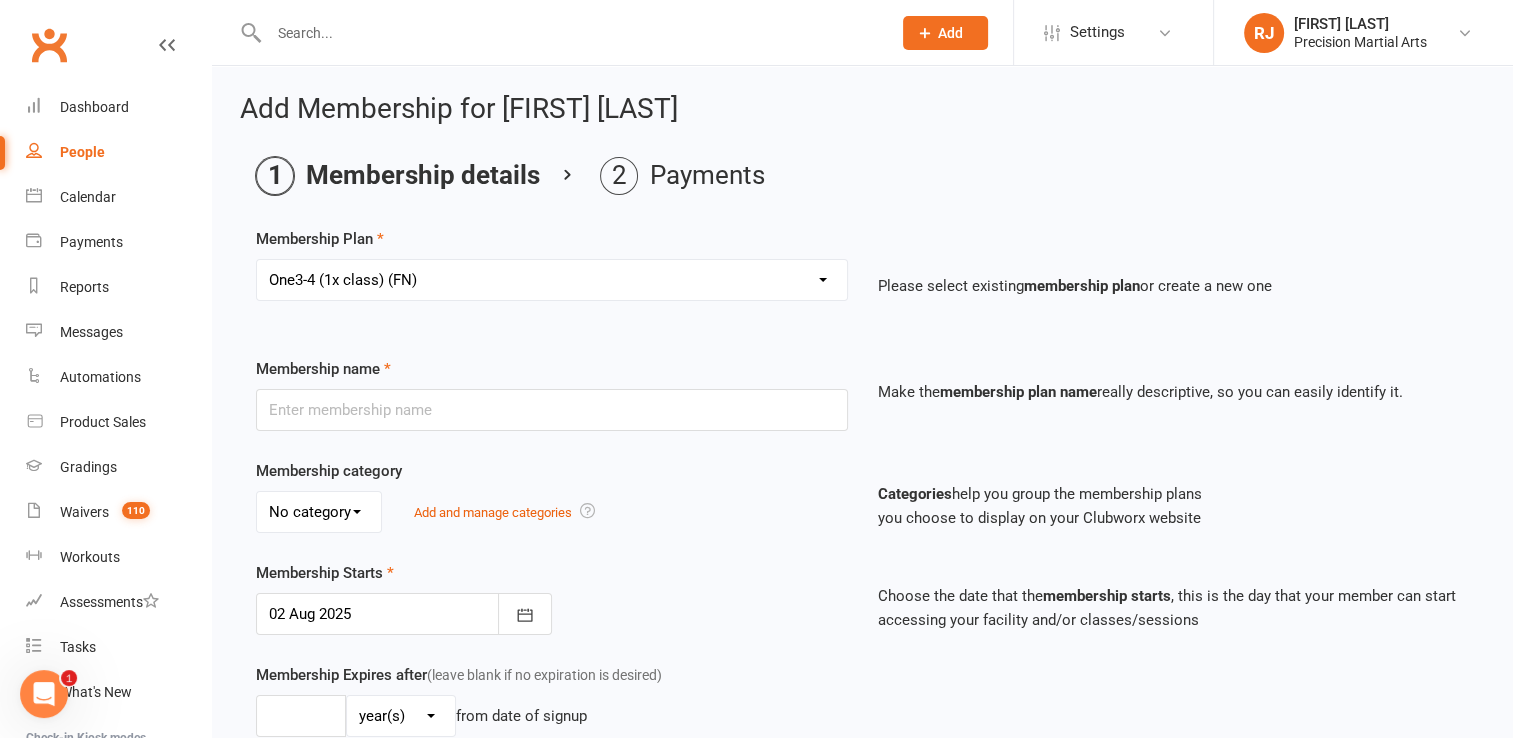 click on "Select a membership plan Create new Membership Plan Intermediate (3x classes) child/spouse Beginner (2x classes) child/spouse One (1x class) child/spouse Advanced (unlimited dojo) child/spouse 4 lesson trial - 1 student 4 lesson trial - 2 students 4 lesson trial - 3-4 students Free lesson Beginner1 (2x classes per week) (W) Beginner1 (2x classes per week) (FN) Intermediate1 (3x classes per week) (W) Intermediate1 (3x classes per week) (FN) Advanced1 (unlimited dojo) (W) Advanced1 (unlimited dojo) (FN) Elite1 (unlimited dojo & gym) (W) Elite1 (unlimited dojo & gym) (FN) Base1 (2x sessions per week) (W) Base1 (2x sessions per week) (FN) Athlete1 (3x sessions per week) (W) Athlete1 (3x sessions per week) (FN) One1 (1x class) (W) One1 (1x class) (FN) One2 (1x class) (FN) Elite (unlimited dojo & gym) child/spouse Base (2x classes) child/spouse Athlete (3x classes) child/spouse Beginner2 (2x classes per week) (FN) Beginner1 (2x classes) Advanced1 (unlimited dojo) (FN) Advanced2 (unlimited dojo) (FN) 4 week program" at bounding box center (552, 280) 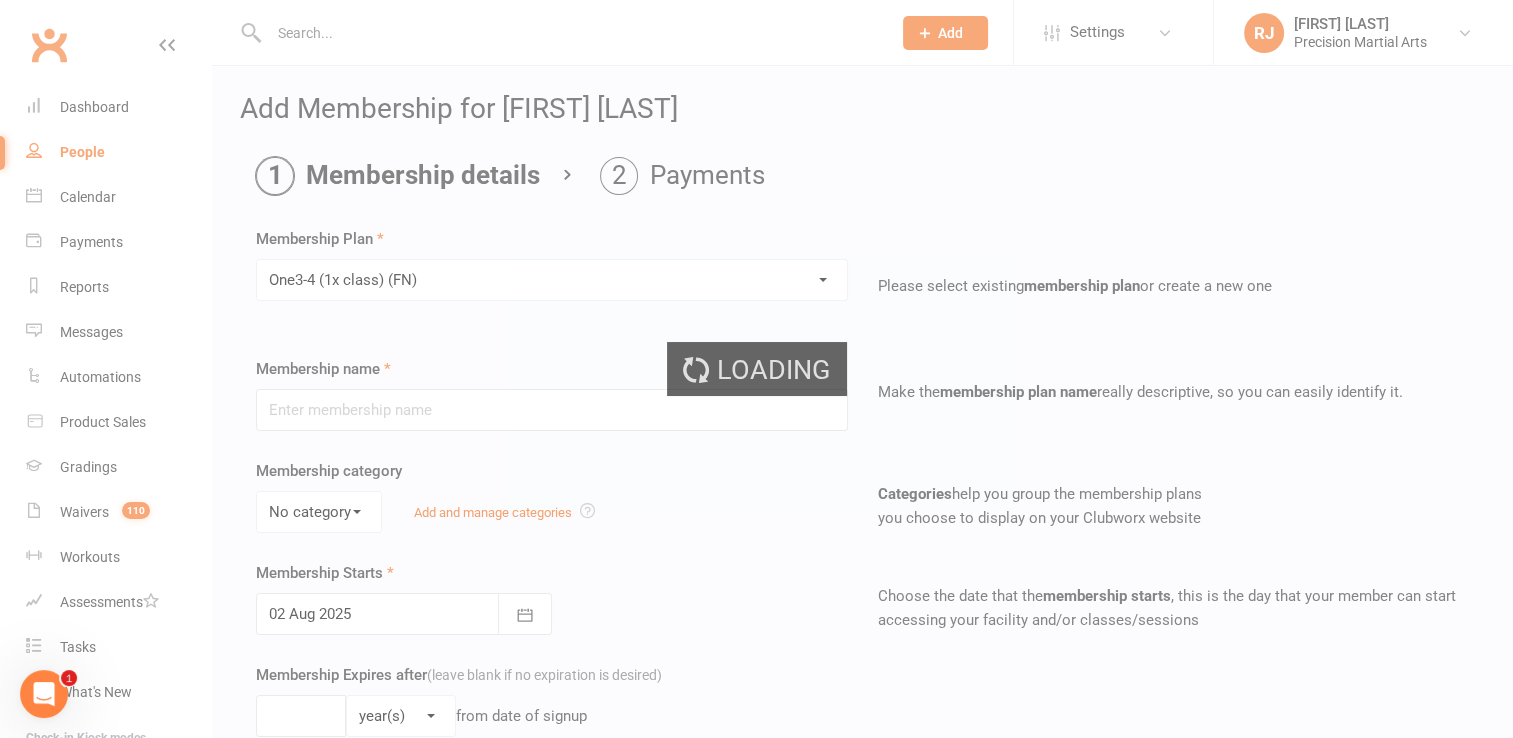 type on "One3-4 (1x class) (FN)" 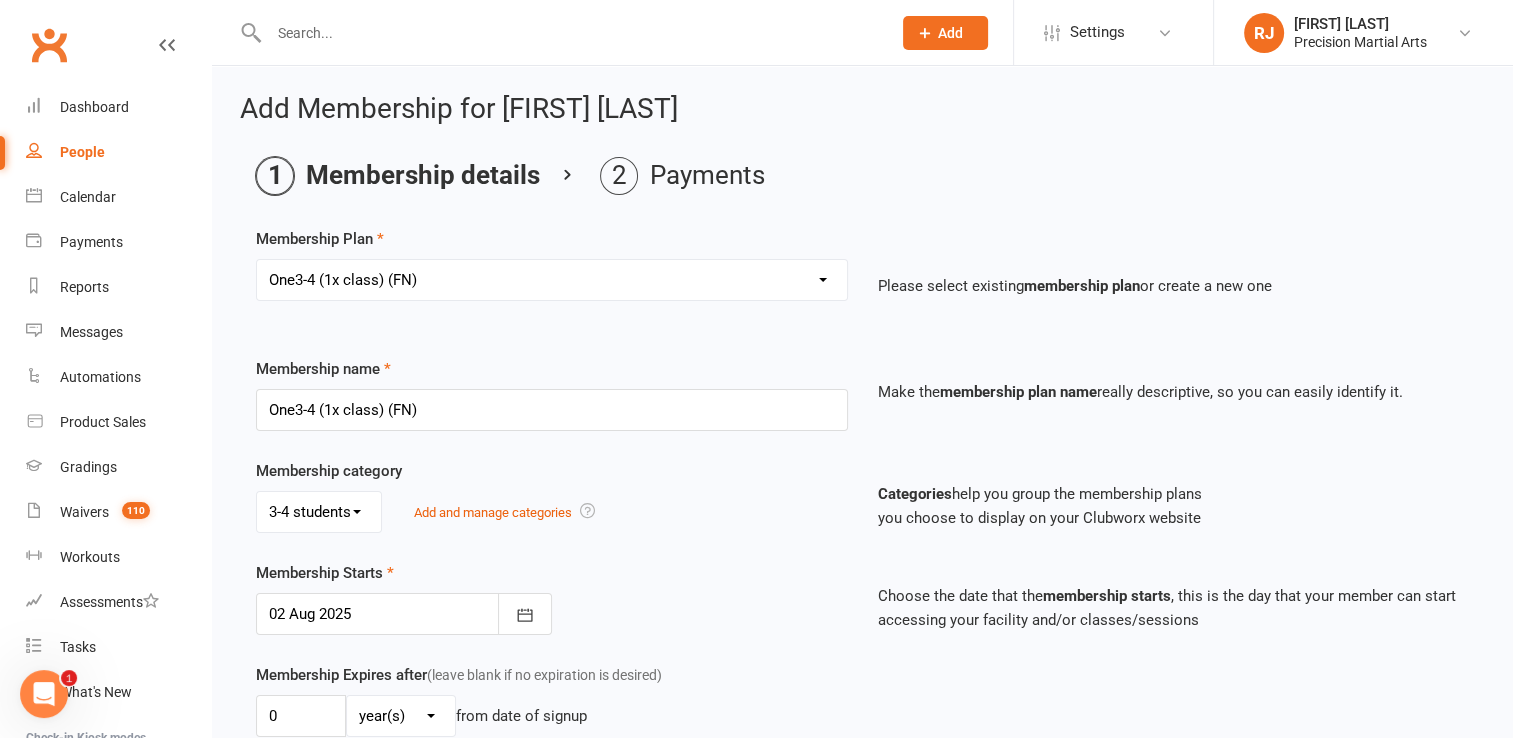 click on "No category 1 student 2 students 3-4  students 3 students 4 students 5 students Online Add and manage categories" at bounding box center (552, 512) 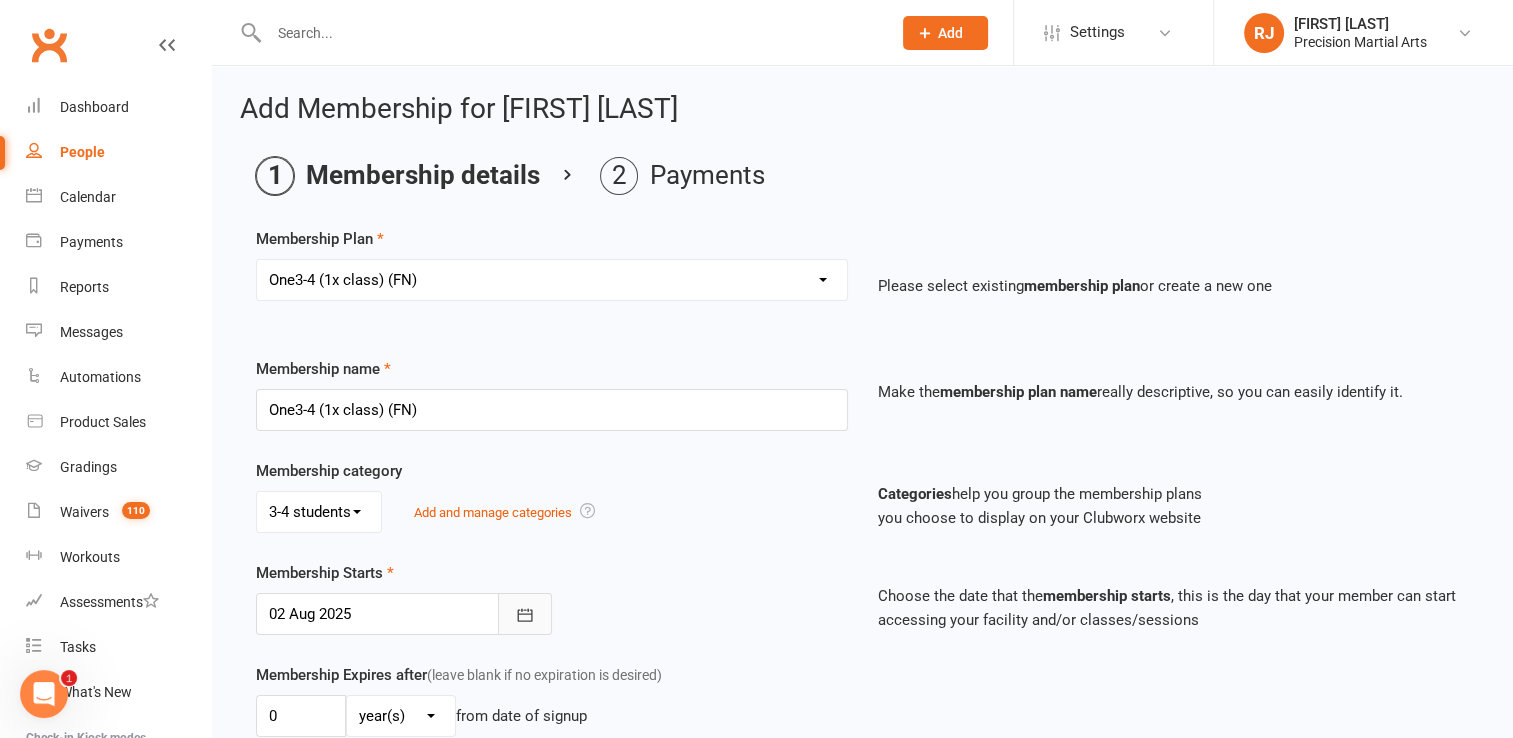 click at bounding box center [525, 614] 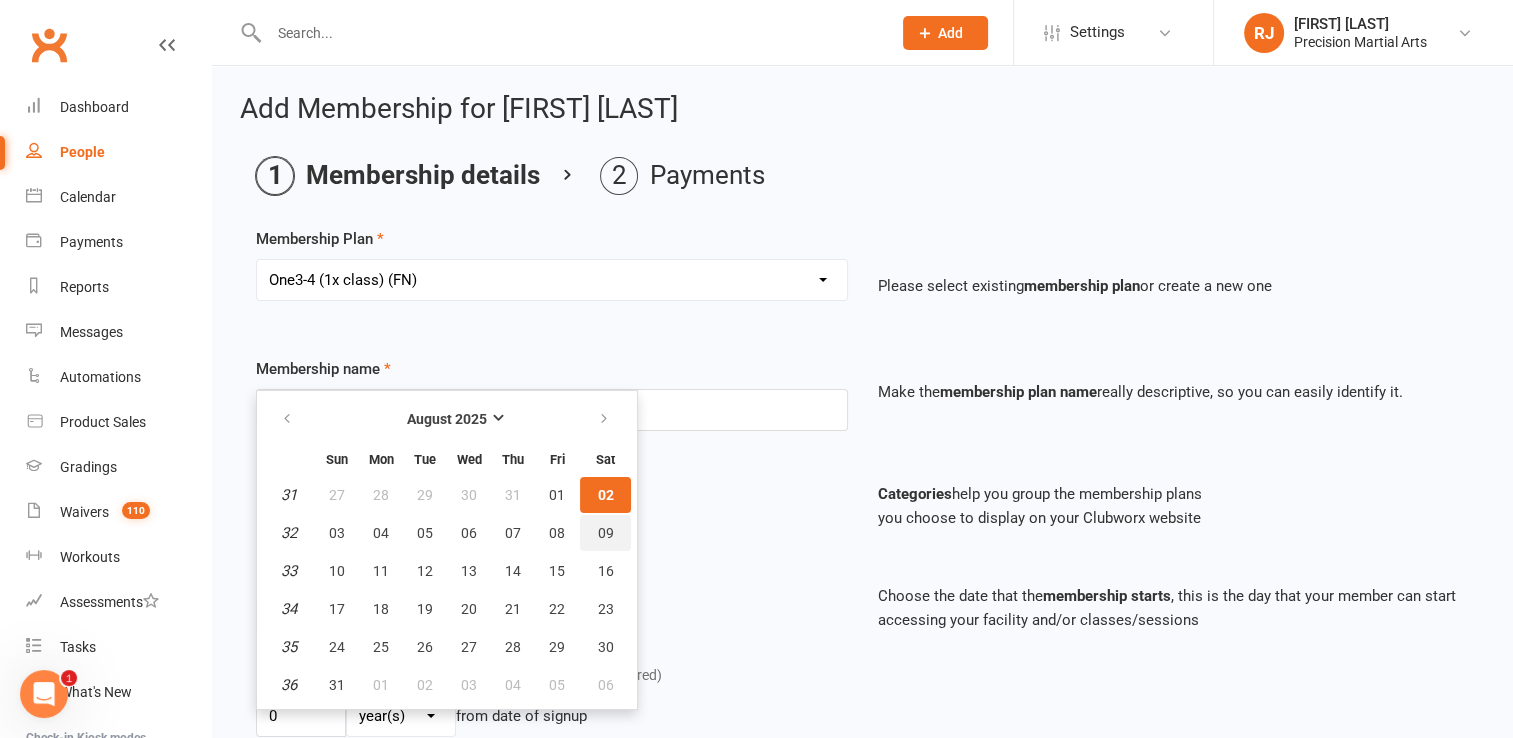 click on "09" at bounding box center [606, 533] 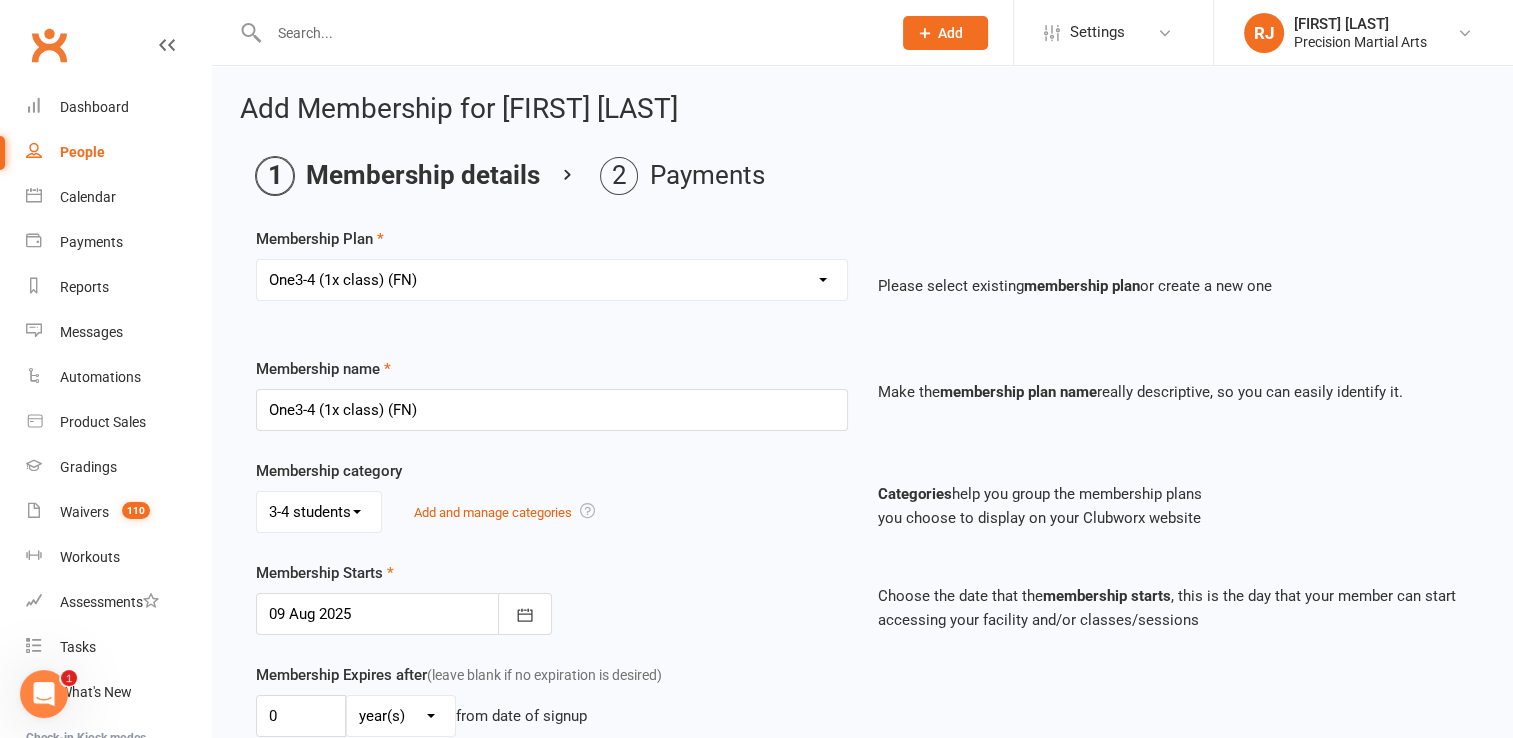 click on "Membership Starts 09 Aug 2025
August 2025
Sun Mon Tue Wed Thu Fri Sat
31
27
28
29
30
31
01
02
32
03
04
05
06
07
08
09
33
10
11
12
13
14
15
16
34
17
18
19
20
21
22
23
35
24
25
26
27
28
29
30
36 31" at bounding box center (552, 598) 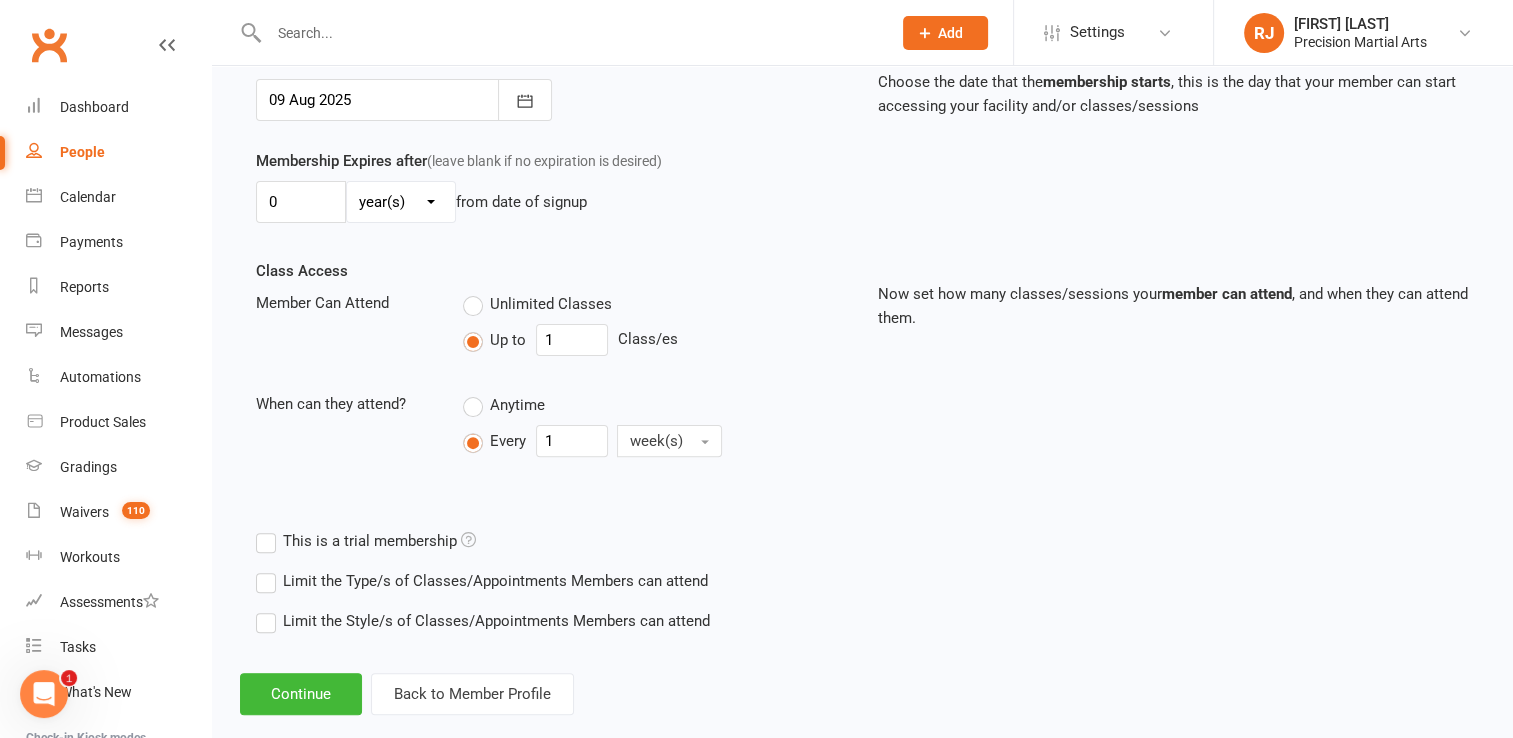 scroll, scrollTop: 520, scrollLeft: 0, axis: vertical 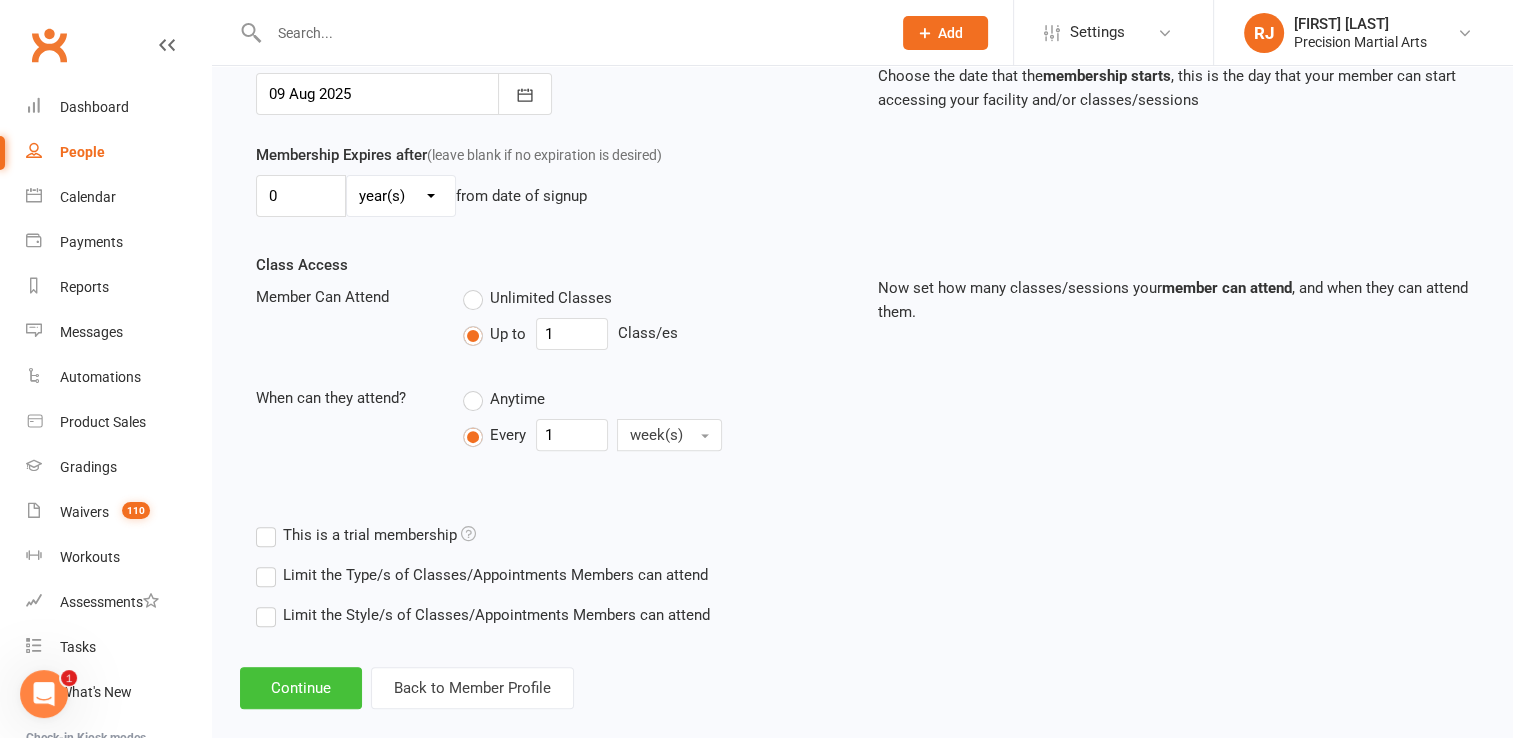 click on "Continue" at bounding box center (301, 688) 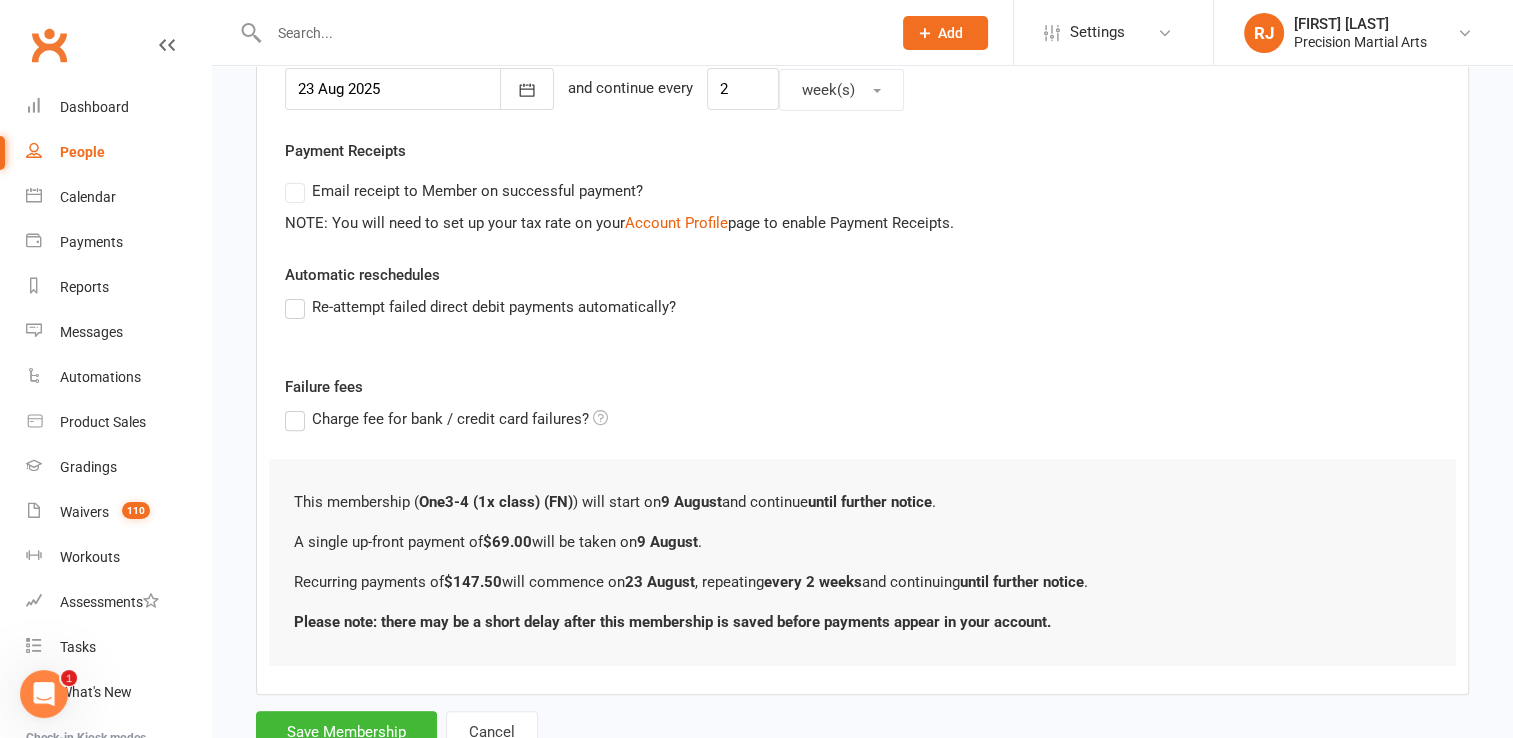scroll, scrollTop: 0, scrollLeft: 0, axis: both 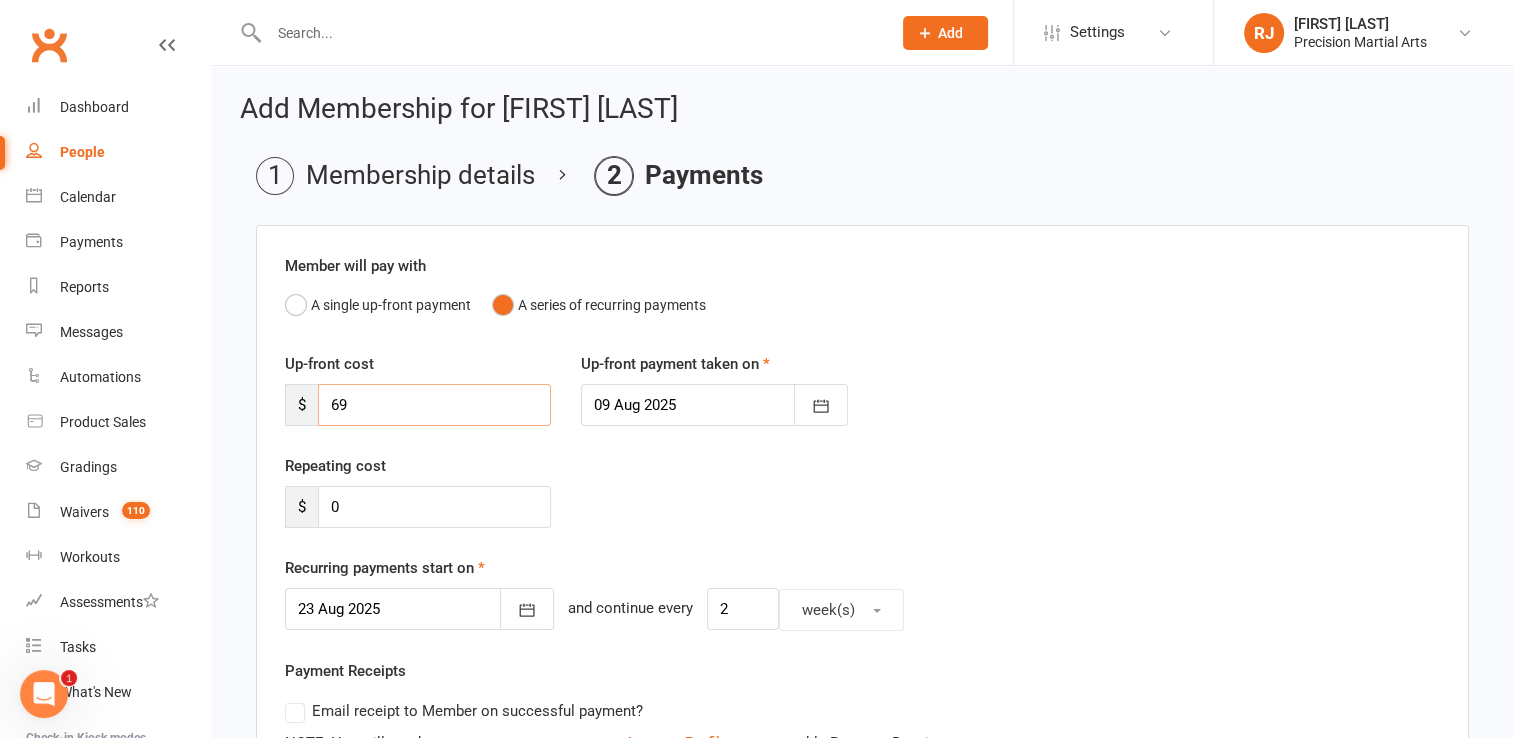 drag, startPoint x: 346, startPoint y: 416, endPoint x: 324, endPoint y: 412, distance: 22.36068 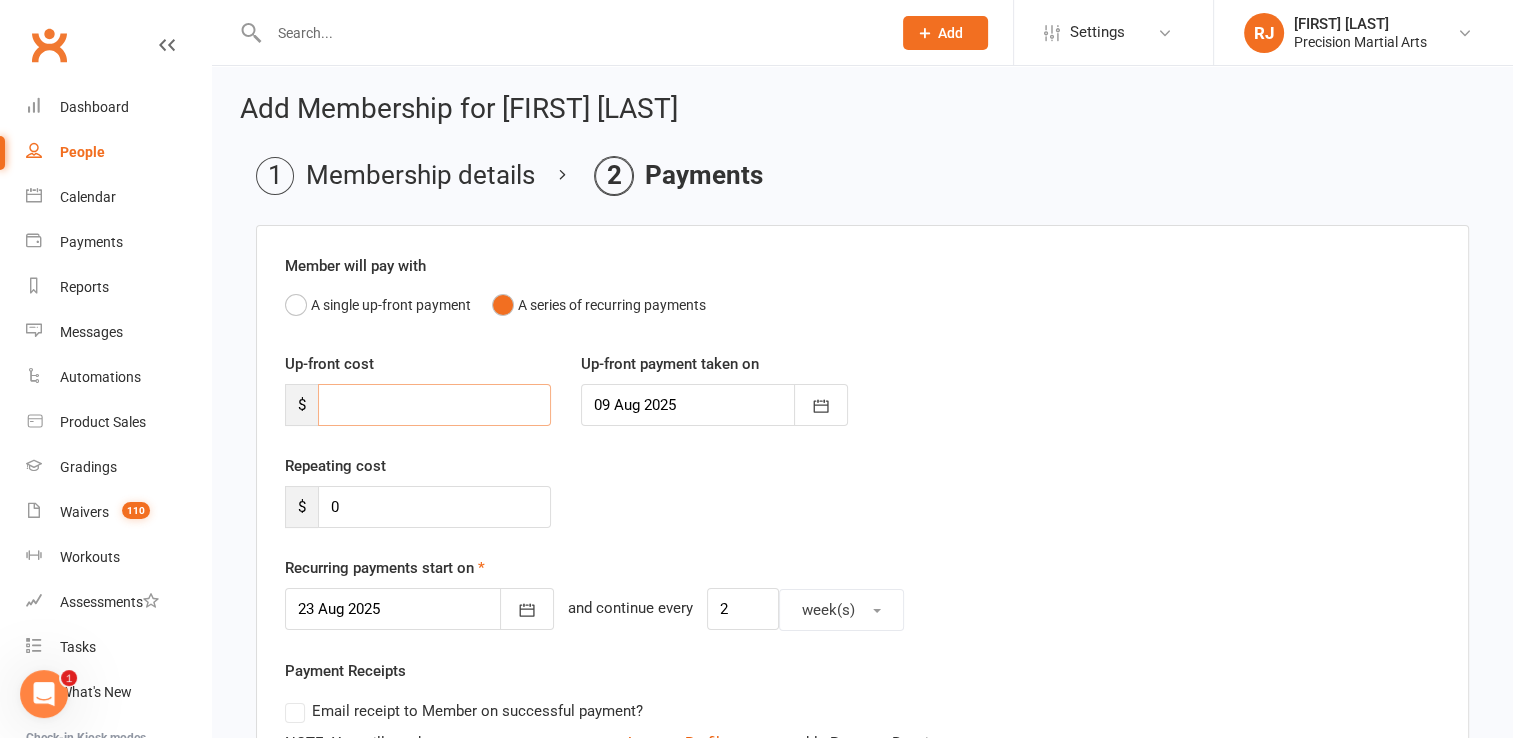 type 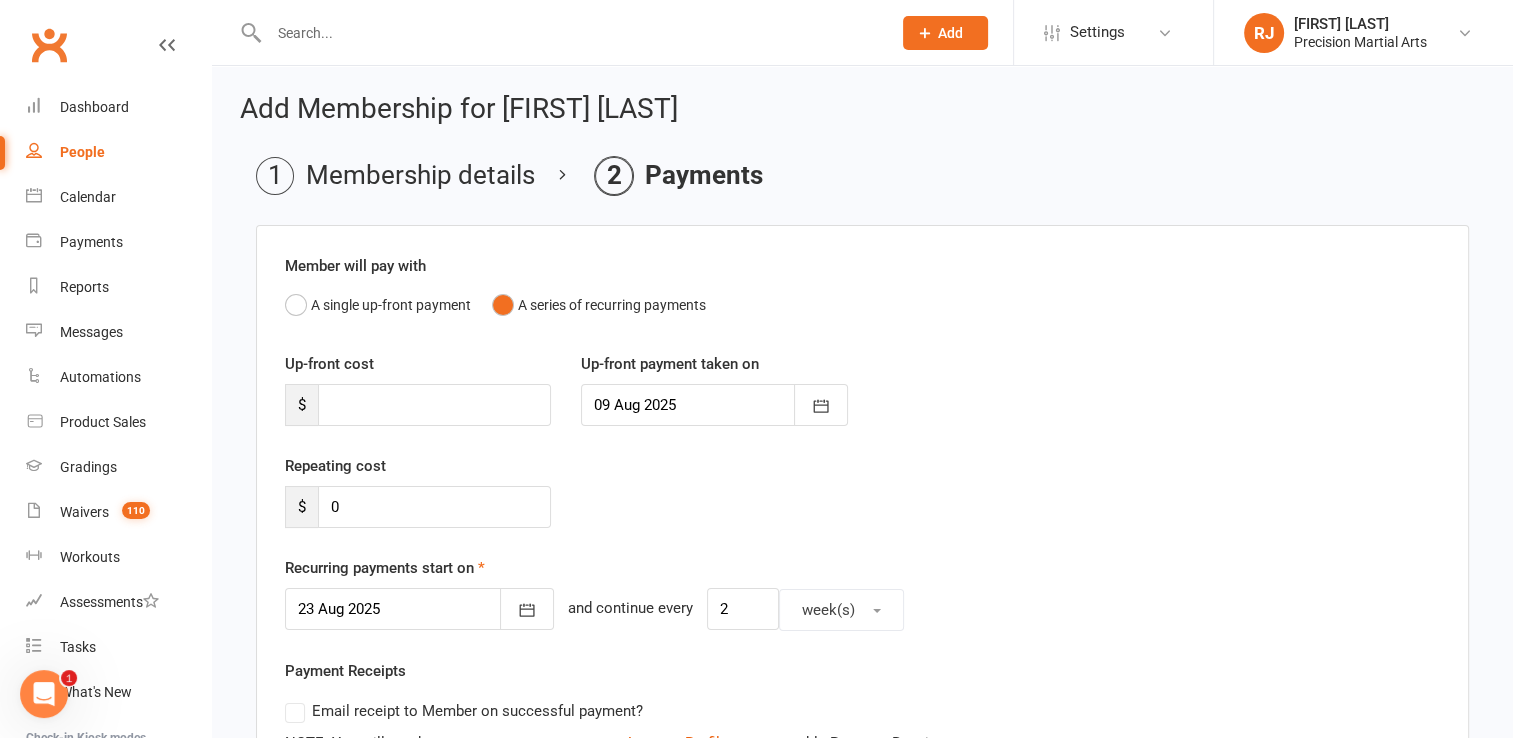 click on "Repeating cost  $ 147.5" at bounding box center [862, 505] 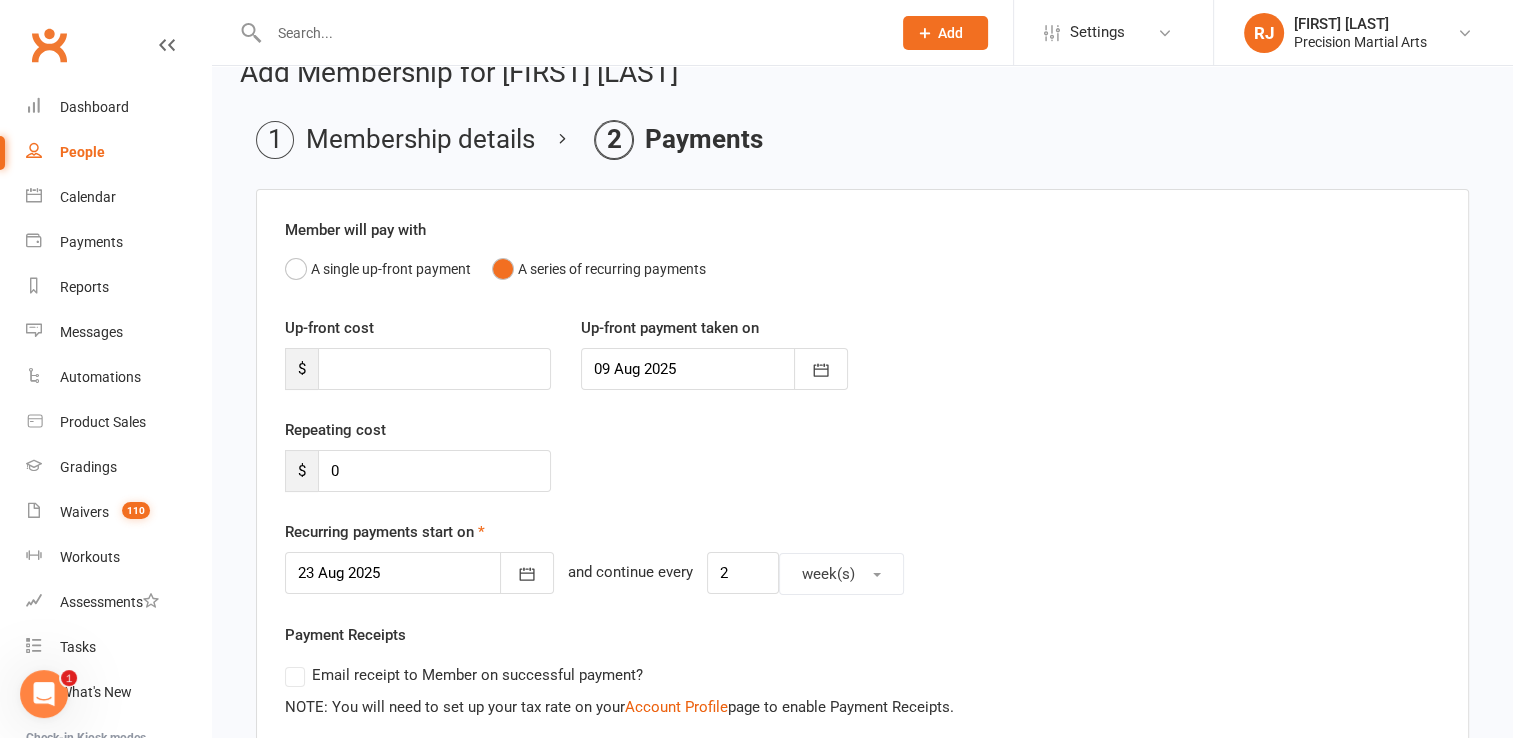scroll, scrollTop: 40, scrollLeft: 0, axis: vertical 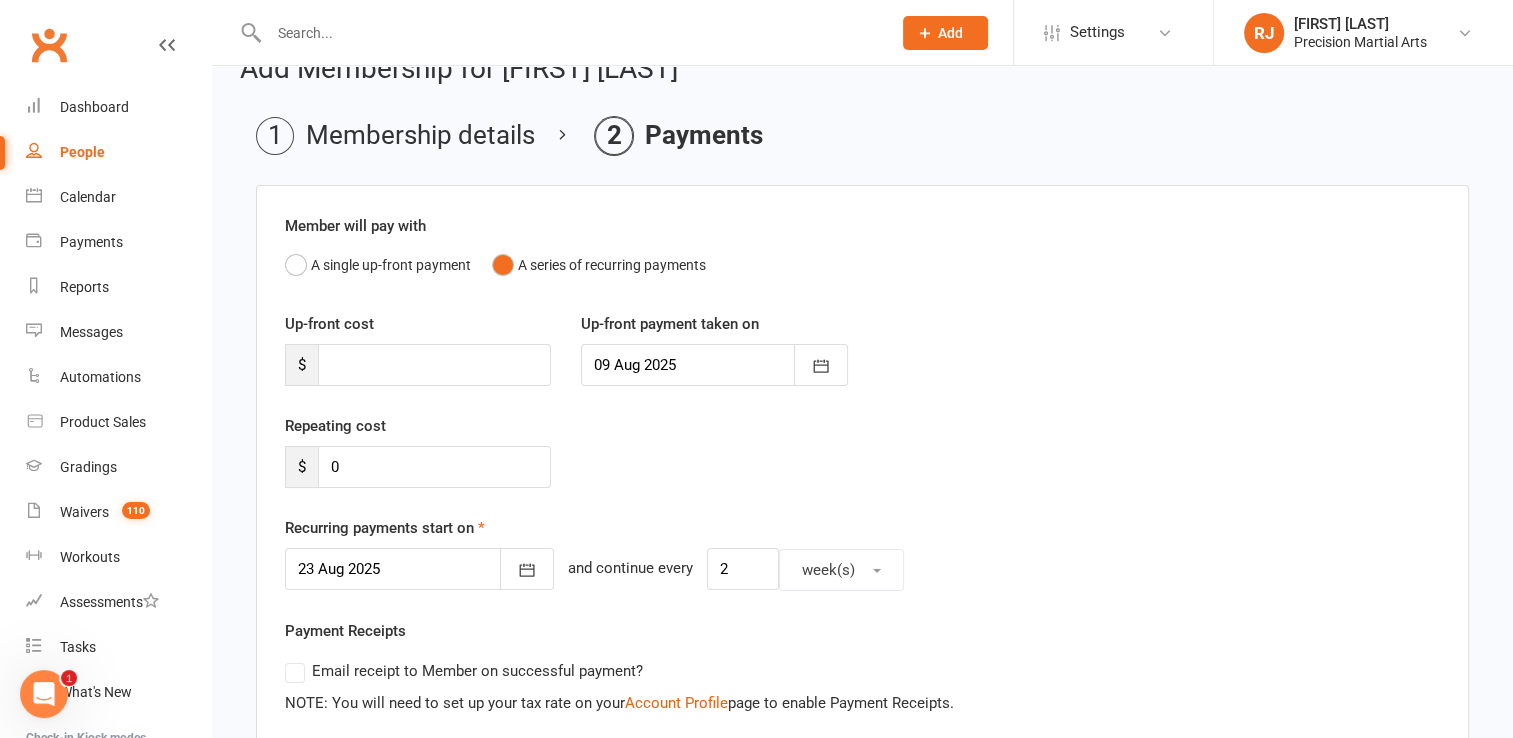 click at bounding box center [714, 365] 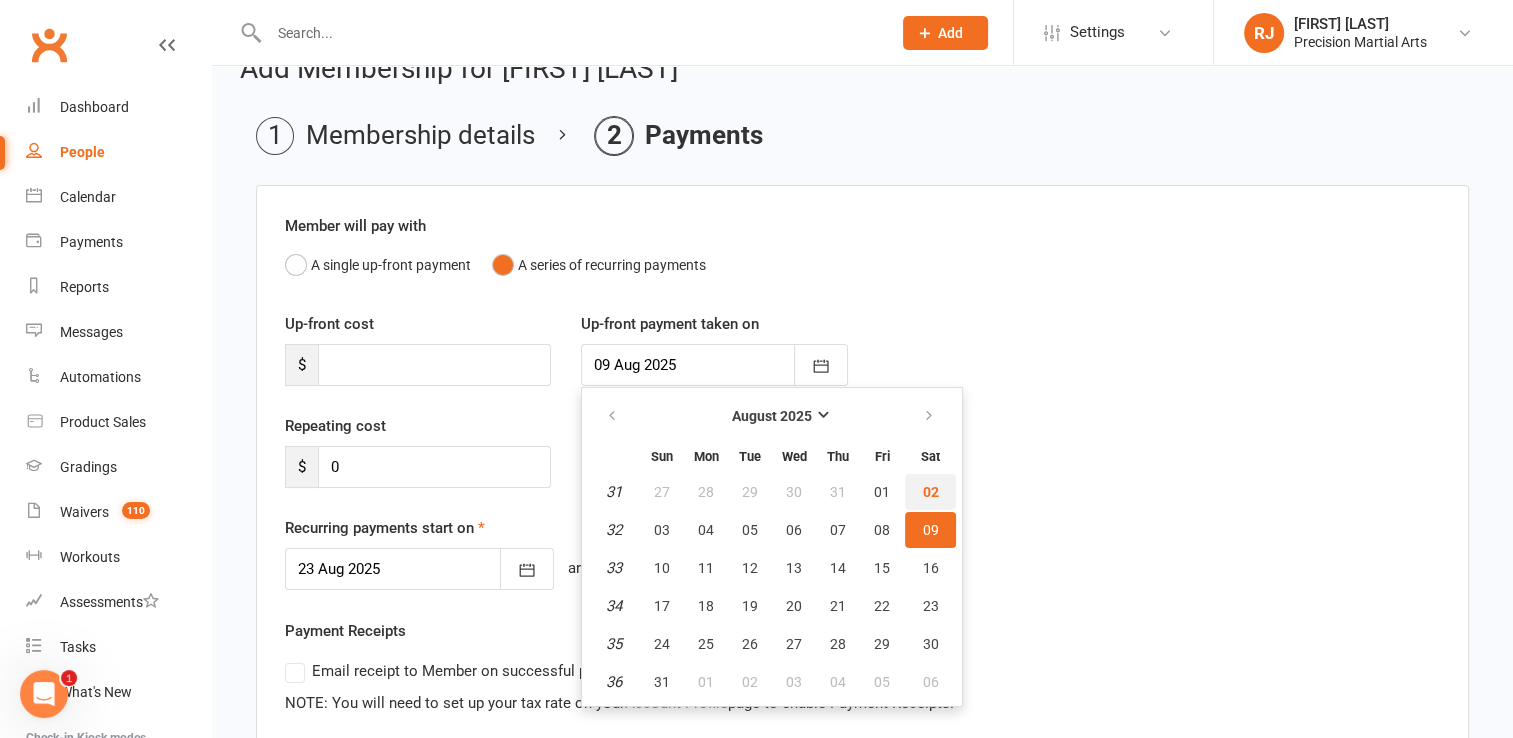 click on "02" at bounding box center (931, 492) 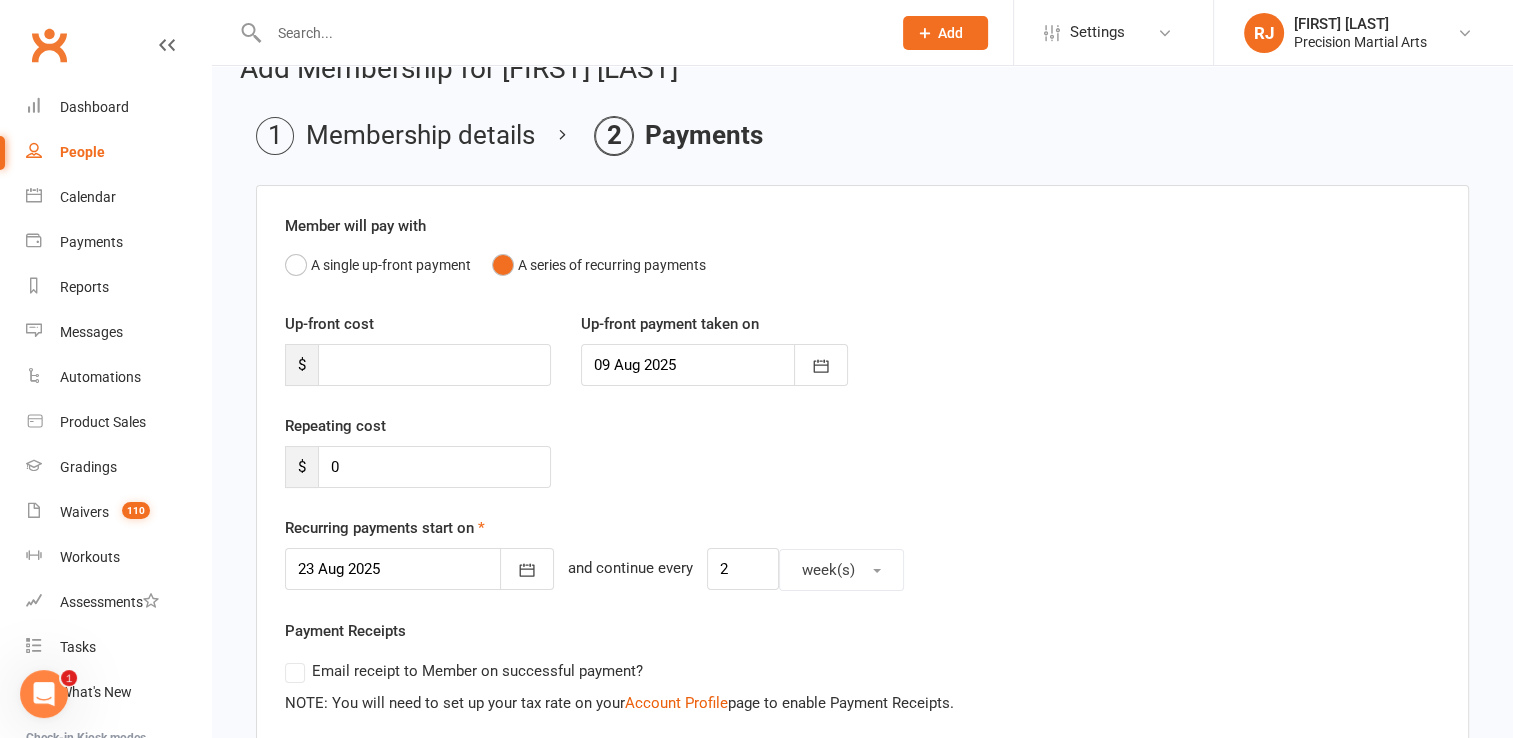 type on "02 Aug 2025" 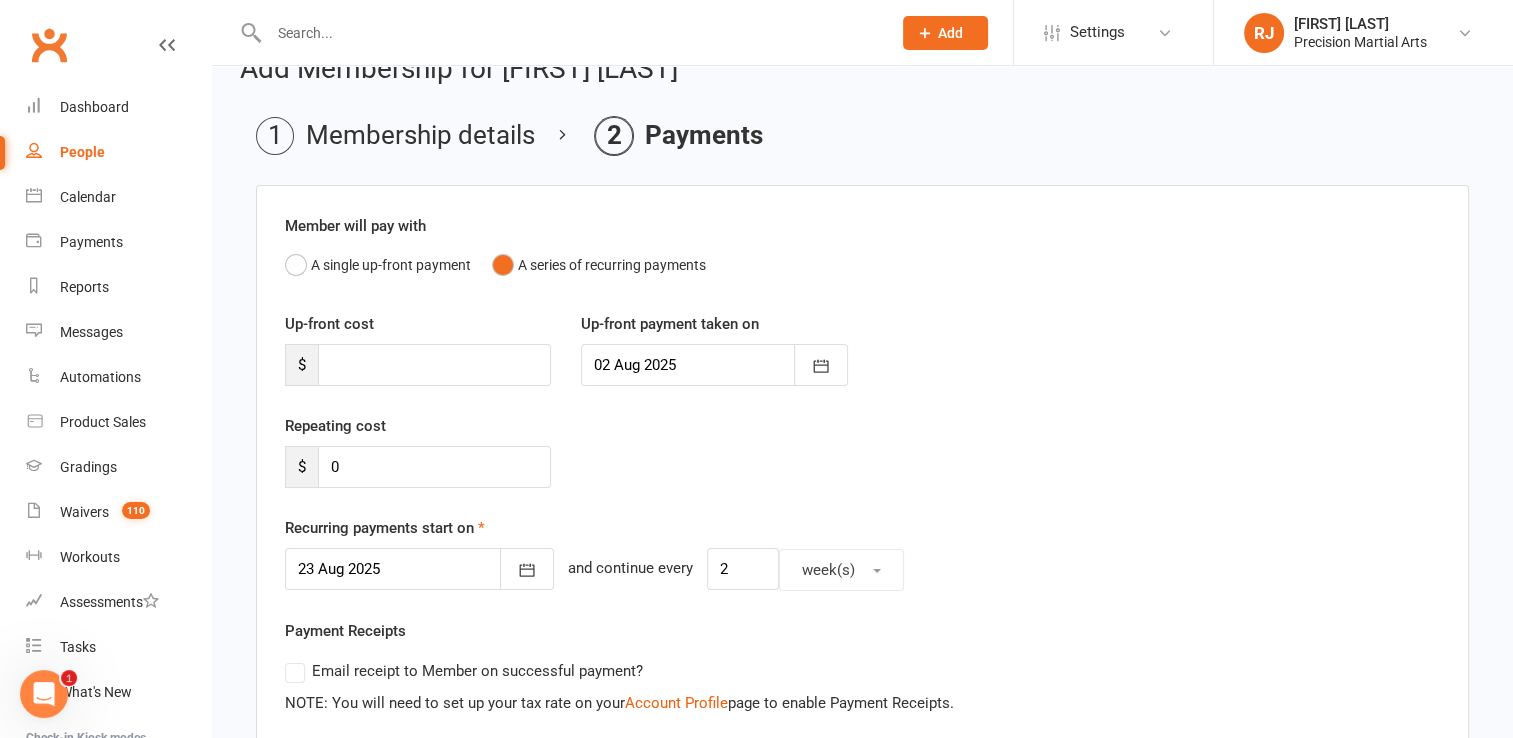 click on "Repeating cost  $ 147.5" at bounding box center (862, 465) 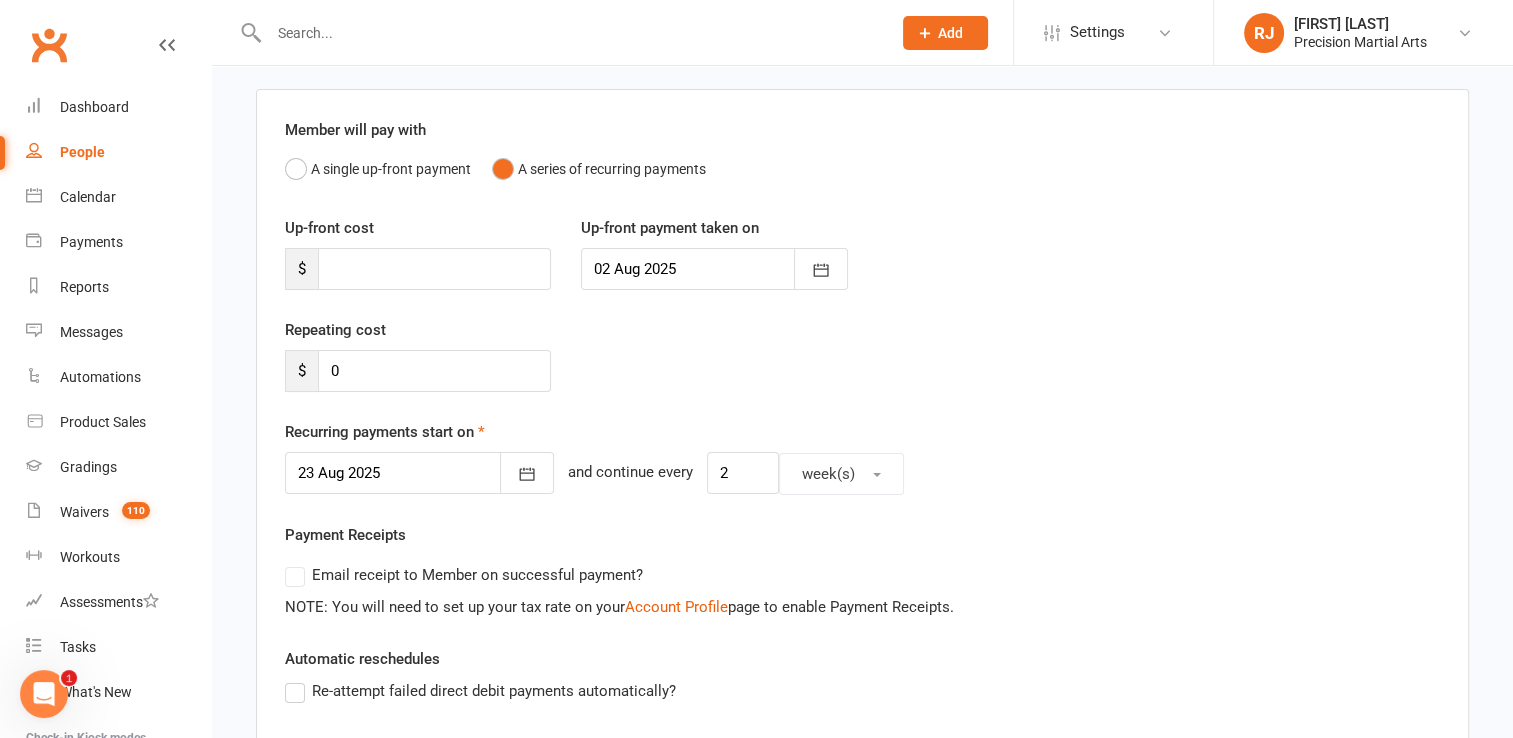 scroll, scrollTop: 160, scrollLeft: 0, axis: vertical 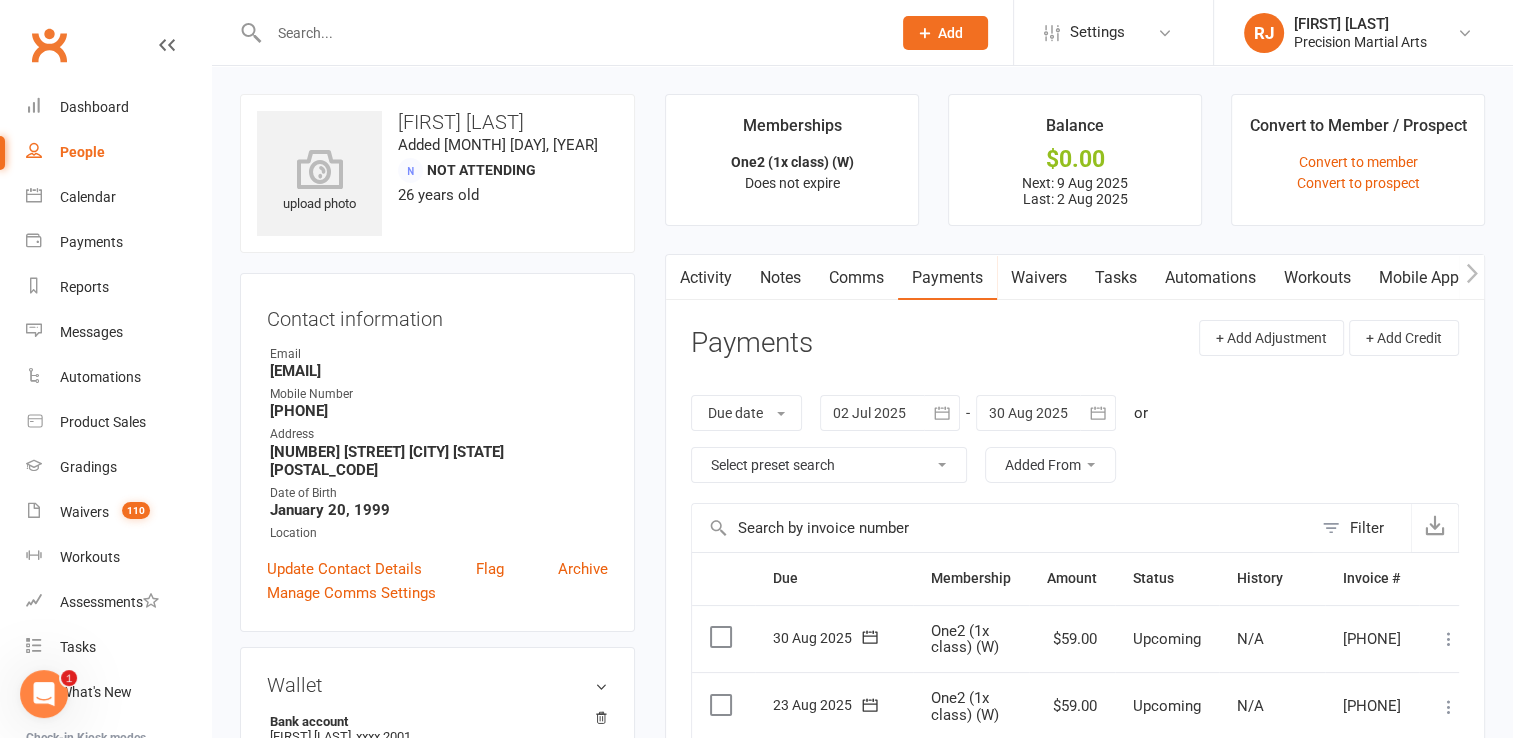 click on "Memberships One2 (1x class) (W) Does not expire Balance $0.00 Next: 9 Aug 2025 Last: 2 Aug 2025 Convert to Member / Prospect Convert to member Convert to prospect
Activity Notes Comms Payments Waivers Tasks Automations Workouts Mobile App Credit balance
Payments + Add Adjustment + Add Credit Due date  Due date Date paid Date failed Date settled 02 Jul 2025
July 2025
Sun Mon Tue Wed Thu Fri Sat
27
29
30
01
02
03
04
05
28
06
07
08
09
10
11
12
29
13
14
15
16
17
18
19
30" at bounding box center [1075, 785] 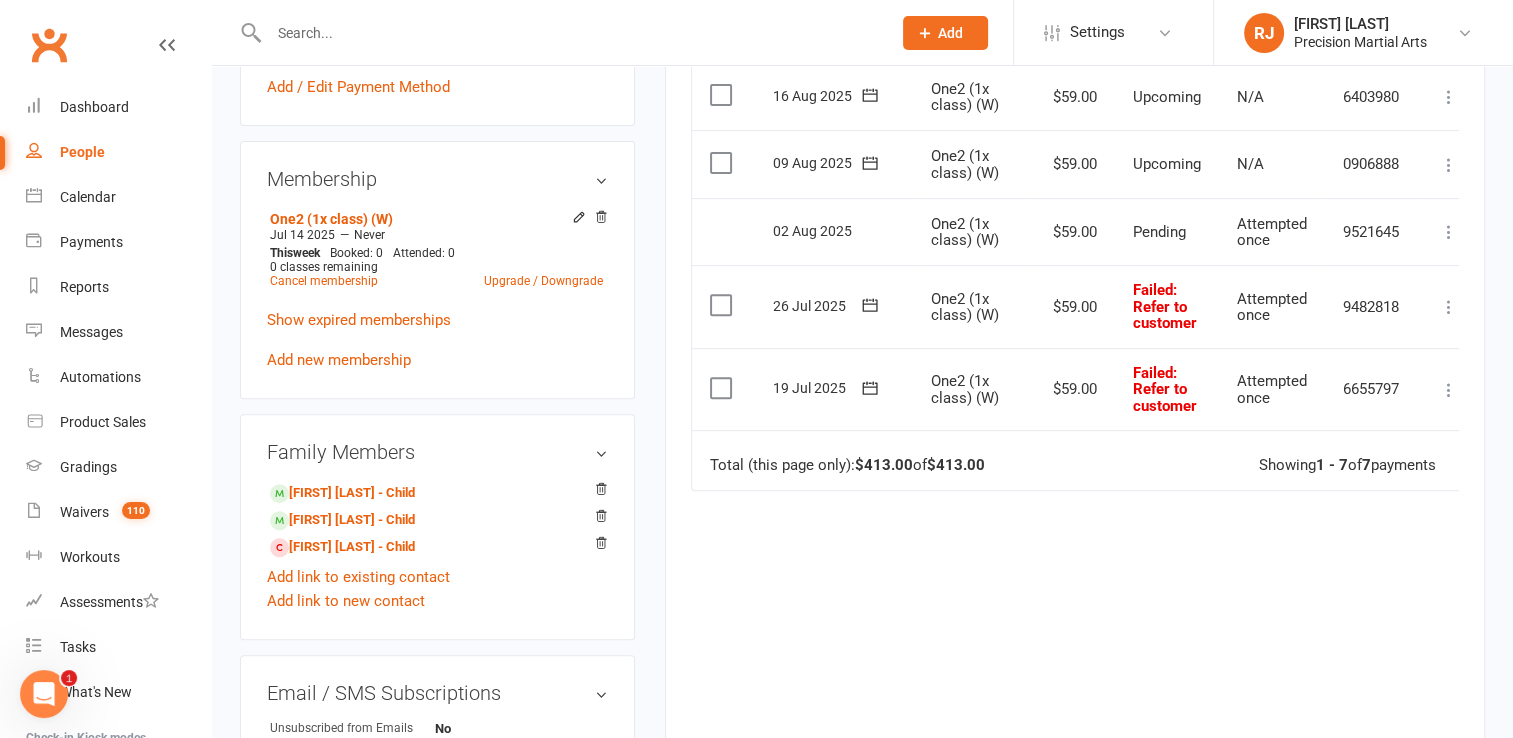 scroll, scrollTop: 680, scrollLeft: 0, axis: vertical 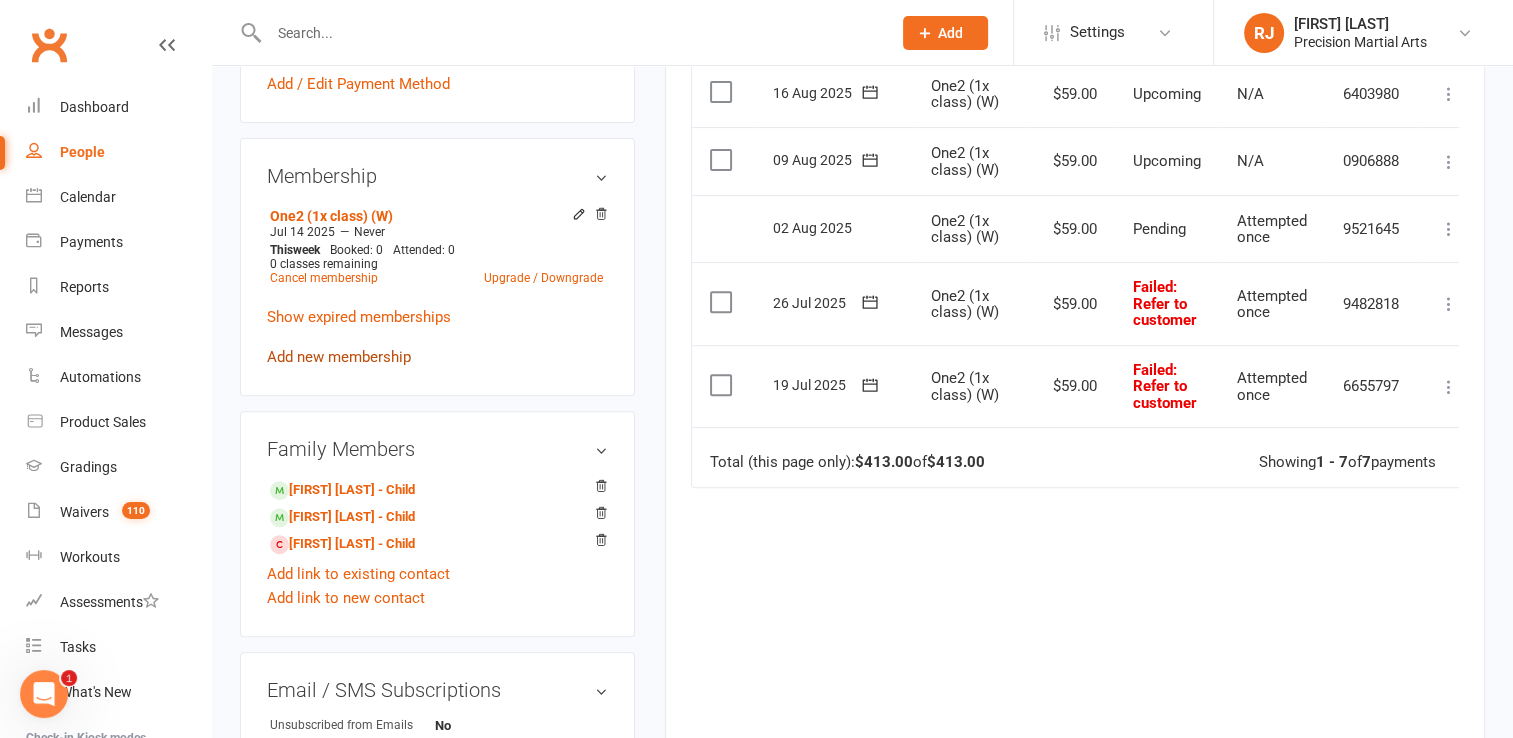 click on "Add new membership" at bounding box center [339, 357] 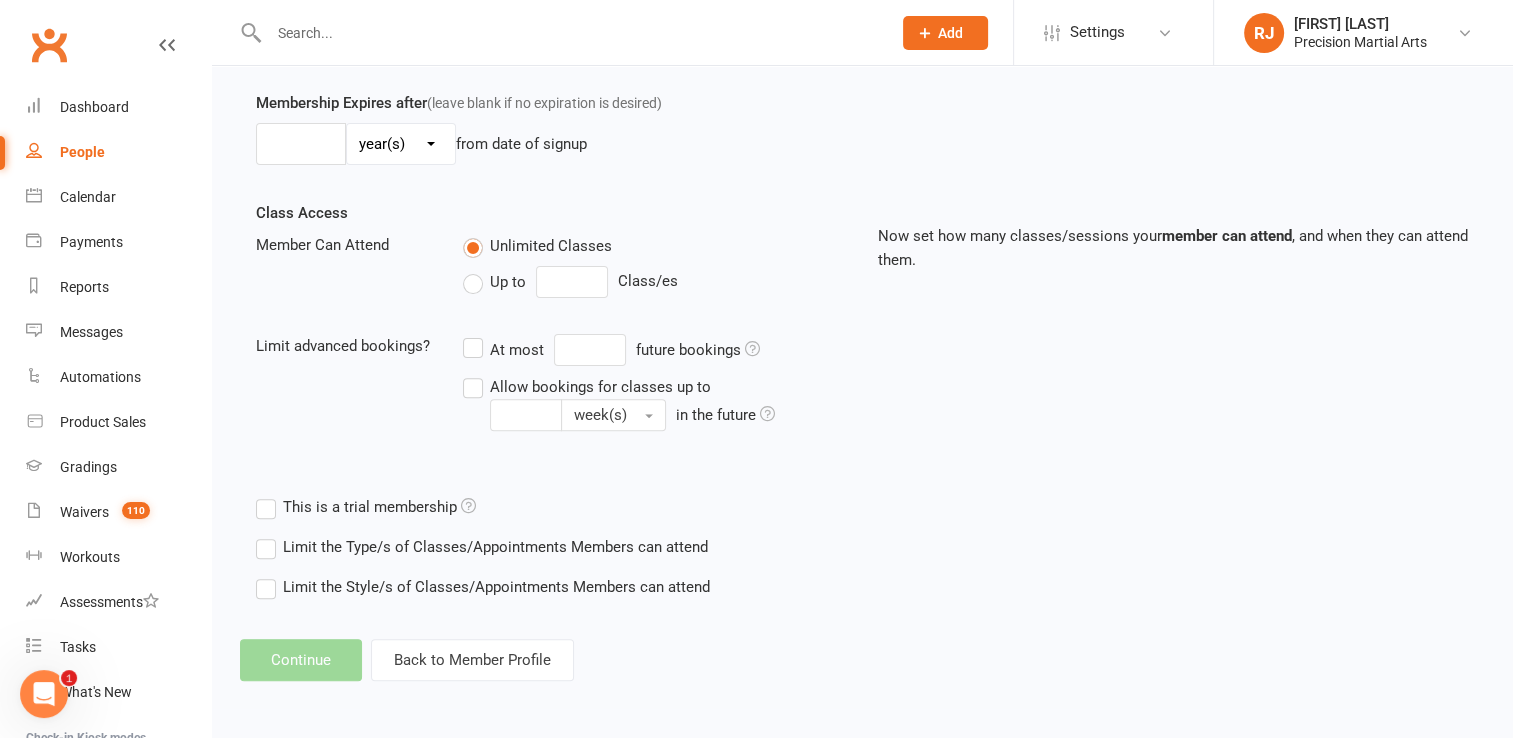 scroll, scrollTop: 0, scrollLeft: 0, axis: both 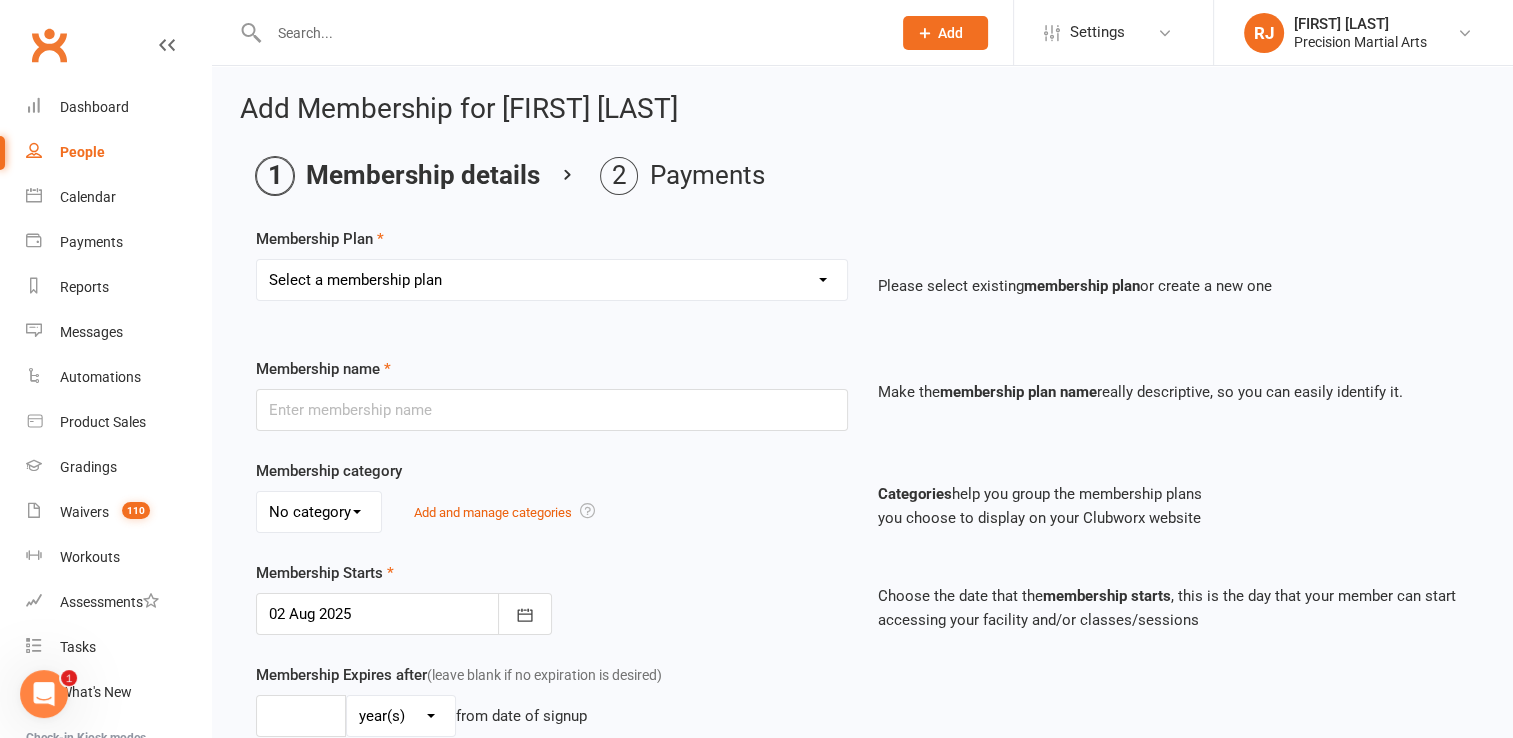 click on "Select a membership plan Create new Membership Plan Intermediate (3x classes) child/spouse Beginner (2x classes) child/spouse One (1x class) child/spouse Advanced (unlimited dojo) child/spouse 4 lesson trial - 1 student 4 lesson trial - 2 students 4 lesson trial - 3-4 students Free lesson Beginner1 (2x classes per week) (W) Beginner1 (2x classes per week) (FN) Intermediate1 (3x classes per week) (W) Intermediate1 (3x classes per week) (FN) Advanced1 (unlimited dojo) (W) Advanced1 (unlimited dojo) (FN) Elite1 (unlimited dojo & gym) (W) Elite1 (unlimited dojo & gym) (FN) Base1 (2x sessions per week) (W) Base1 (2x sessions per week) (FN) Athlete1 (3x sessions per week) (W) Athlete1 (3x sessions per week) (FN) One1 (1x class) (W) One1 (1x class) (FN) One2 (1x class) (FN) Elite (unlimited dojo & gym) child/spouse Base (2x classes) child/spouse Athlete (3x classes) child/spouse Beginner2 (2x classes per week) (FN) Beginner1 (2x classes) Advanced1 (unlimited dojo) (FN) Advanced2 (unlimited dojo) (FN) 4 week program" at bounding box center (552, 280) 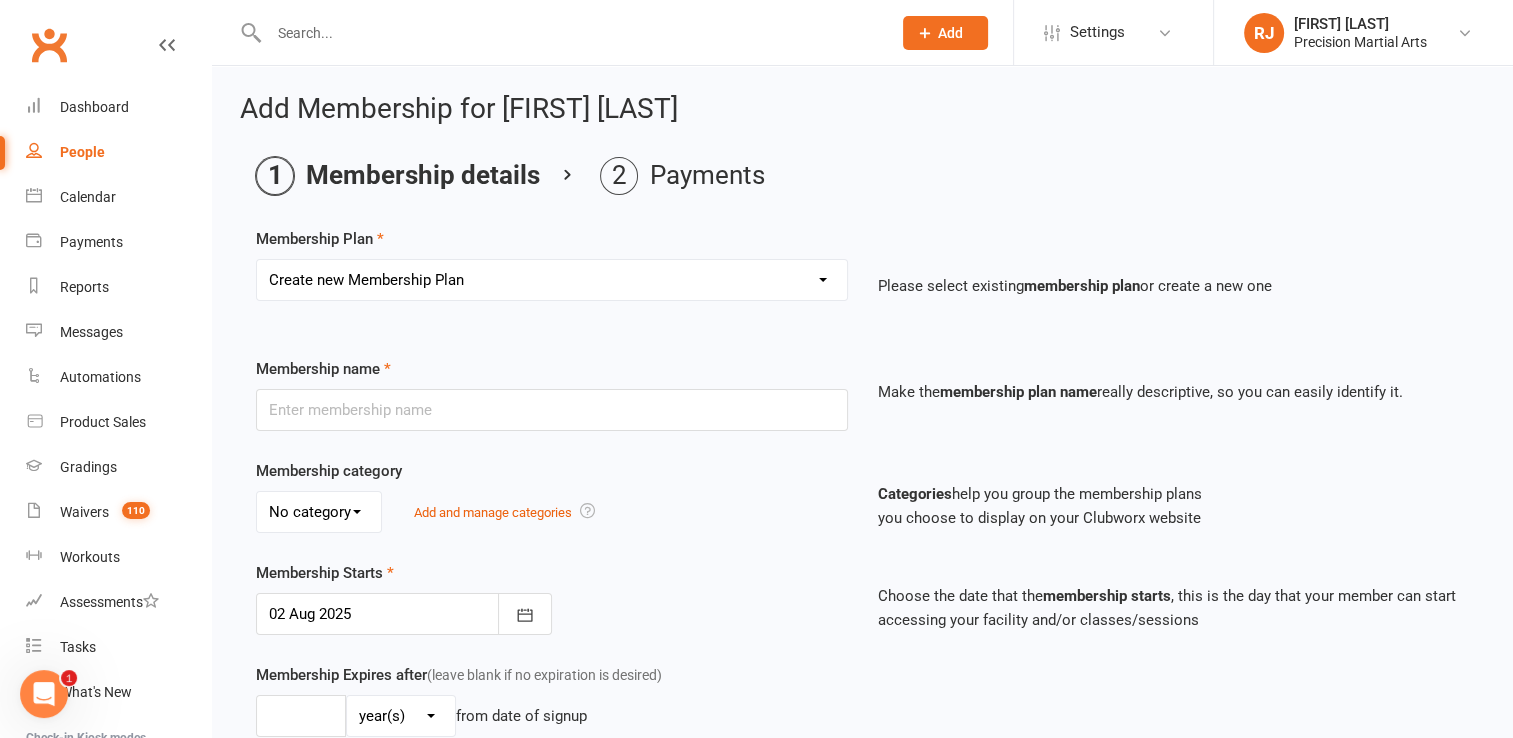 click on "Select a membership plan Create new Membership Plan Intermediate (3x classes) child/spouse Beginner (2x classes) child/spouse One (1x class) child/spouse Advanced (unlimited dojo) child/spouse 4 lesson trial - 1 student 4 lesson trial - 2 students 4 lesson trial - 3-4 students Free lesson Beginner1 (2x classes per week) (W) Beginner1 (2x classes per week) (FN) Intermediate1 (3x classes per week) (W) Intermediate1 (3x classes per week) (FN) Advanced1 (unlimited dojo) (W) Advanced1 (unlimited dojo) (FN) Elite1 (unlimited dojo & gym) (W) Elite1 (unlimited dojo & gym) (FN) Base1 (2x sessions per week) (W) Base1 (2x sessions per week) (FN) Athlete1 (3x sessions per week) (W) Athlete1 (3x sessions per week) (FN) One1 (1x class) (W) One1 (1x class) (FN) One2 (1x class) (FN) Elite (unlimited dojo & gym) child/spouse Base (2x classes) child/spouse Athlete (3x classes) child/spouse Beginner2 (2x classes per week) (FN) Beginner1 (2x classes) Advanced1 (unlimited dojo) (FN) Advanced2 (unlimited dojo) (FN) 4 week program" at bounding box center (552, 280) 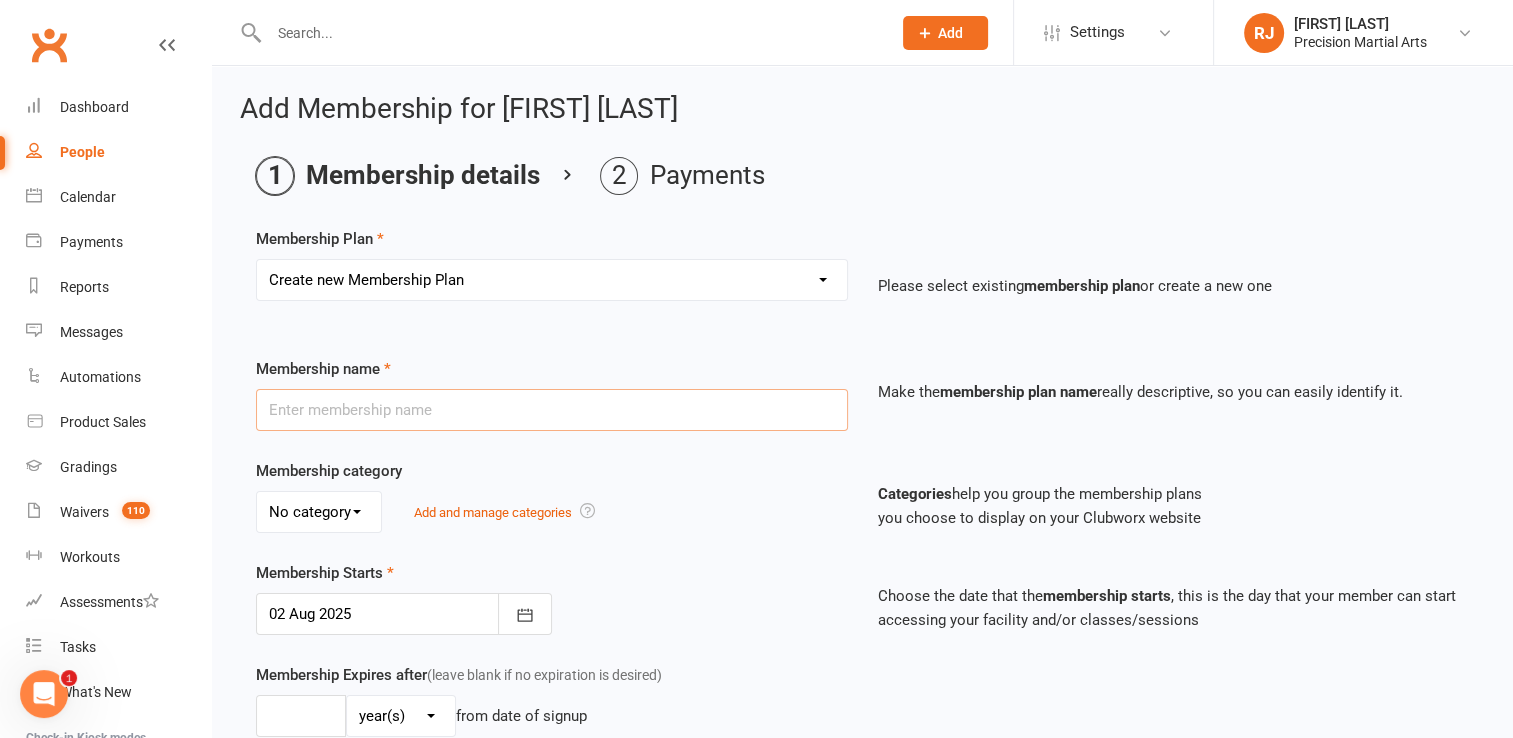 click at bounding box center [552, 410] 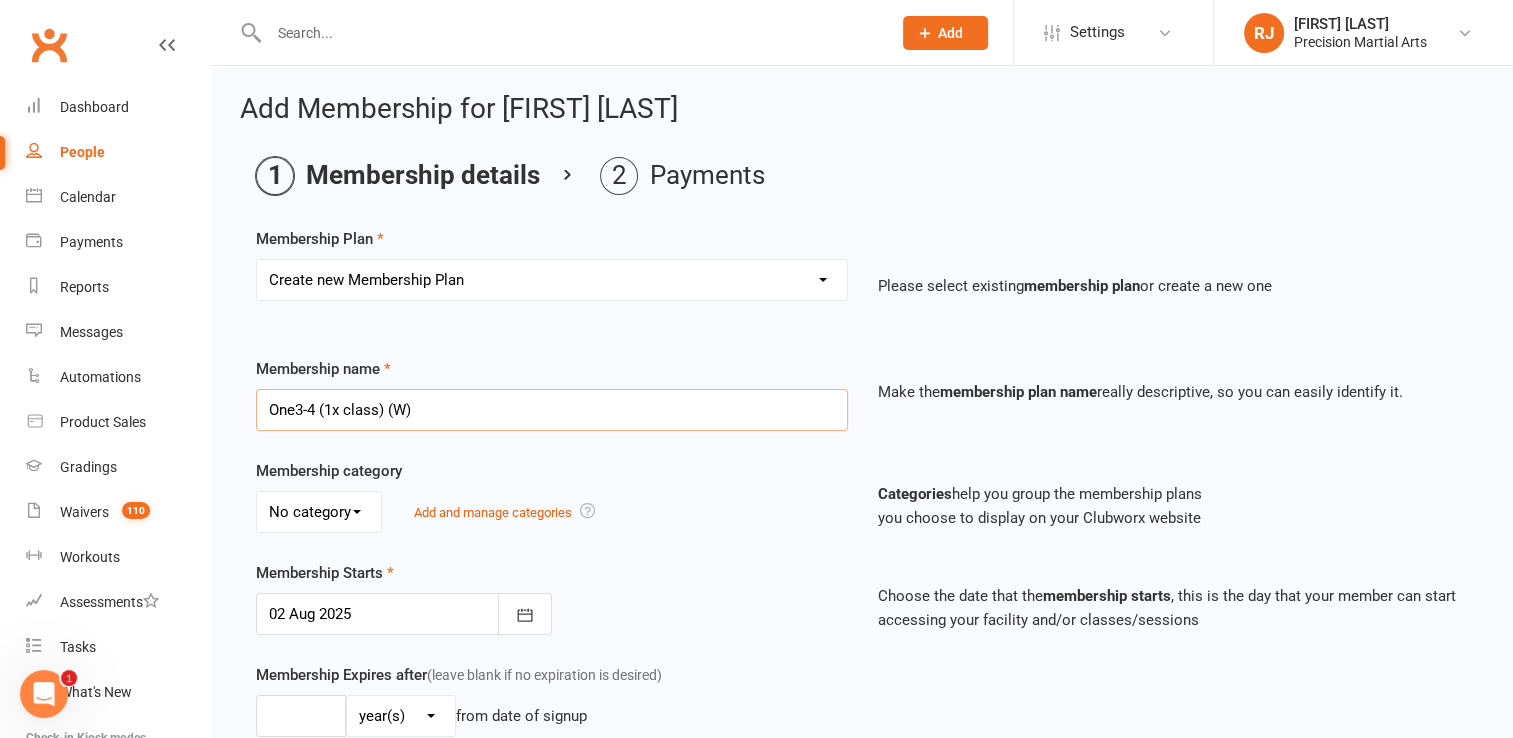 type on "One3-4 (1x class) (W)" 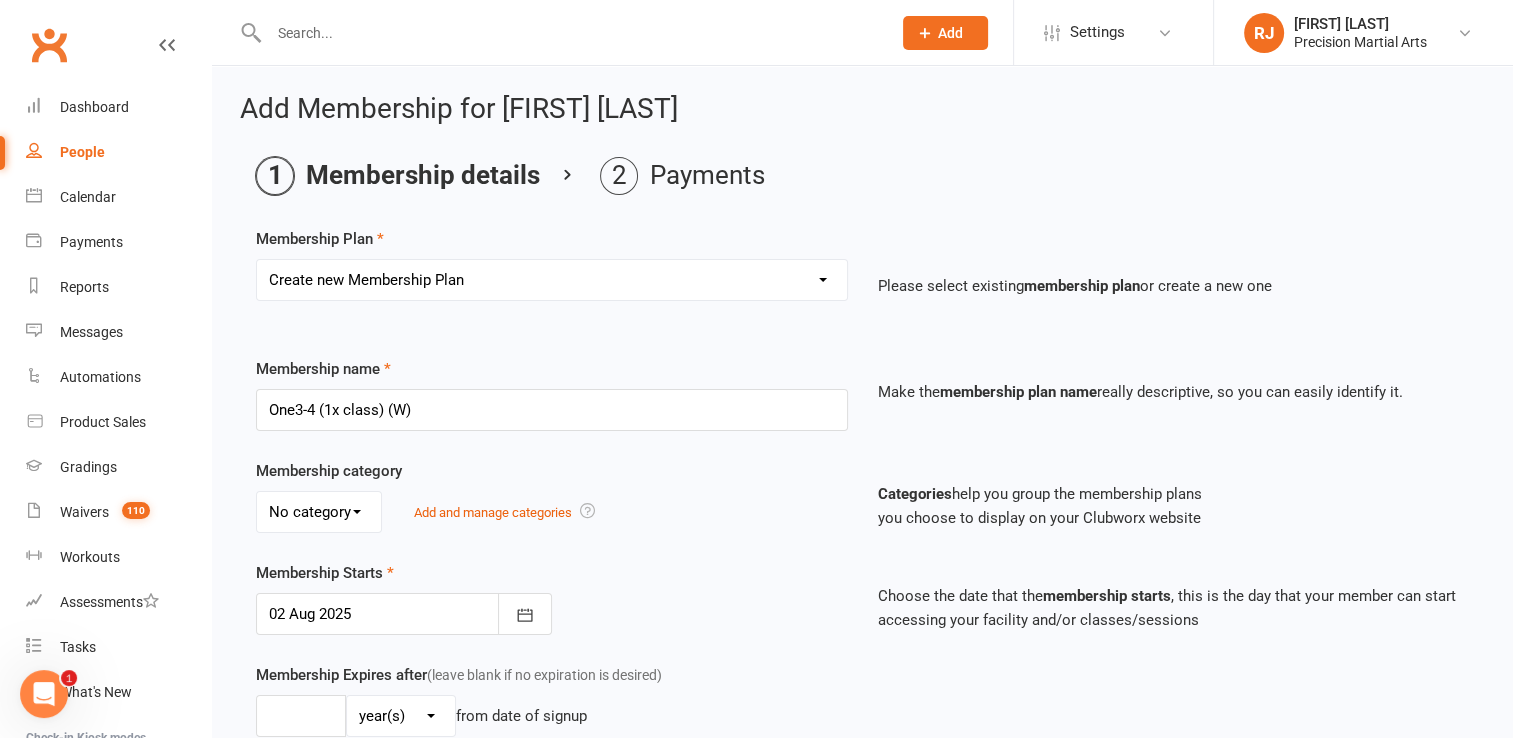 click on "Membership category No category 1 student 2 students 3-4  students 3 students 4 students 5 students Online Add and manage categories" at bounding box center [552, 496] 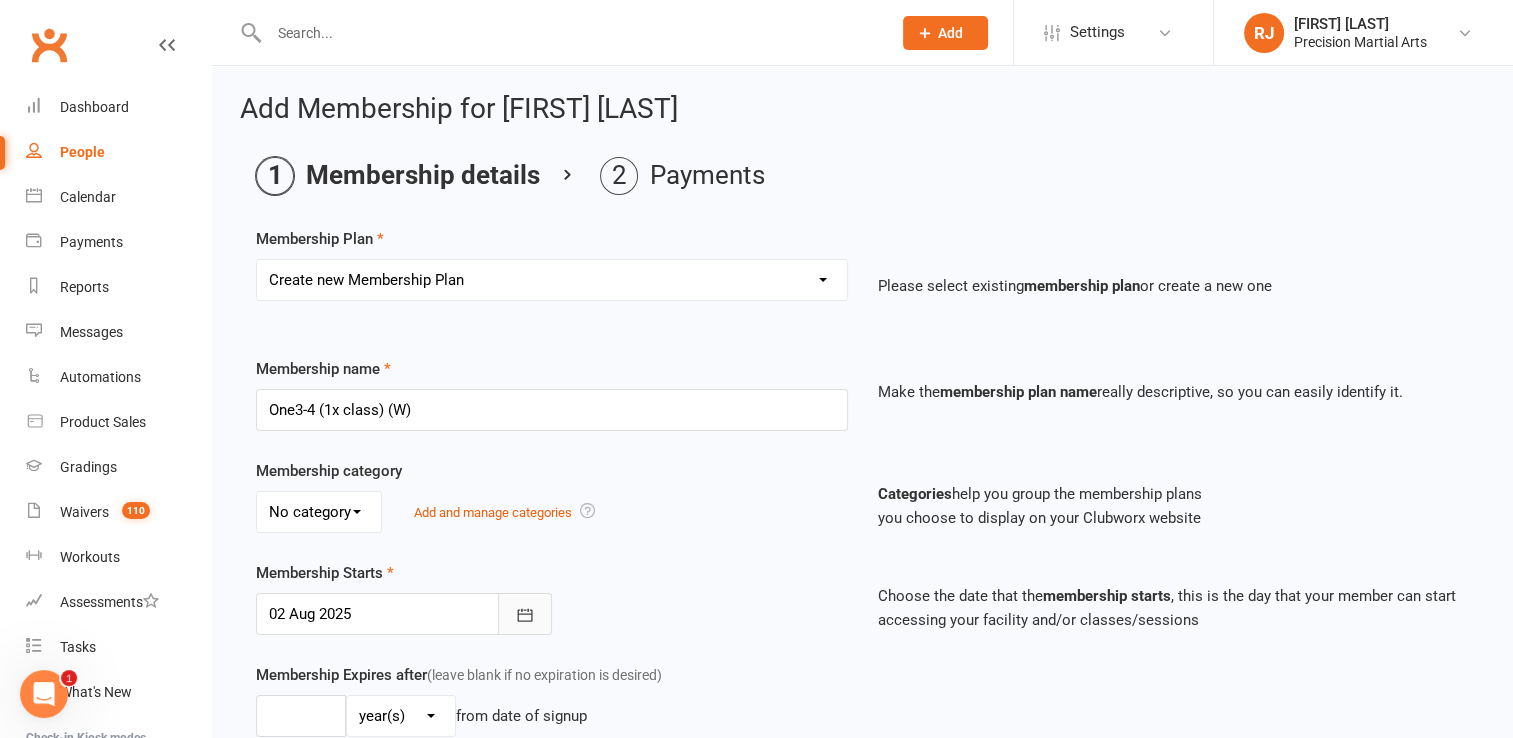 click 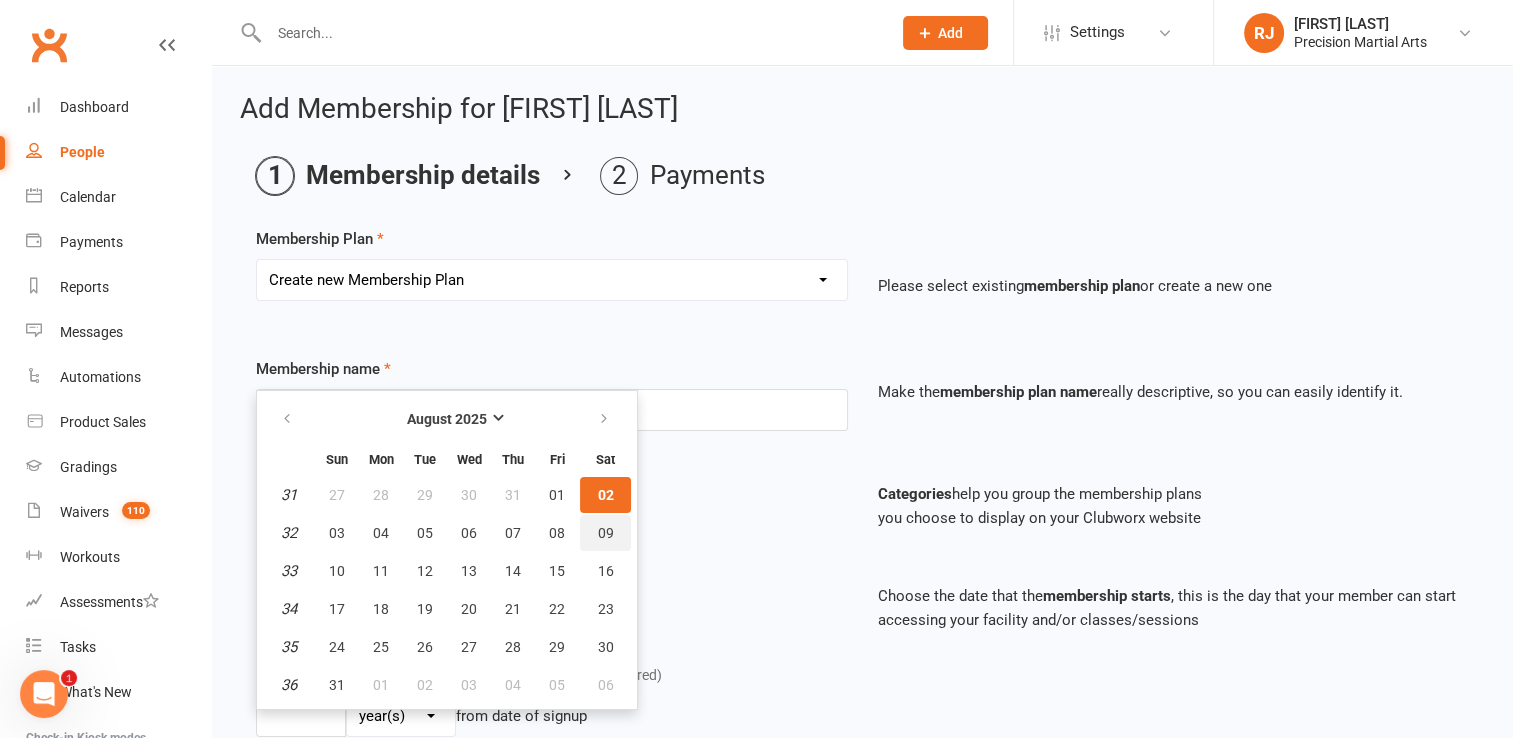 click on "09" at bounding box center [606, 533] 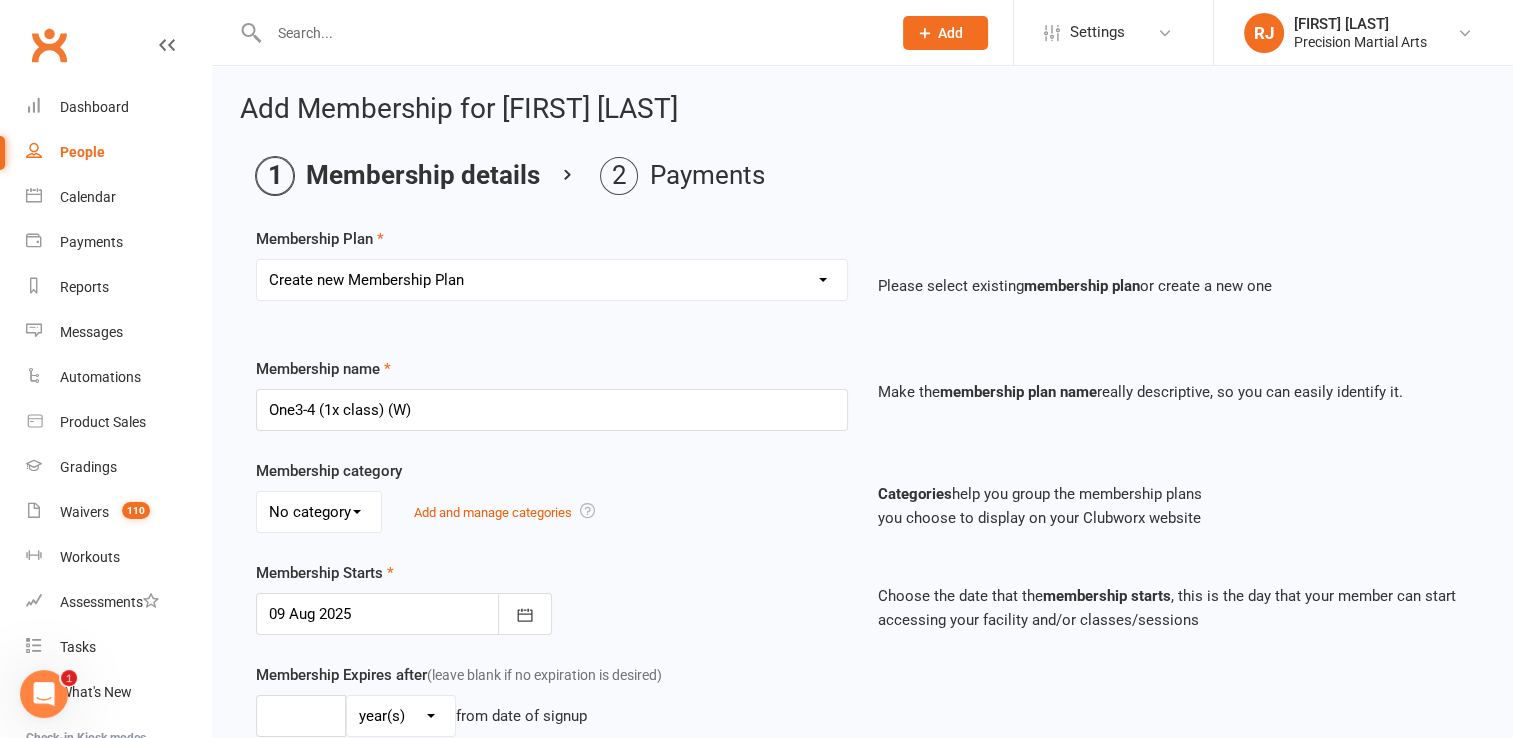 click on "Membership Starts 09 Aug 2025
August 2025
Sun Mon Tue Wed Thu Fri Sat
31
27
28
29
30
31
01
02
32
03
04
05
06
07
08
09
33
10
11
12
13
14
15
16
34
17
18
19
20
21
22
23
35
24
25
26
27
28
29
30
36 31" at bounding box center [552, 598] 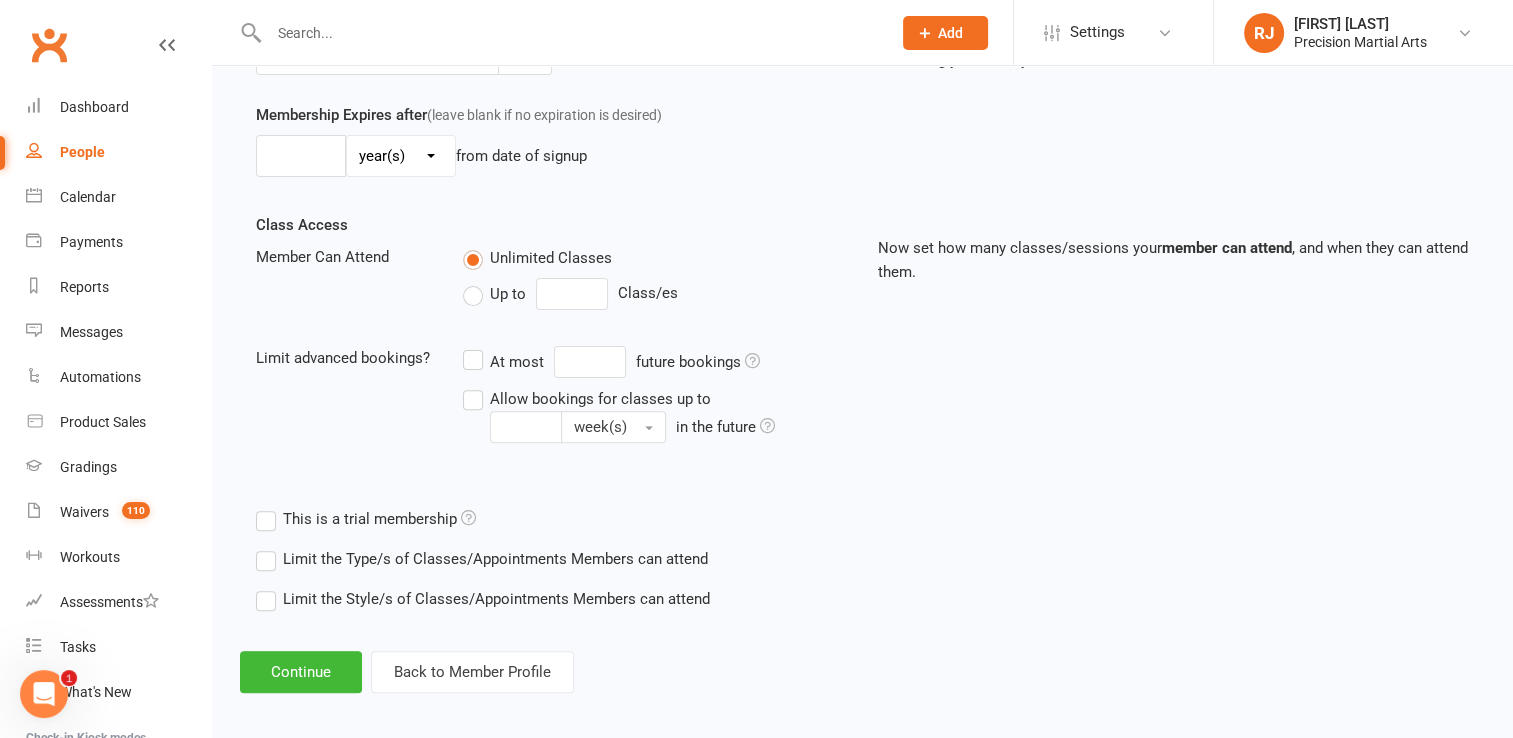 scroll, scrollTop: 568, scrollLeft: 0, axis: vertical 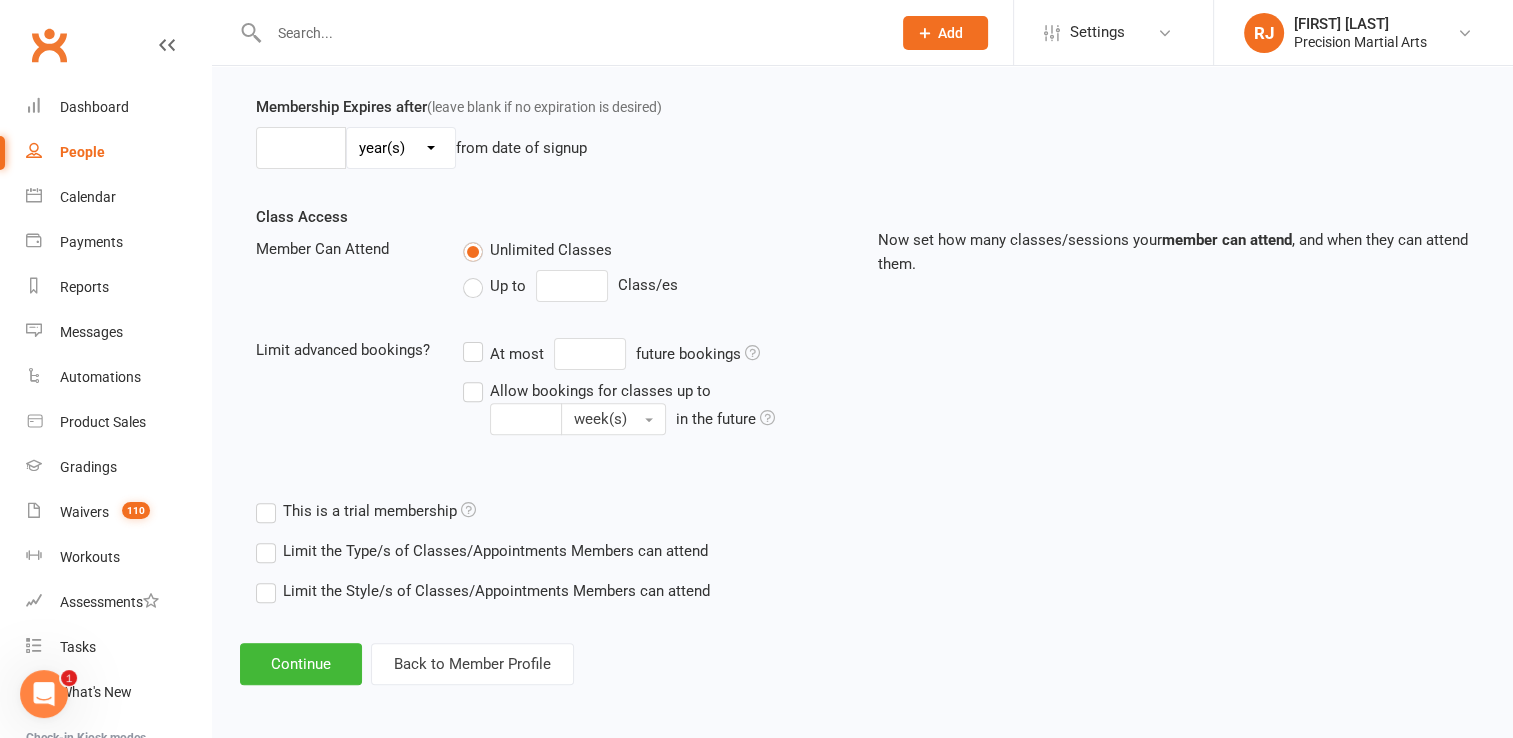 click on "Up to" at bounding box center [494, 286] 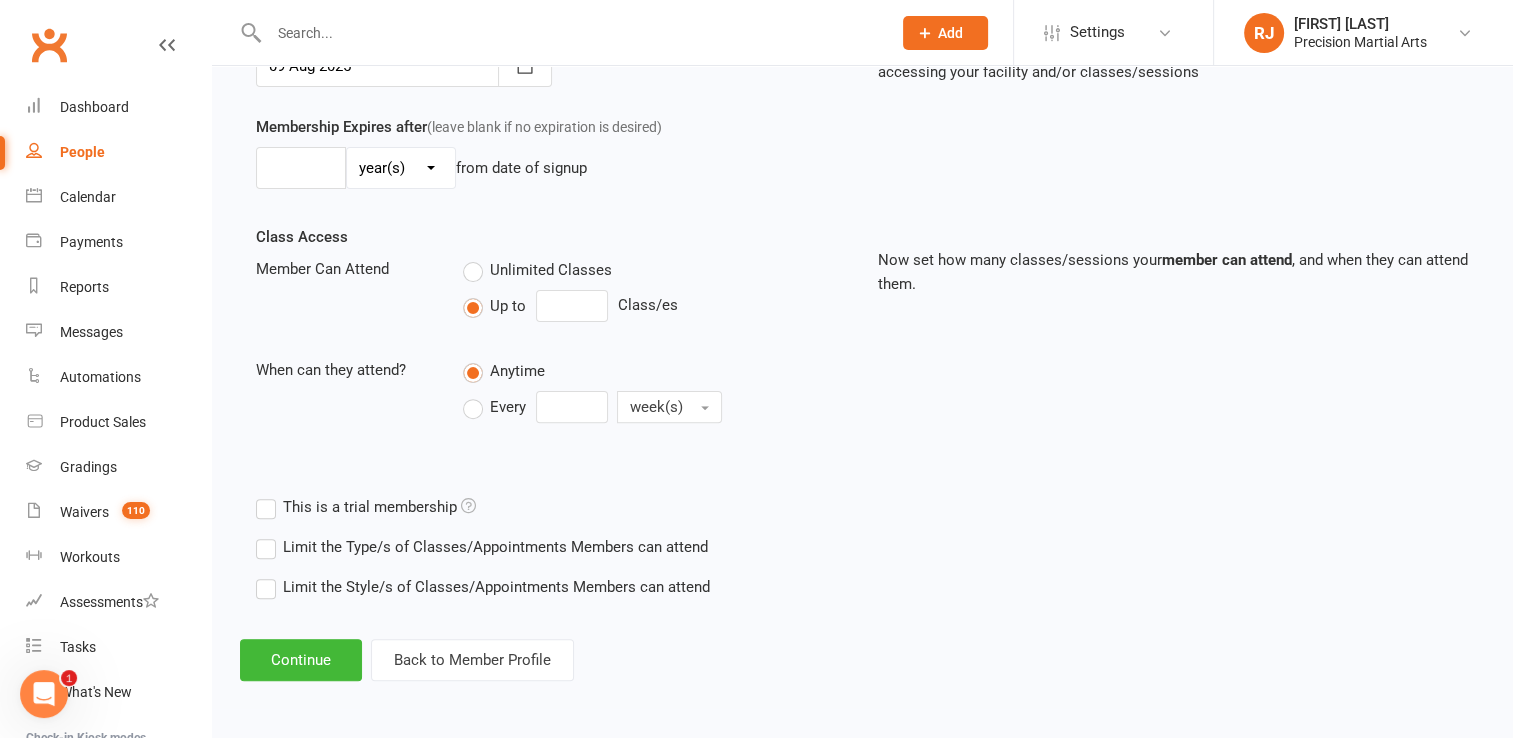 type on "0" 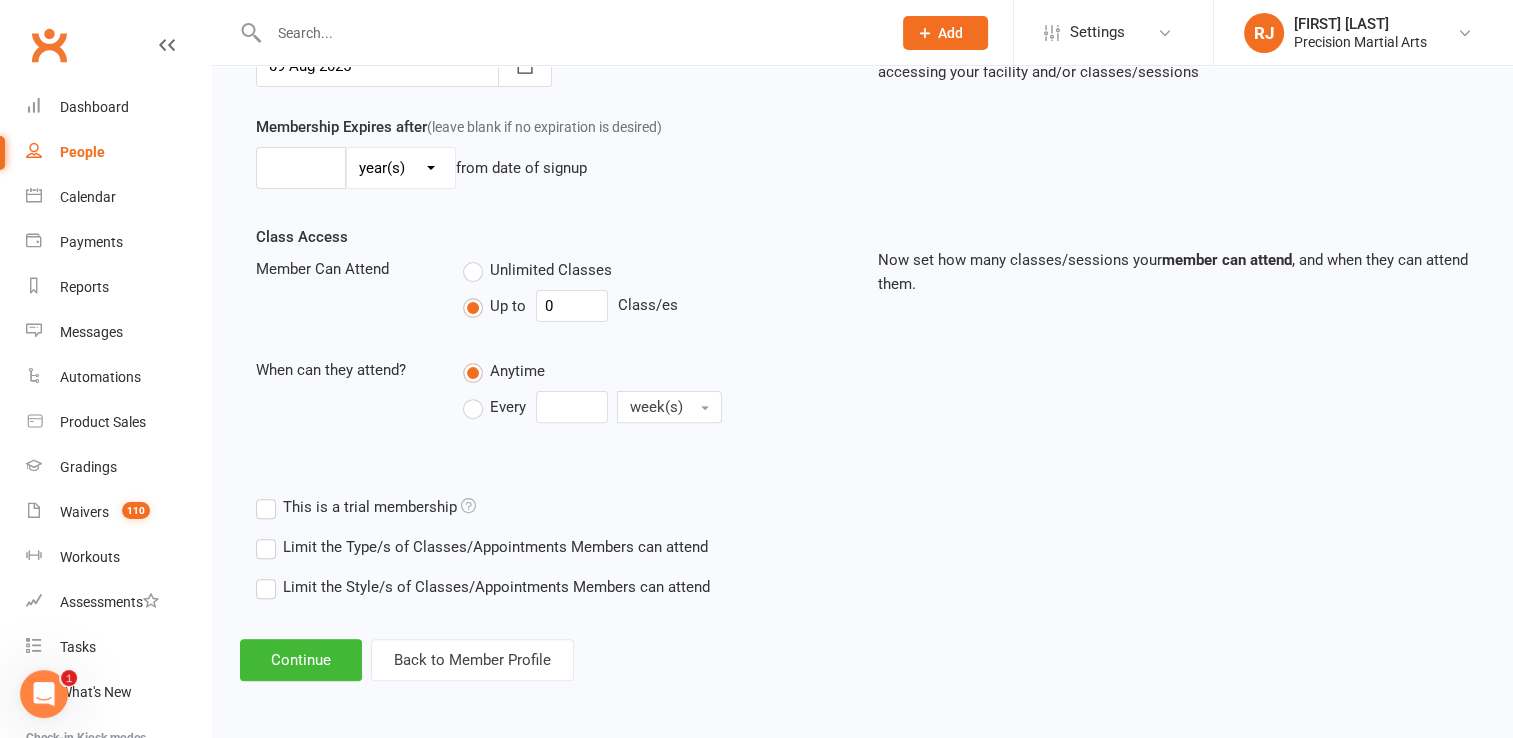 scroll, scrollTop: 544, scrollLeft: 0, axis: vertical 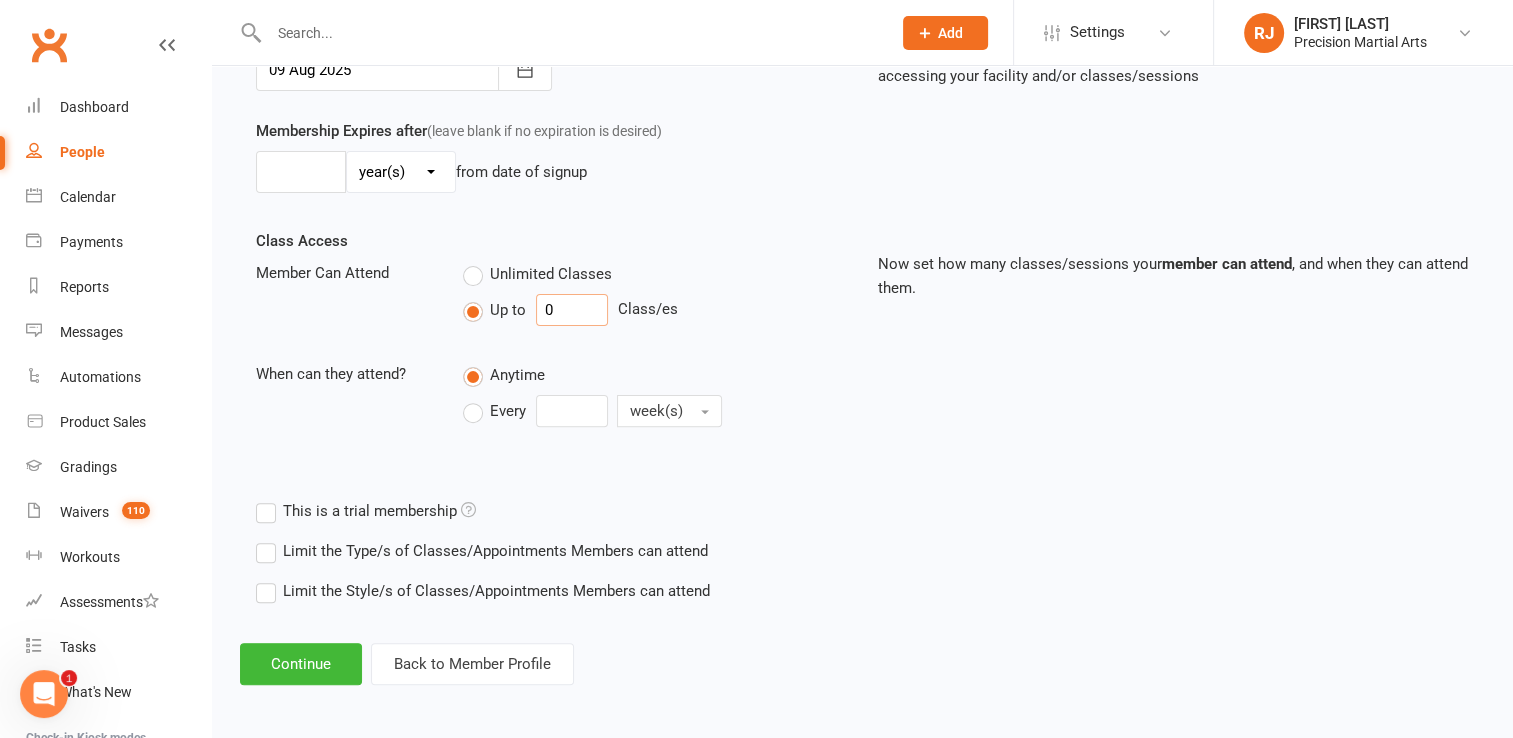 click on "0" at bounding box center (572, 310) 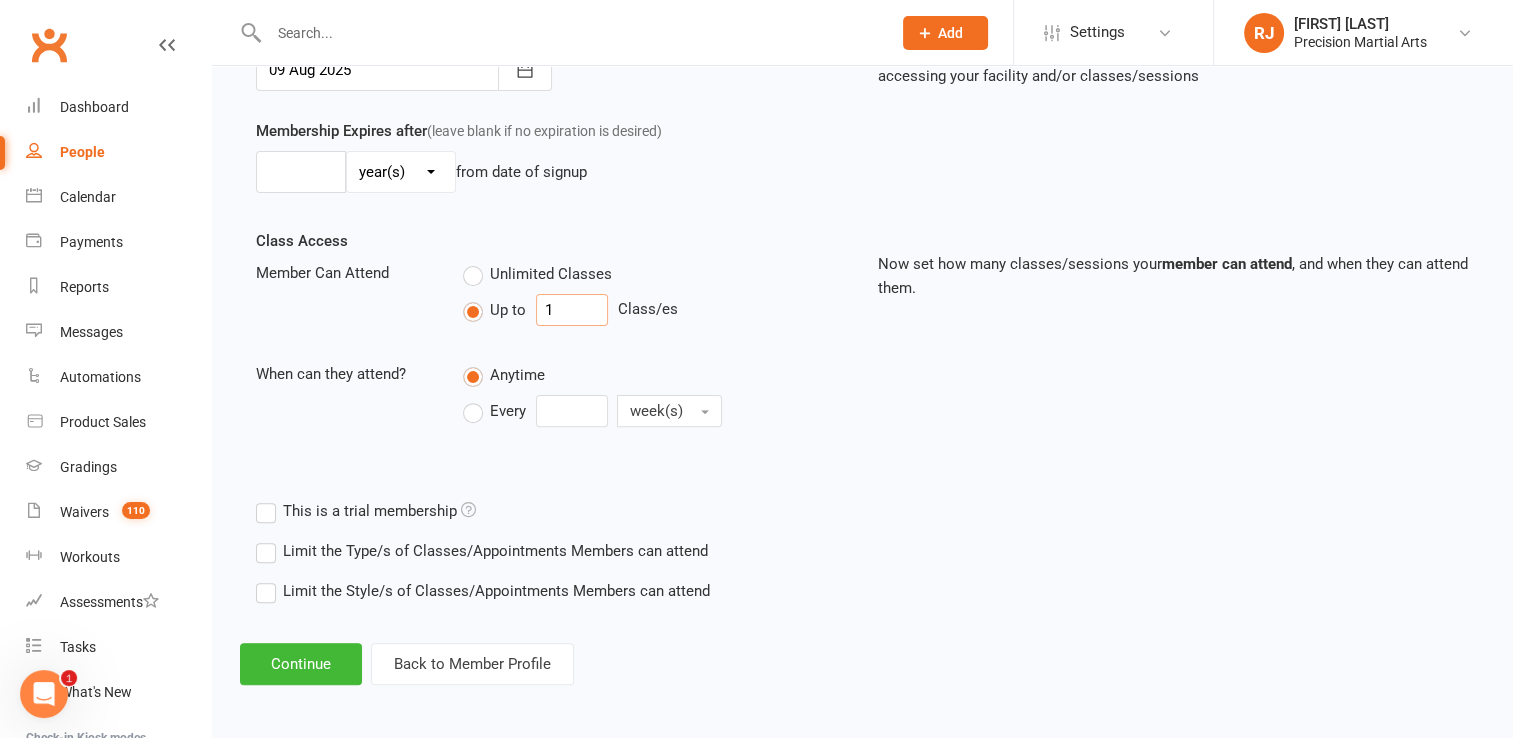 type on "1" 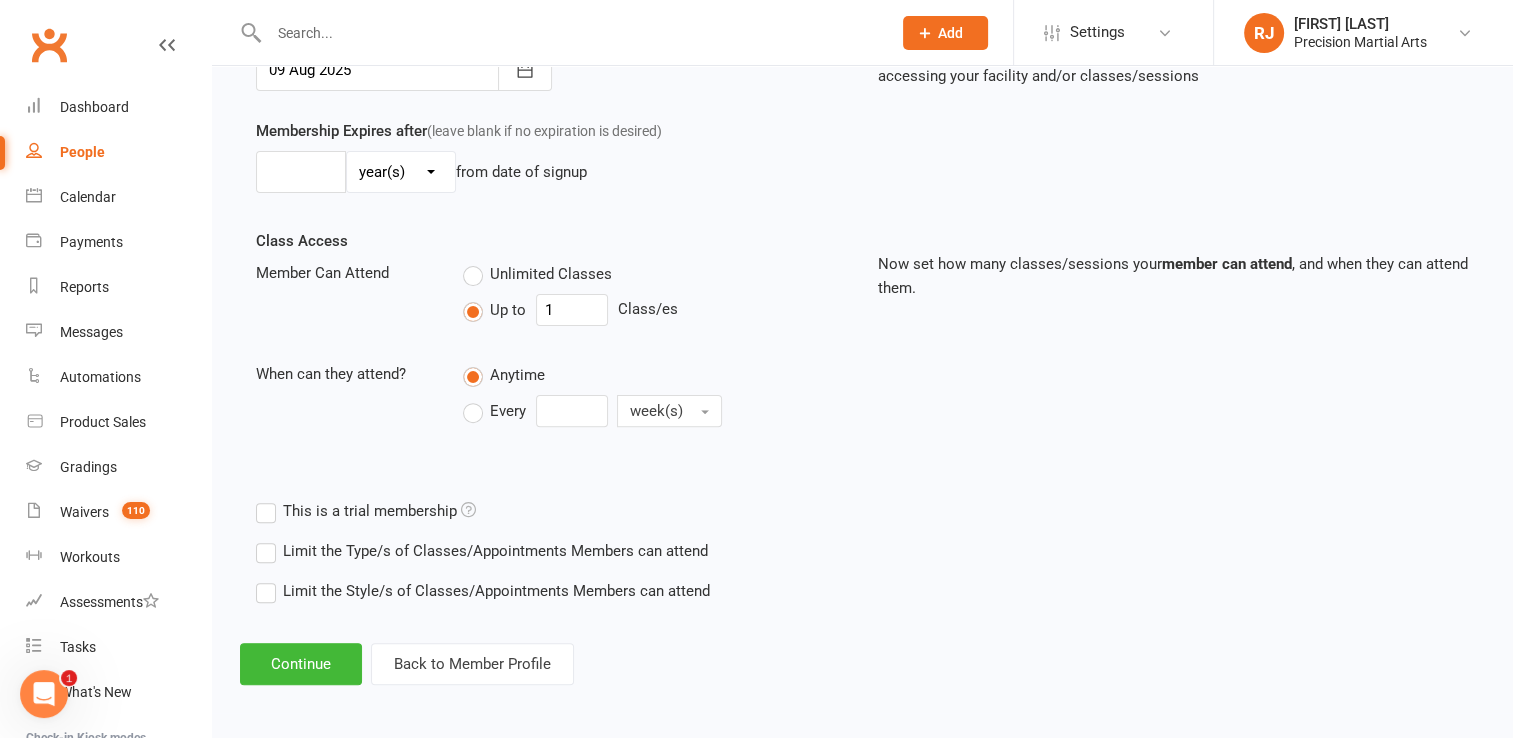 click on "Every" at bounding box center [494, 411] 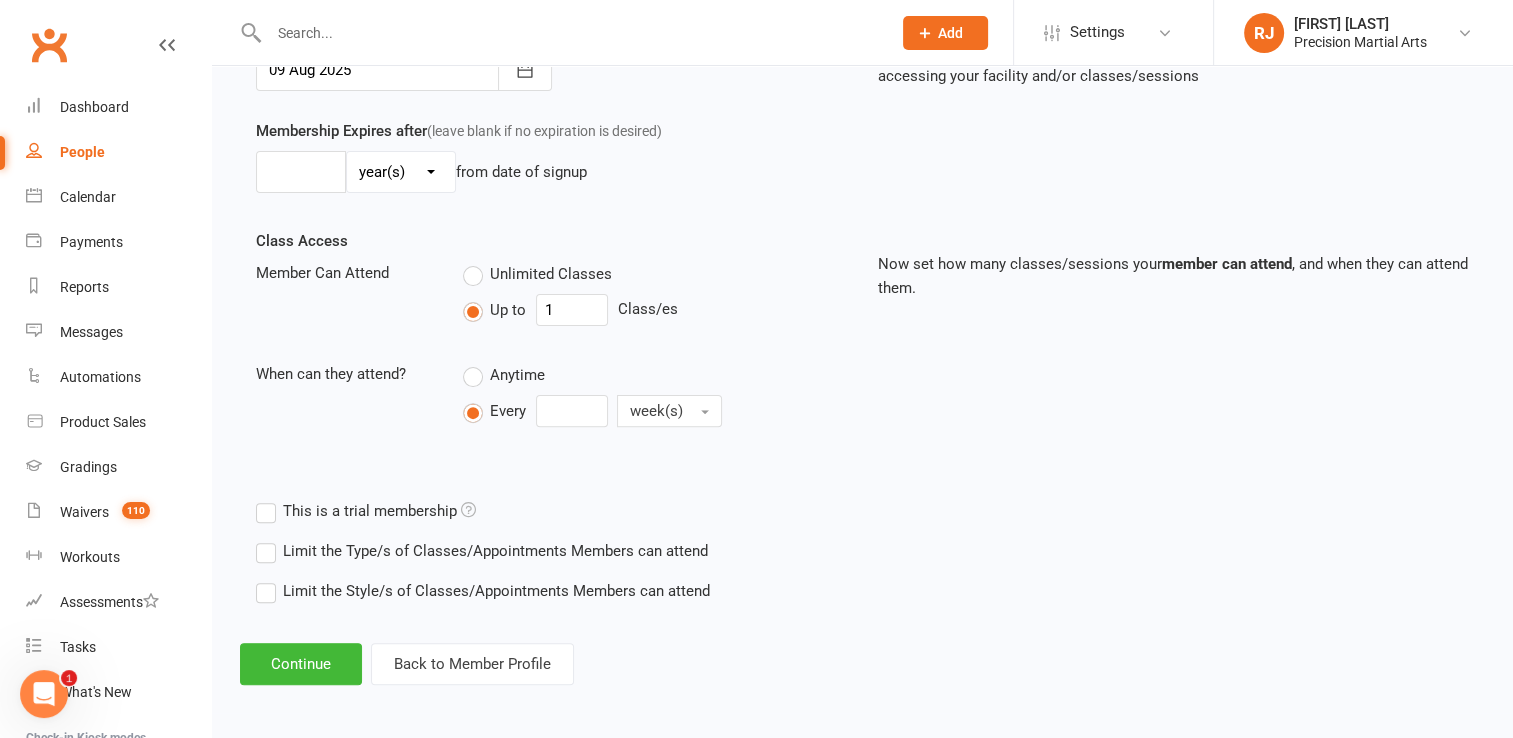 type on "0" 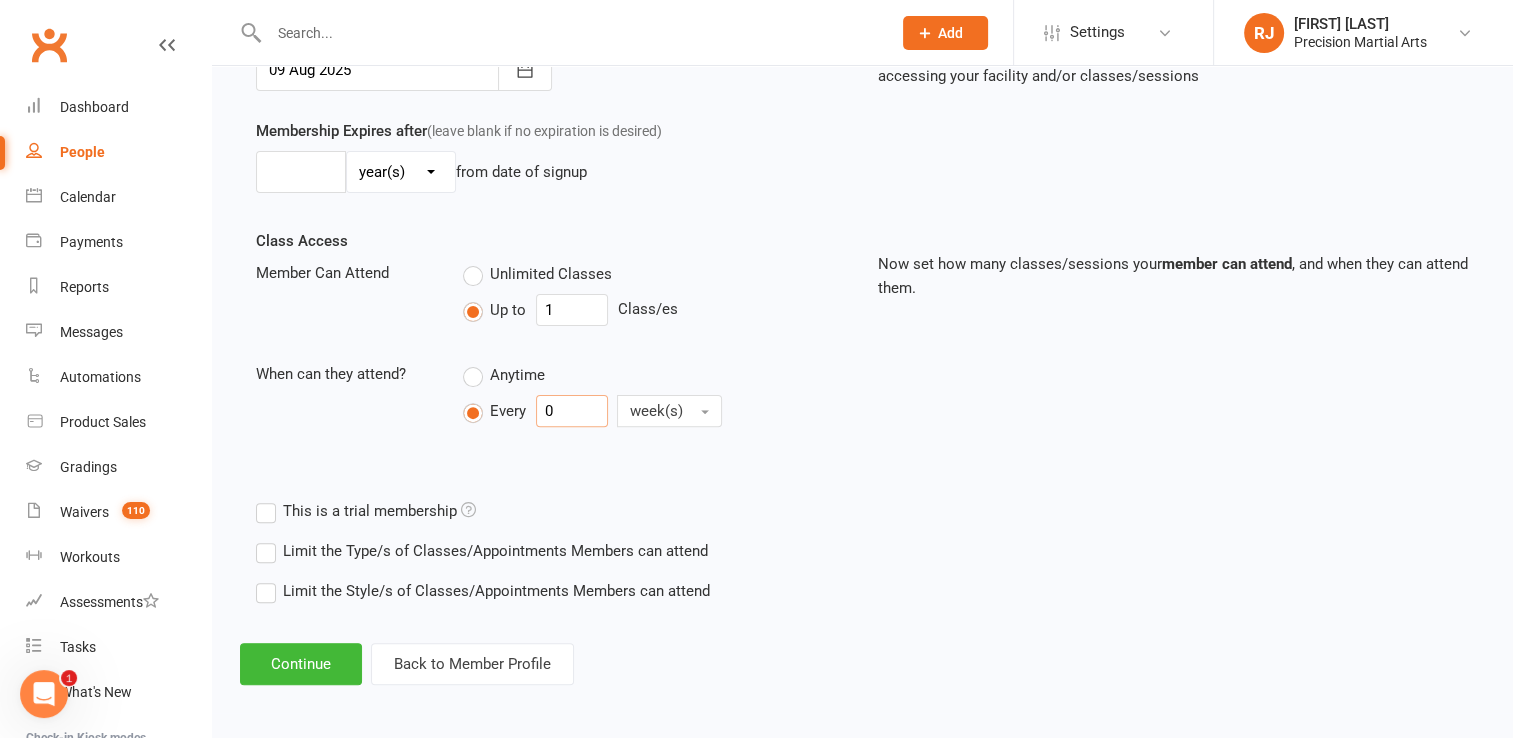 click on "0" at bounding box center (572, 411) 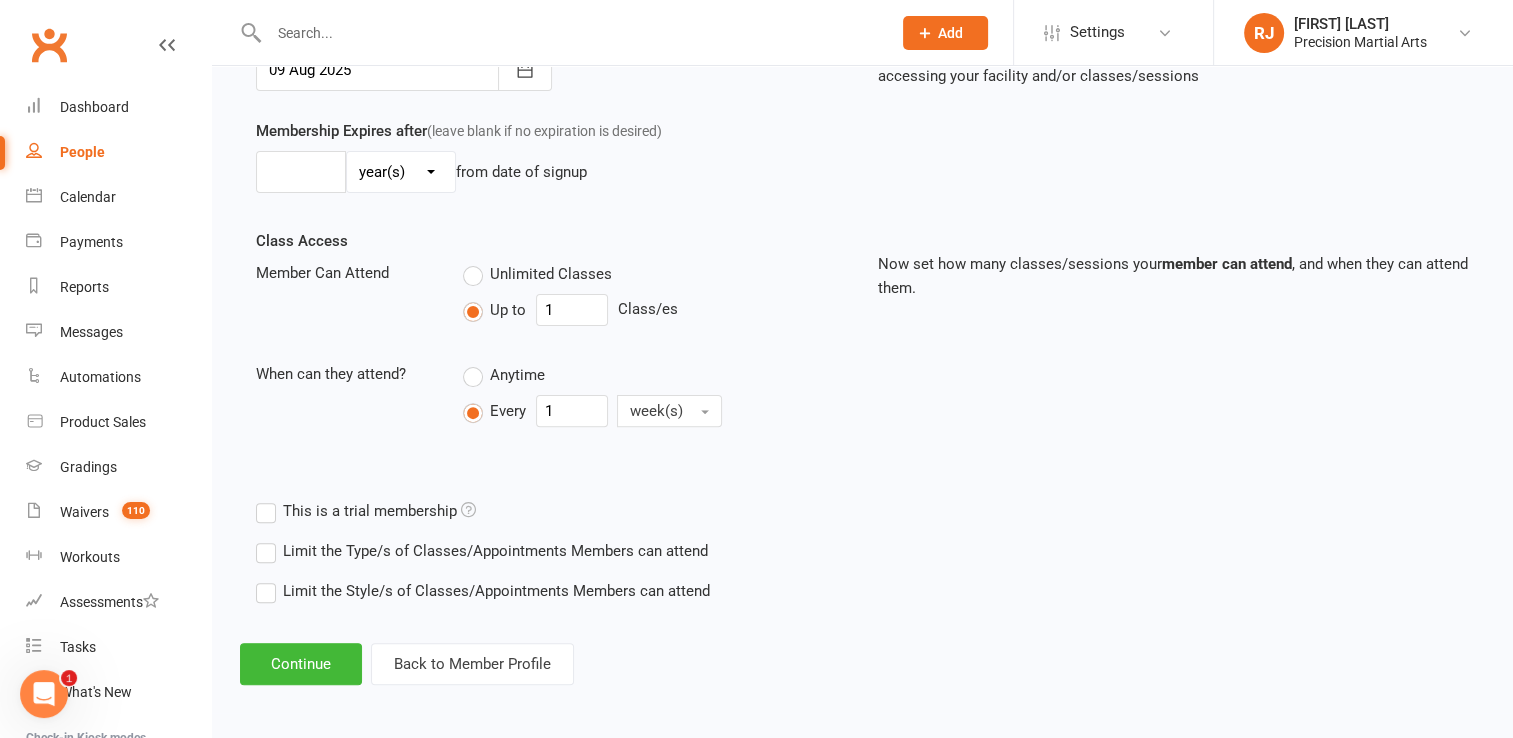 click on "Class Access Member Can Attend Unlimited Classes Up to 1 Class/es When can they attend? Anytime Every 1
week(s)" at bounding box center [552, 346] 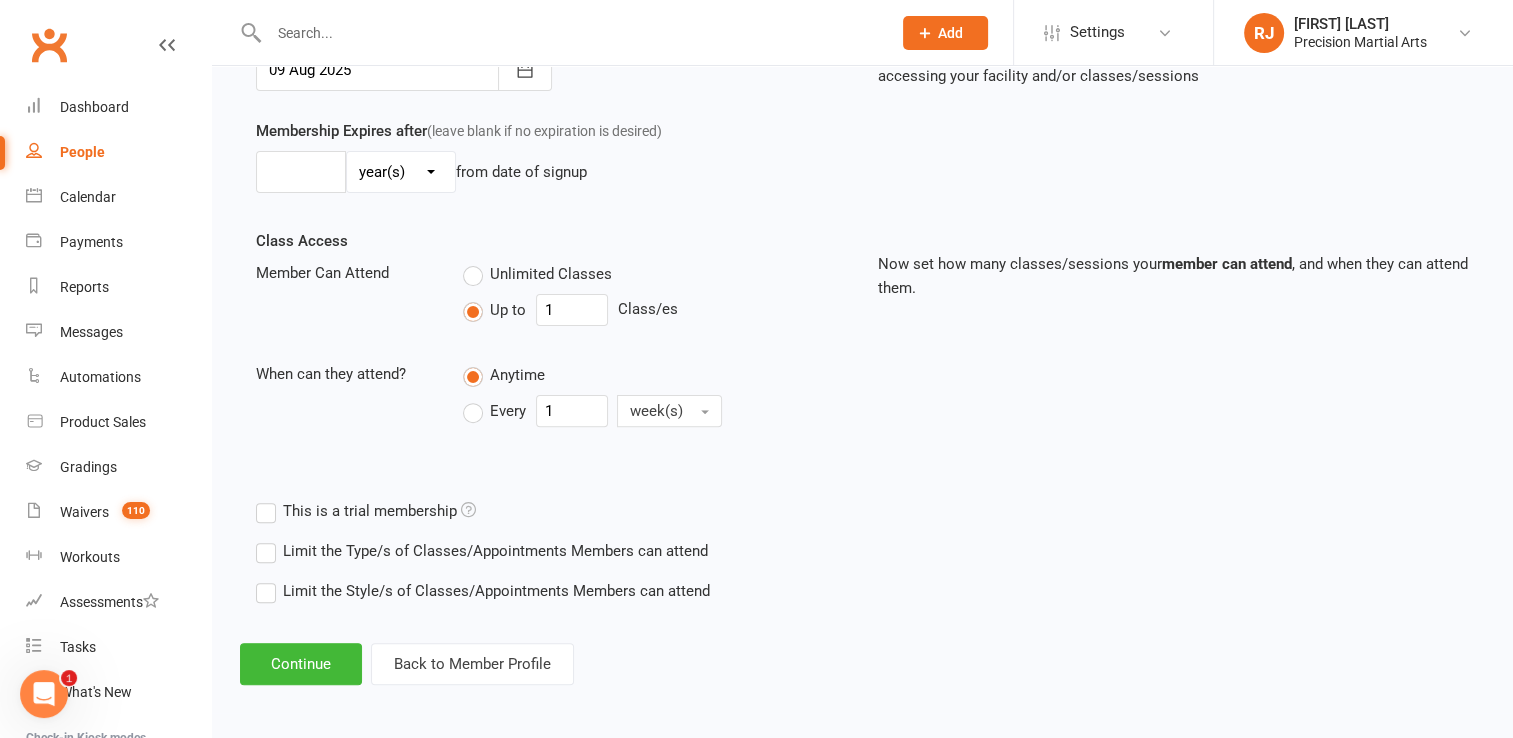 type on "0" 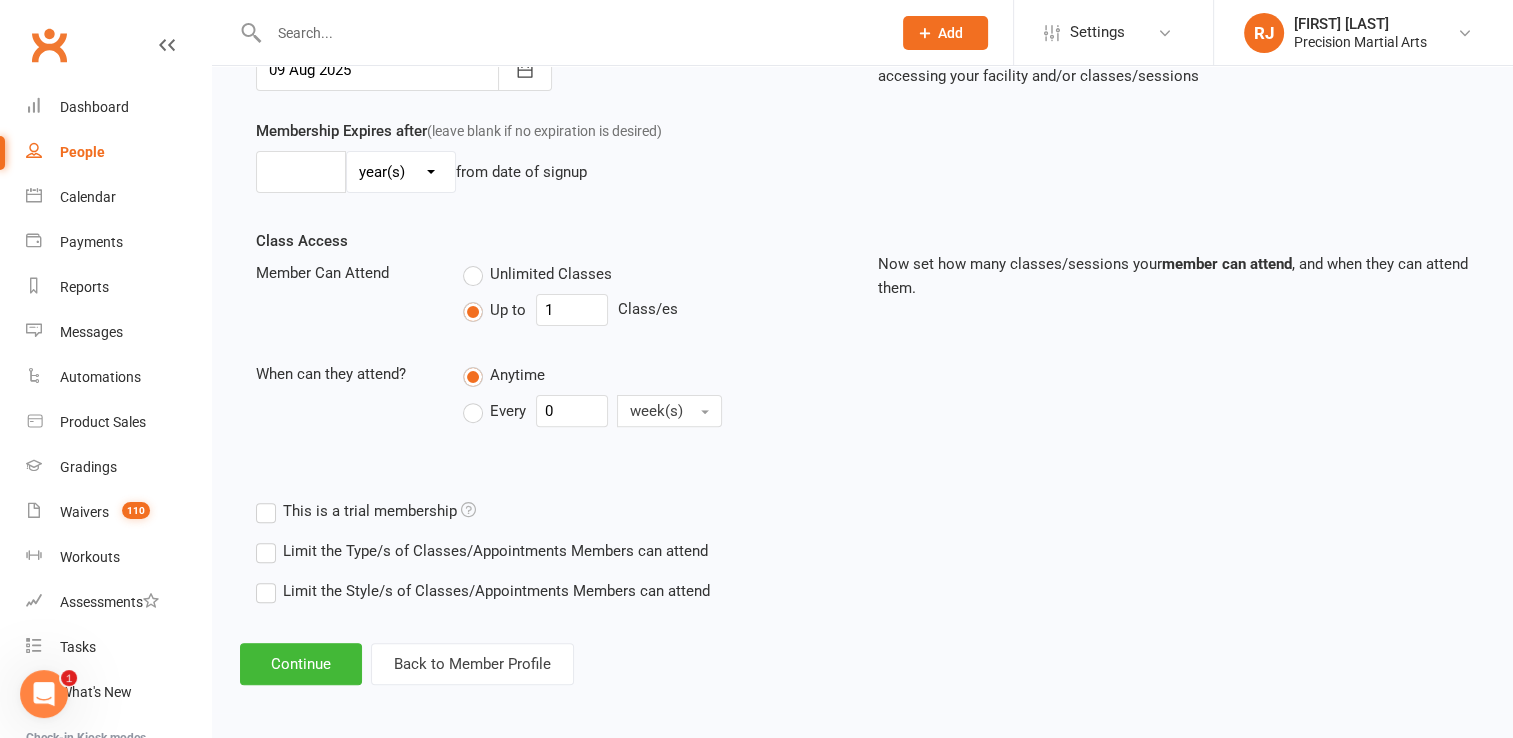 click on "When can they attend? Anytime Every 0
week(s)" at bounding box center (552, 398) 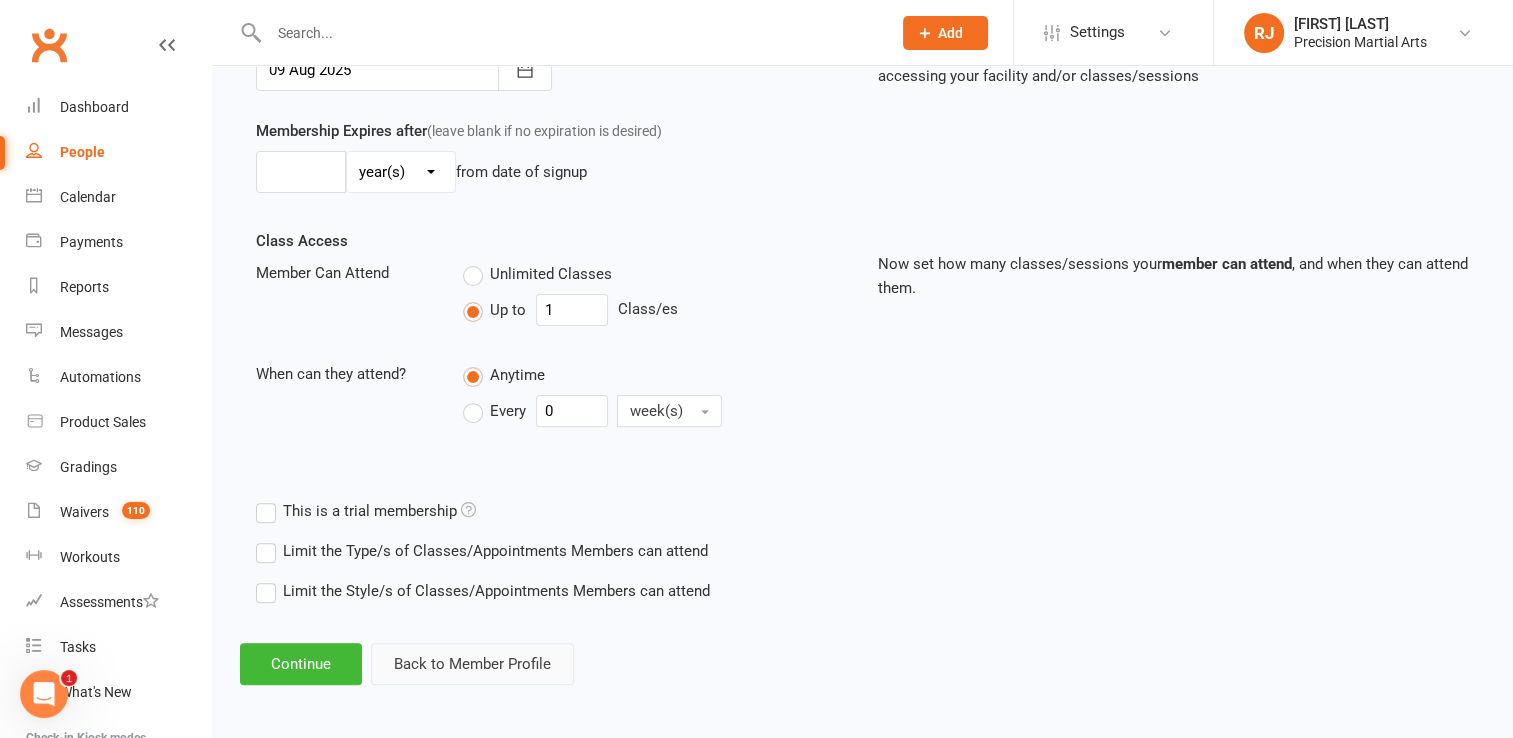 click on "Back to Member Profile" at bounding box center (472, 664) 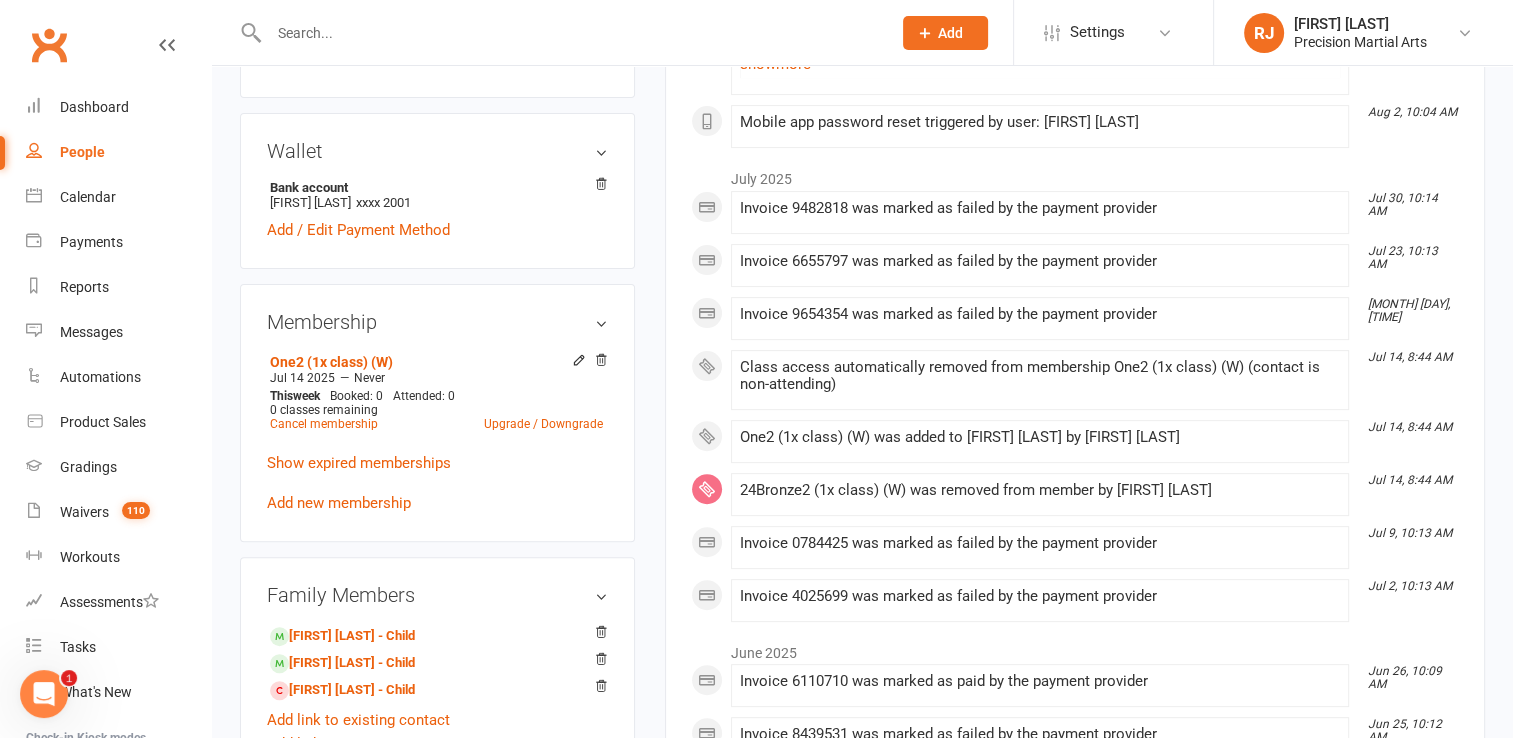 scroll, scrollTop: 560, scrollLeft: 0, axis: vertical 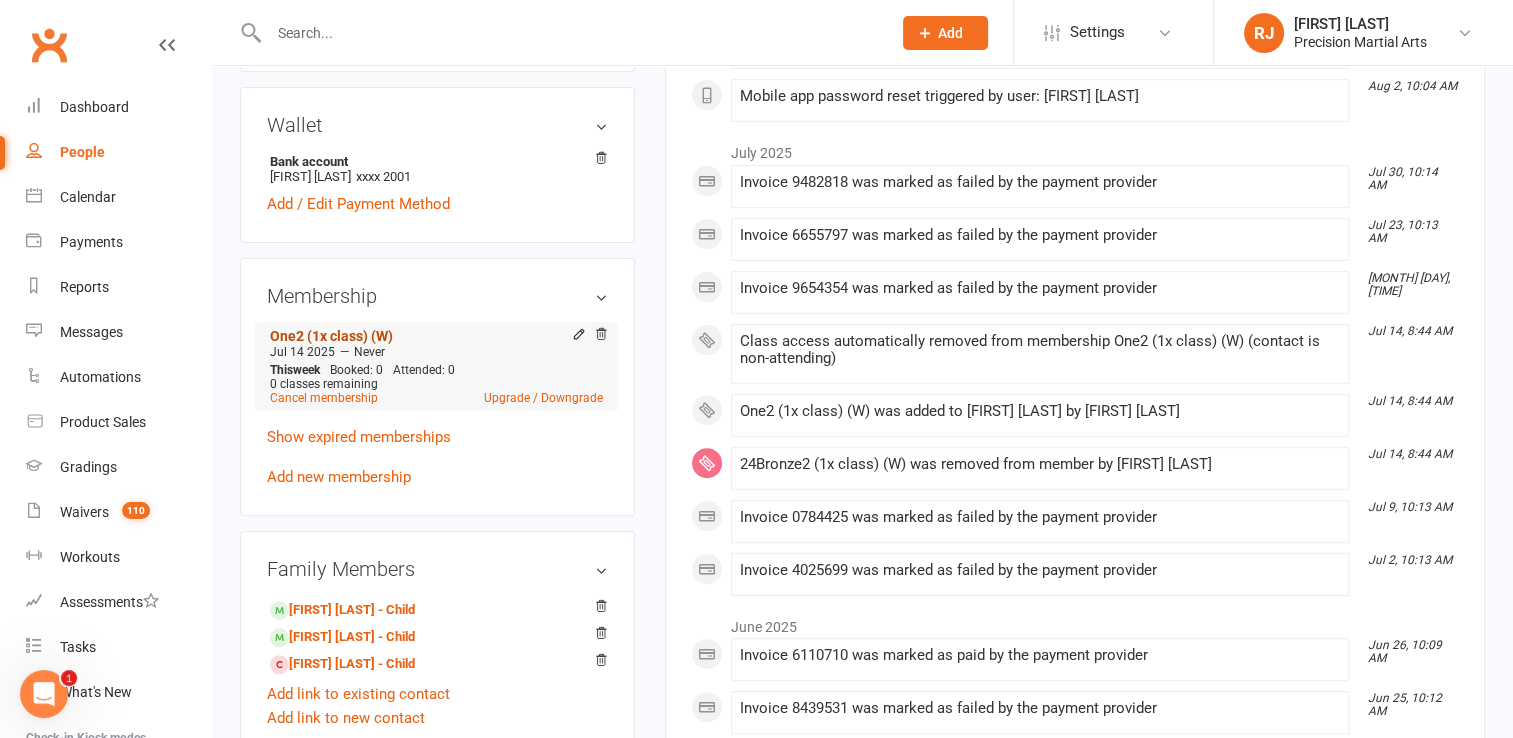 click on "One2 (1x class) (W)" at bounding box center [331, 336] 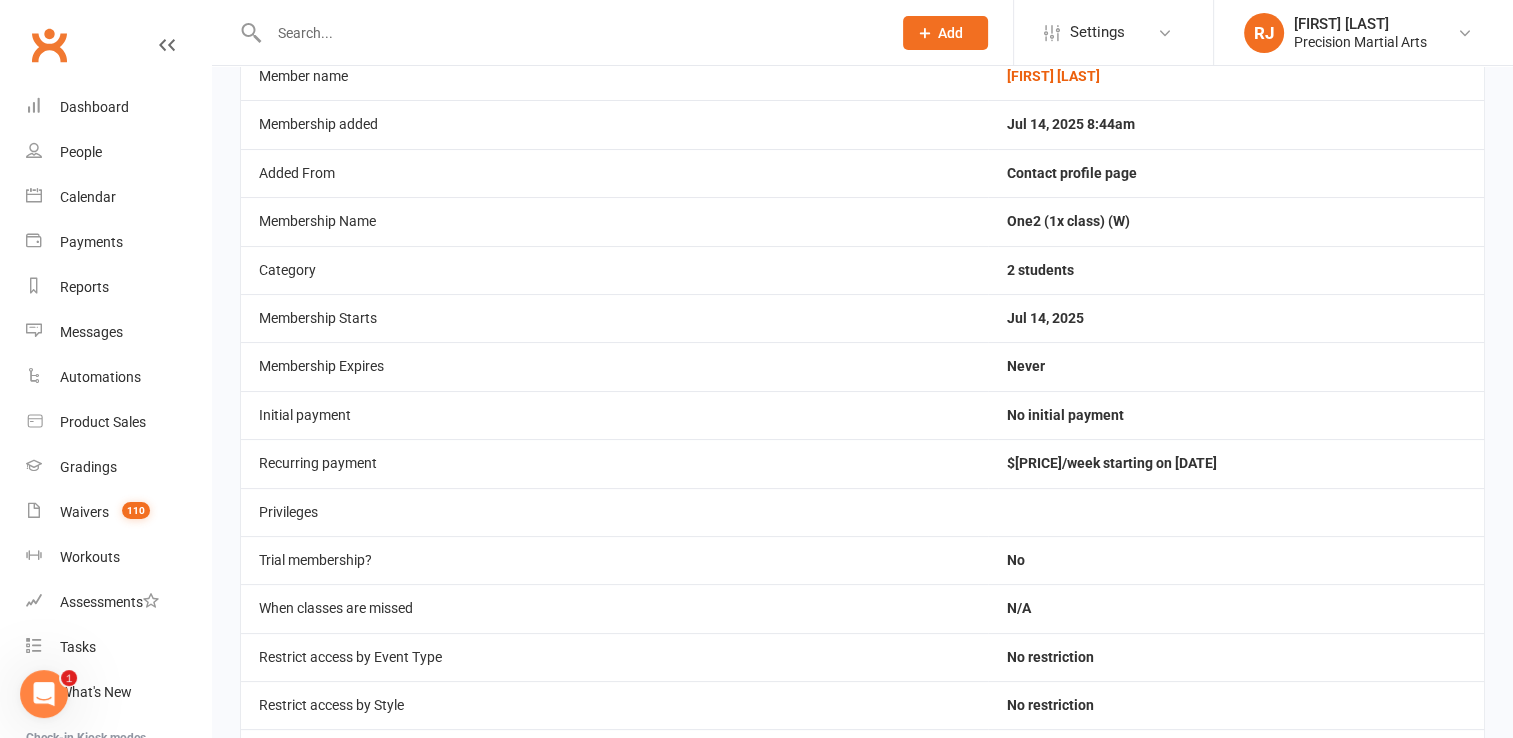 scroll, scrollTop: 164, scrollLeft: 0, axis: vertical 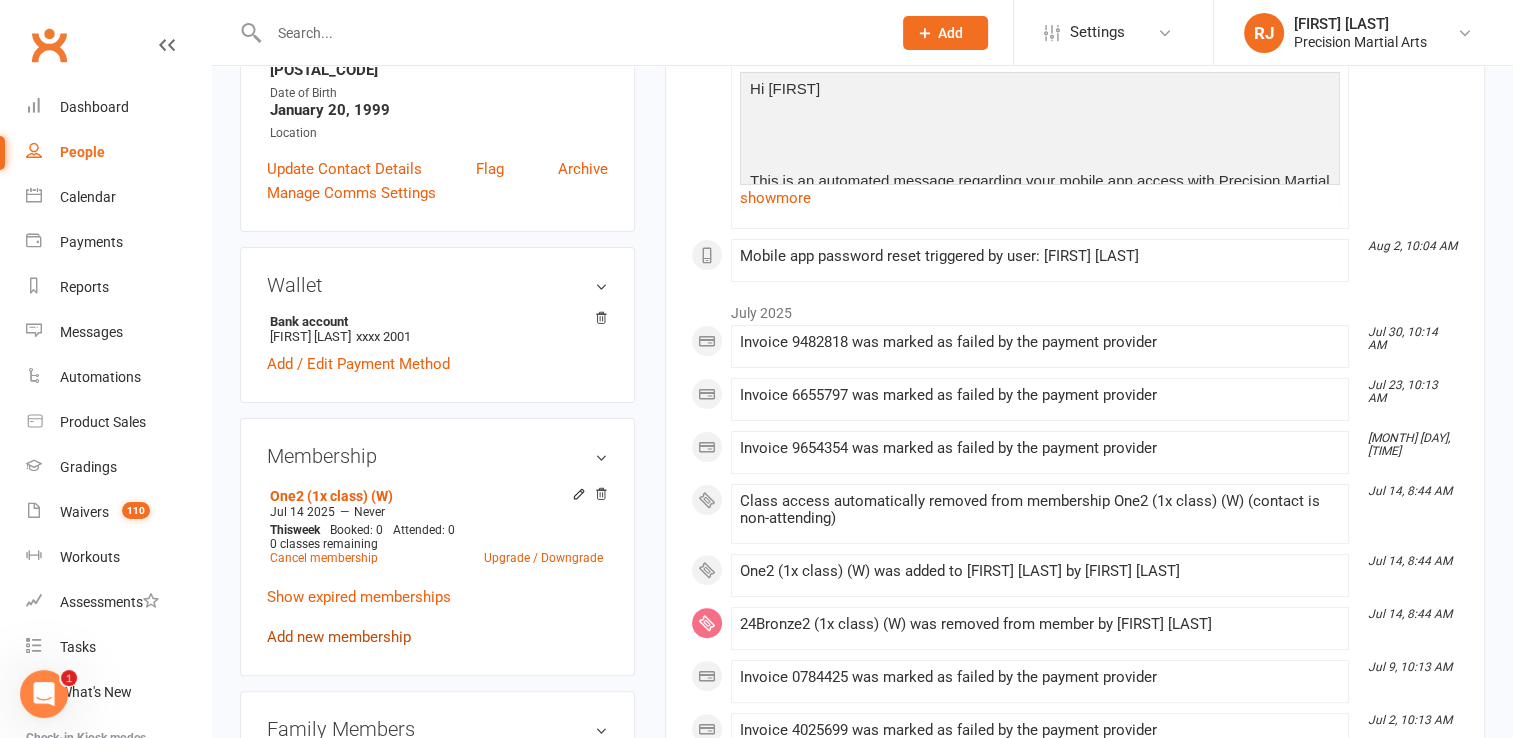 click on "Add new membership" at bounding box center [339, 637] 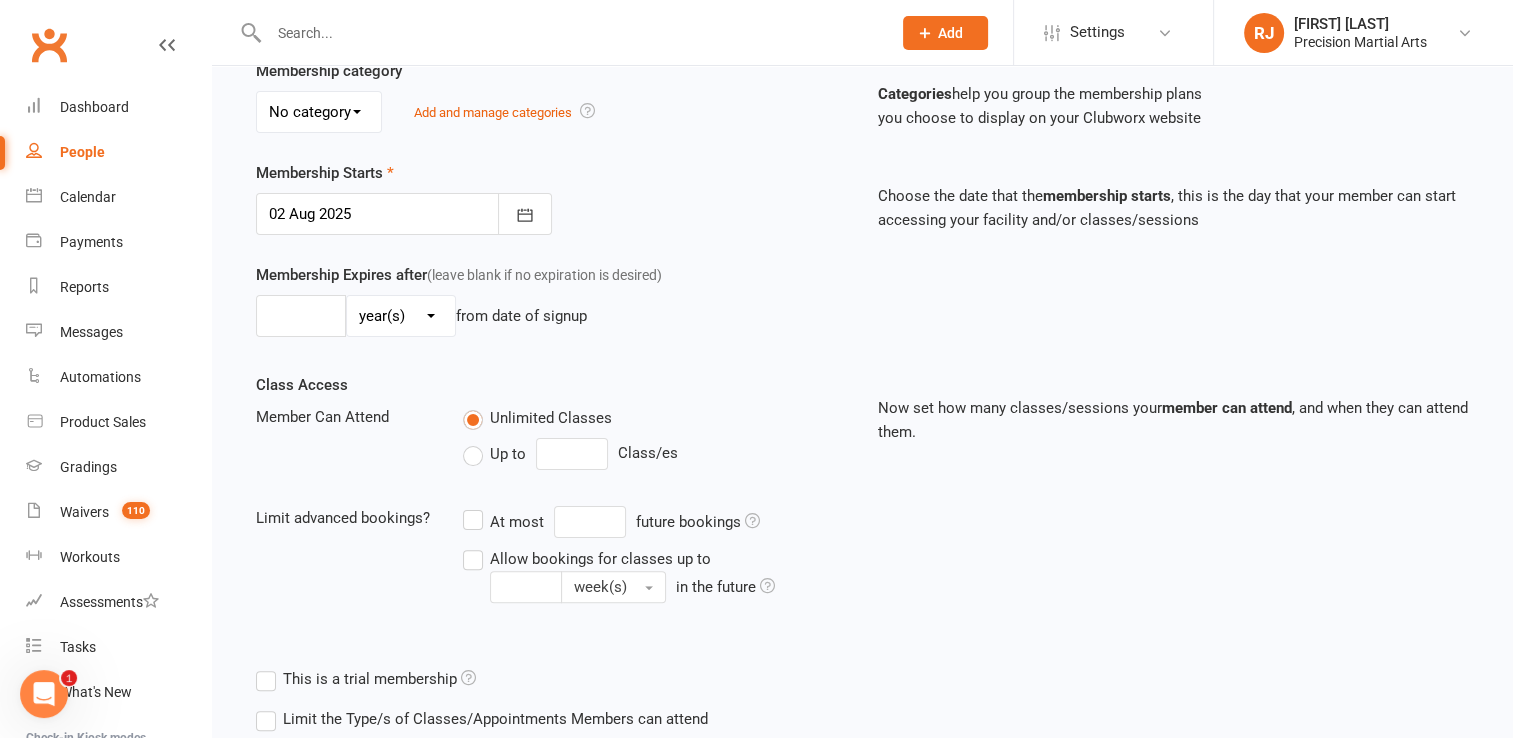 scroll, scrollTop: 0, scrollLeft: 0, axis: both 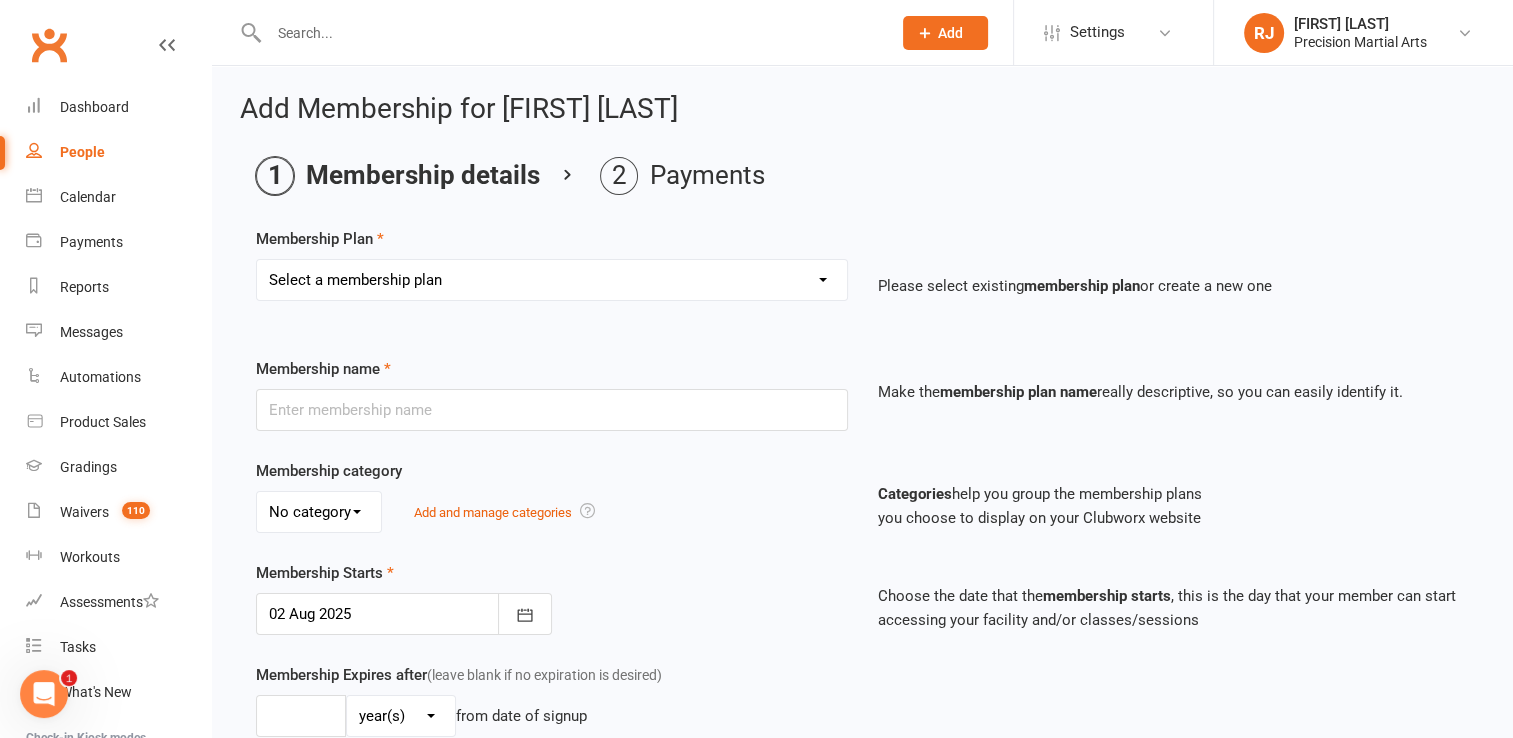 click on "Select a membership plan Create new Membership Plan Intermediate (3x classes) child/spouse Beginner (2x classes) child/spouse One (1x class) child/spouse Advanced (unlimited dojo) child/spouse 4 lesson trial - 1 student 4 lesson trial - 2 students 4 lesson trial - 3-4 students Free lesson Beginner1 (2x classes per week) (W) Beginner1 (2x classes per week) (FN) Intermediate1 (3x classes per week) (W) Intermediate1 (3x classes per week) (FN) Advanced1 (unlimited dojo) (W) Advanced1 (unlimited dojo) (FN) Elite1 (unlimited dojo & gym) (W) Elite1 (unlimited dojo & gym) (FN) Base1 (2x sessions per week) (W) Base1 (2x sessions per week) (FN) Athlete1 (3x sessions per week) (W) Athlete1 (3x sessions per week) (FN) One1 (1x class) (W) One1 (1x class) (FN) One2 (1x class) (FN) Elite (unlimited dojo & gym) child/spouse Base (2x classes) child/spouse Athlete (3x classes) child/spouse Beginner2 (2x classes per week) (FN) Beginner1 (2x classes) Advanced1 (unlimited dojo) (FN) Advanced2 (unlimited dojo) (FN) 4 week program" at bounding box center (552, 280) 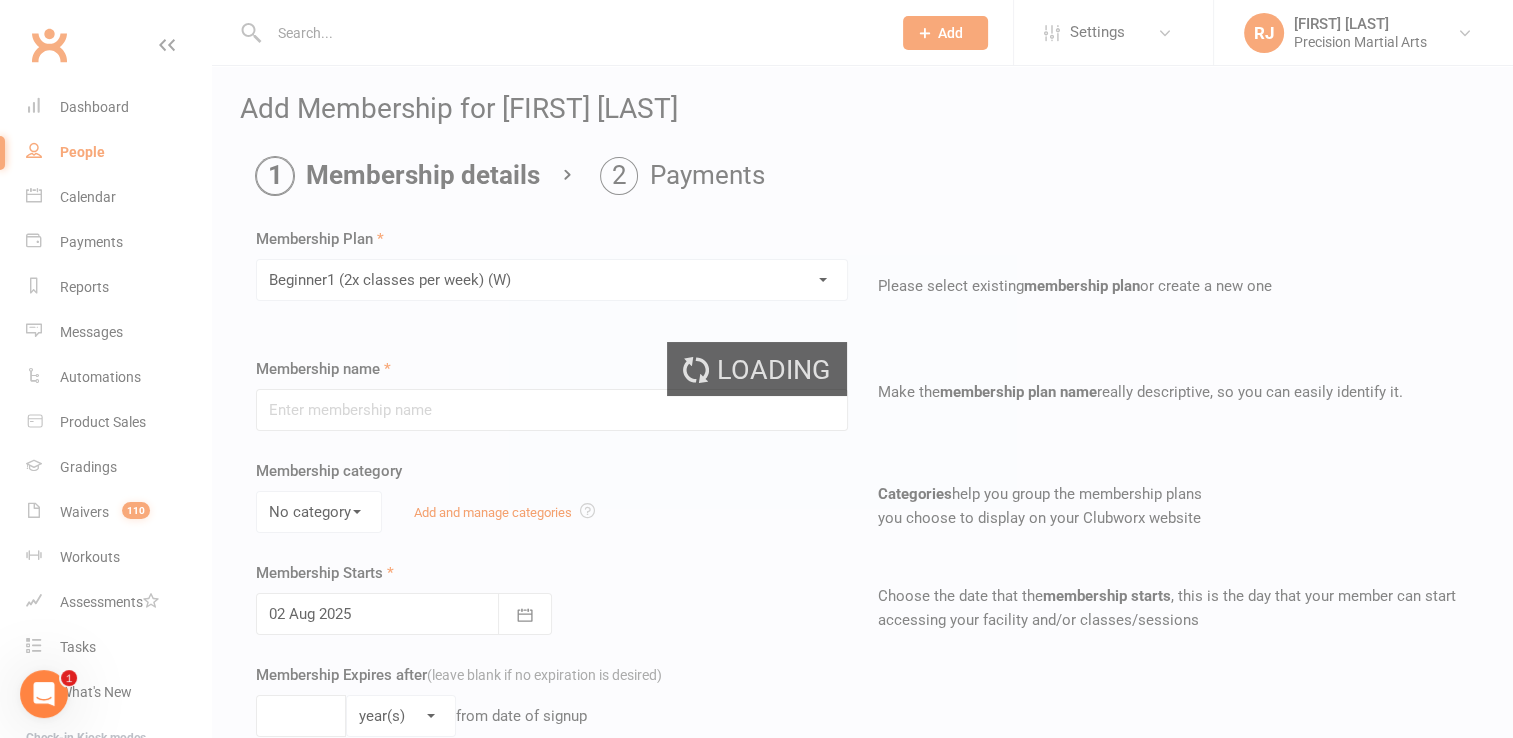 click on "Prospect
Member
Non-attending contact
Class / event
Appointment
Grading event
Task
Membership plan
Bulk message
Add
Settings Membership Plans Event Templates Appointment Types Website Image Library Customize Contacts Account Profile RJ [FIRST] [LAST] Precision Martial Arts My profile Help Terms & conditions  Privacy policy  Sign out Clubworx Dashboard People Calendar Payments Reports Messages   Automations   Product Sales Gradings   Waivers   110 Workouts   Assessments  Tasks   What's New Check-in Kiosk modes General attendance Roll call Class check-in × × × Add Membership for [FIRST] [LAST] Membership details Payments Membership Plan Select a membership plan Create new Membership Plan Intermediate (3x classes) child/spouse Free lesson" at bounding box center [756, 643] 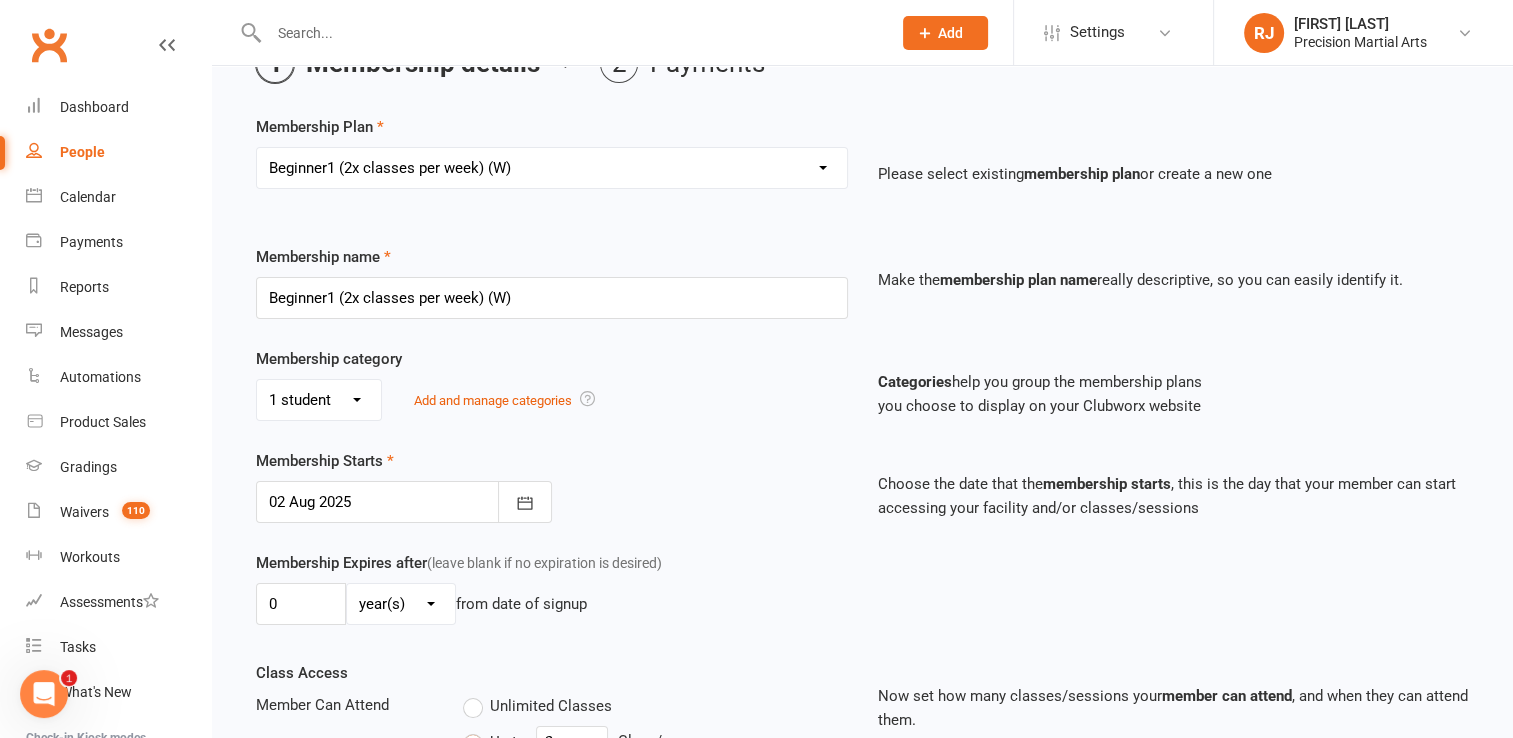scroll, scrollTop: 40, scrollLeft: 0, axis: vertical 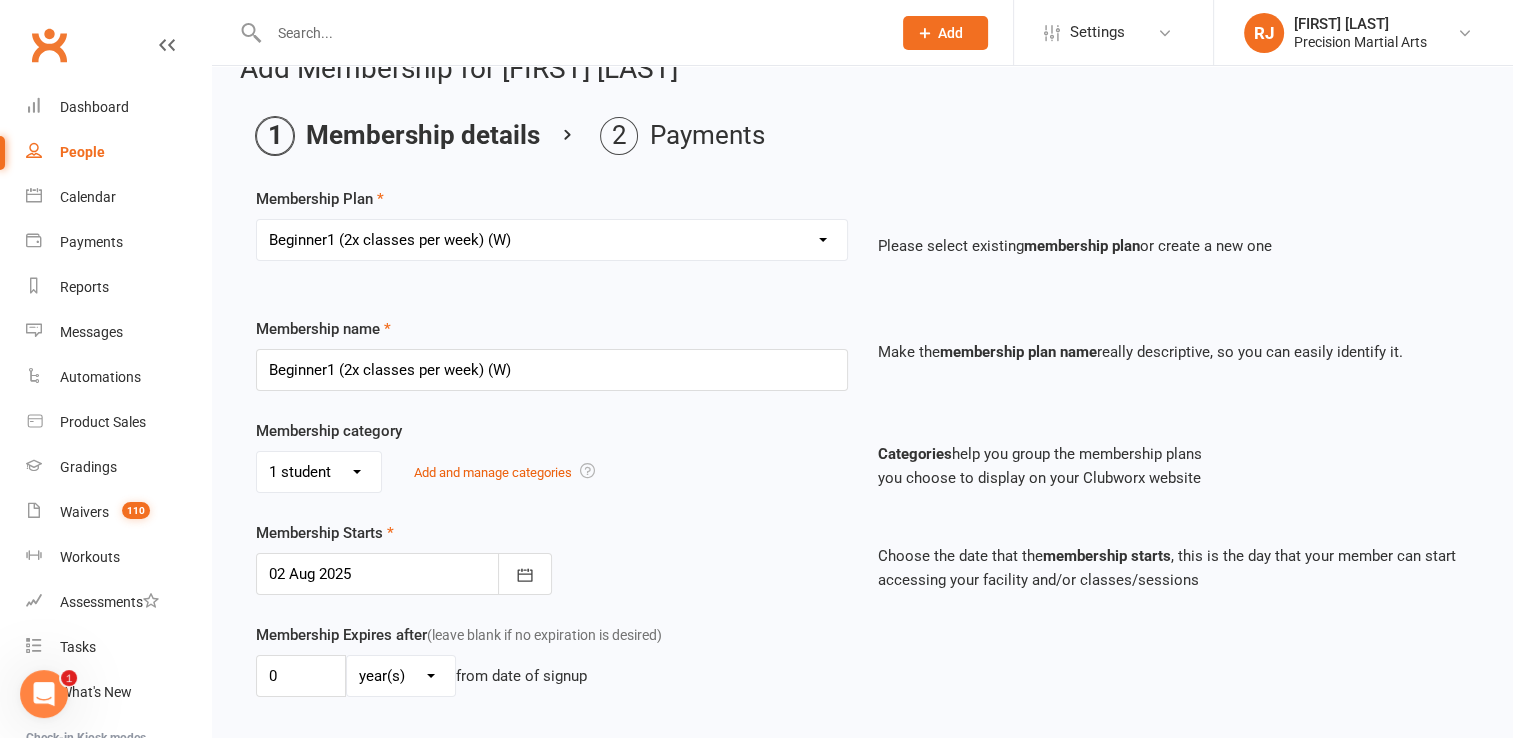 click on "Select a membership plan Create new Membership Plan Intermediate (3x classes) child/spouse Beginner (2x classes) child/spouse One (1x class) child/spouse Advanced (unlimited dojo) child/spouse 4 lesson trial - 1 student 4 lesson trial - 2 students 4 lesson trial - 3-4 students Free lesson Beginner1 (2x classes per week) (W) Beginner1 (2x classes per week) (FN) Intermediate1 (3x classes per week) (W) Intermediate1 (3x classes per week) (FN) Advanced1 (unlimited dojo) (W) Advanced1 (unlimited dojo) (FN) Elite1 (unlimited dojo & gym) (W) Elite1 (unlimited dojo & gym) (FN) Base1 (2x sessions per week) (W) Base1 (2x sessions per week) (FN) Athlete1 (3x sessions per week) (W) Athlete1 (3x sessions per week) (FN) One1 (1x class) (W) One1 (1x class) (FN) One2 (1x class) (FN) Elite (unlimited dojo & gym) child/spouse Base (2x classes) child/spouse Athlete (3x classes) child/spouse Beginner2 (2x classes per week) (FN) Beginner1 (2x classes) Advanced1 (unlimited dojo) (FN) Advanced2 (unlimited dojo) (FN) 4 week program" at bounding box center [552, 240] 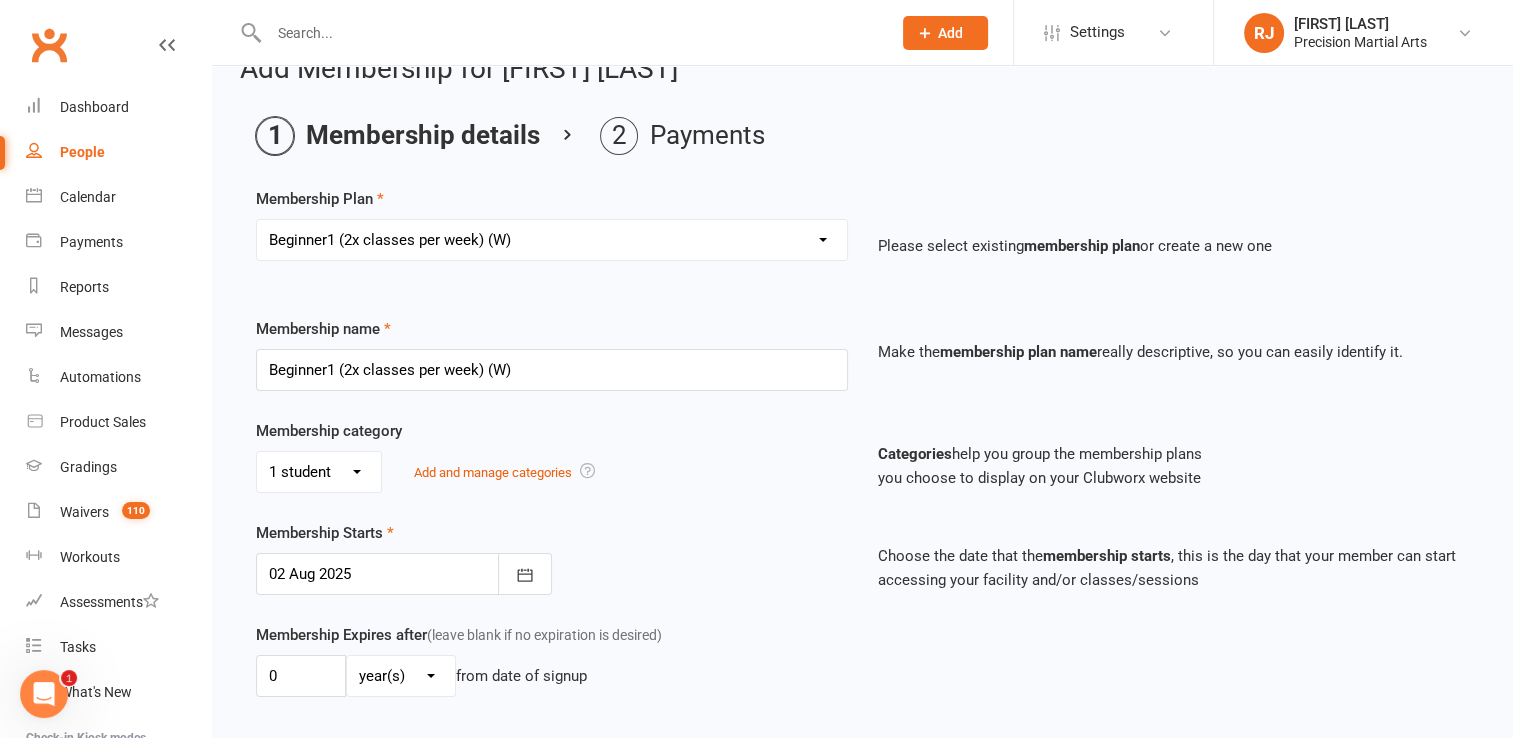 select on "0" 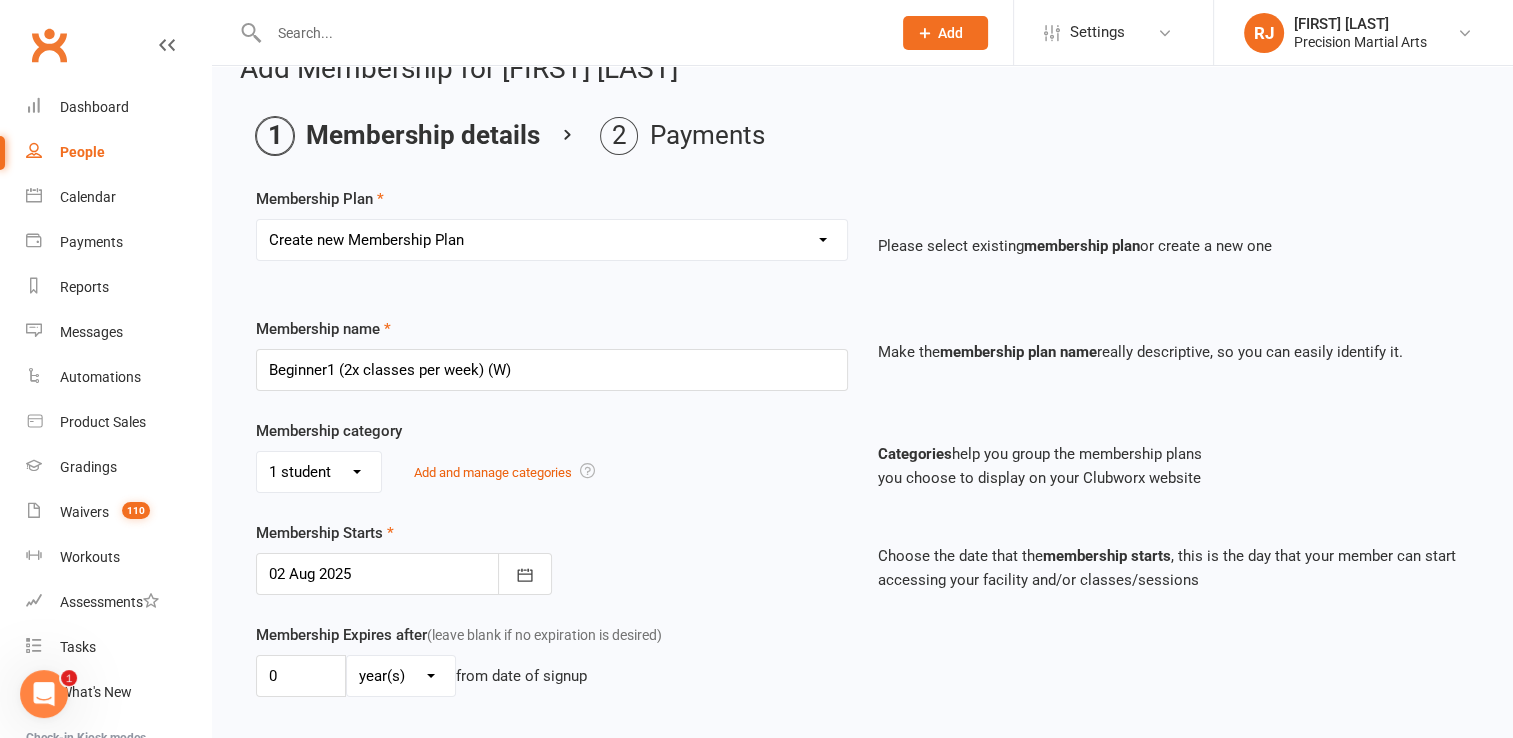 click on "Select a membership plan Create new Membership Plan Intermediate (3x classes) child/spouse Beginner (2x classes) child/spouse One (1x class) child/spouse Advanced (unlimited dojo) child/spouse 4 lesson trial - 1 student 4 lesson trial - 2 students 4 lesson trial - 3-4 students Free lesson Beginner1 (2x classes per week) (W) Beginner1 (2x classes per week) (FN) Intermediate1 (3x classes per week) (W) Intermediate1 (3x classes per week) (FN) Advanced1 (unlimited dojo) (W) Advanced1 (unlimited dojo) (FN) Elite1 (unlimited dojo & gym) (W) Elite1 (unlimited dojo & gym) (FN) Base1 (2x sessions per week) (W) Base1 (2x sessions per week) (FN) Athlete1 (3x sessions per week) (W) Athlete1 (3x sessions per week) (FN) One1 (1x class) (W) One1 (1x class) (FN) One2 (1x class) (FN) Elite (unlimited dojo & gym) child/spouse Base (2x classes) child/spouse Athlete (3x classes) child/spouse Beginner2 (2x classes per week) (FN) Beginner1 (2x classes) Advanced1 (unlimited dojo) (FN) Advanced2 (unlimited dojo) (FN) 4 week program" at bounding box center [552, 240] 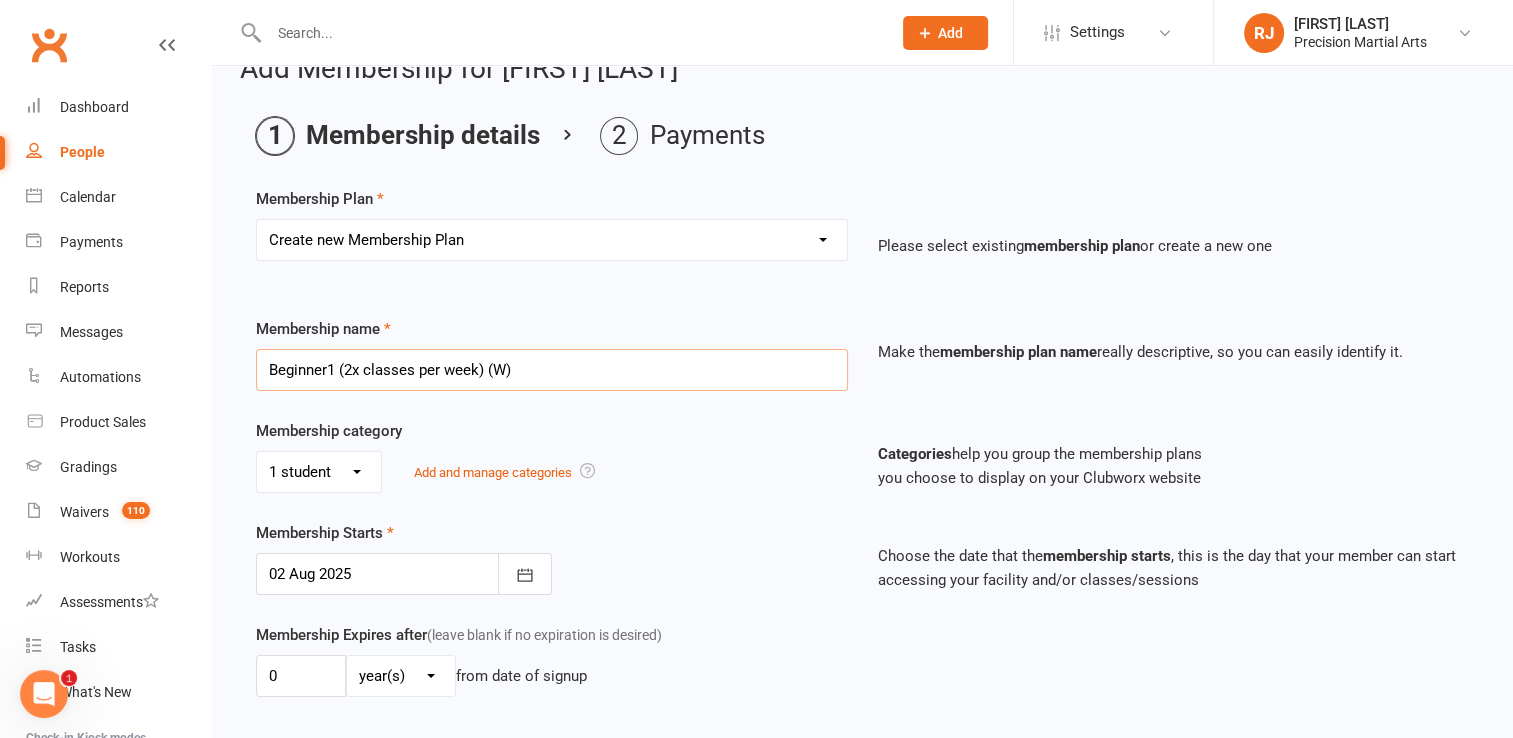 drag, startPoint x: 513, startPoint y: 364, endPoint x: 246, endPoint y: 358, distance: 267.0674 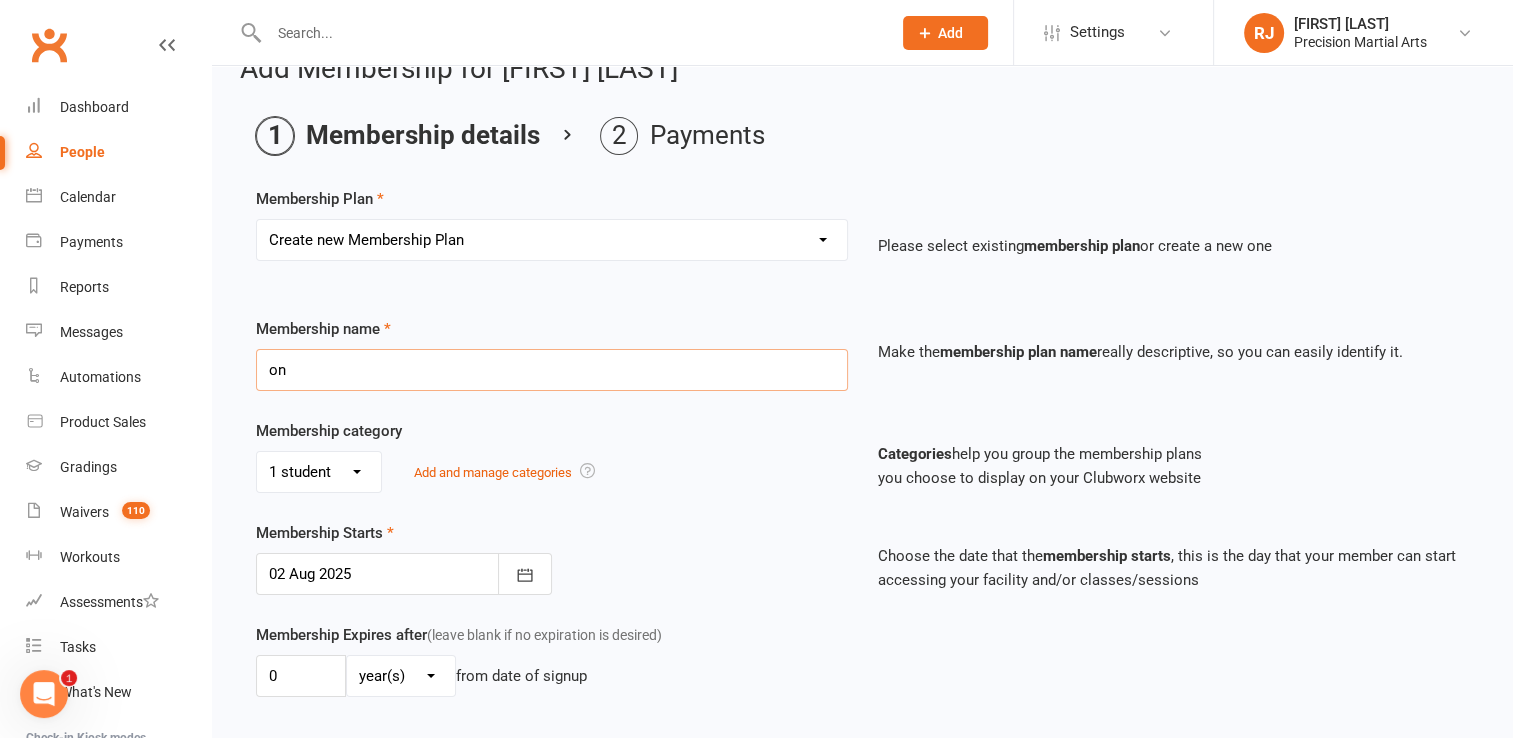 type on "One3-4 (1x class) (W)" 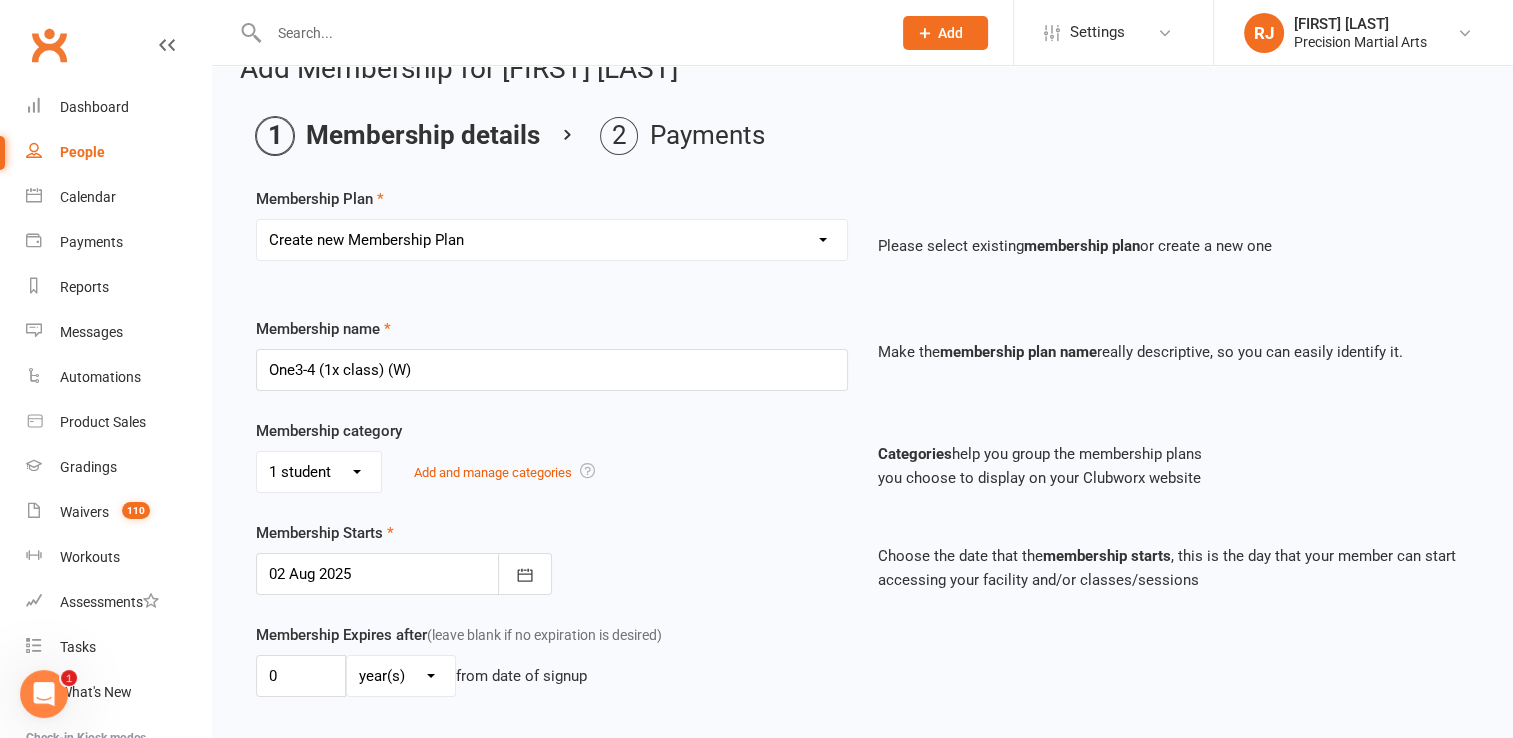 click on "Membership category No category 1 student 2 students 3-4  students 3 students 4 students 5 students Online Add and manage categories" at bounding box center [552, 456] 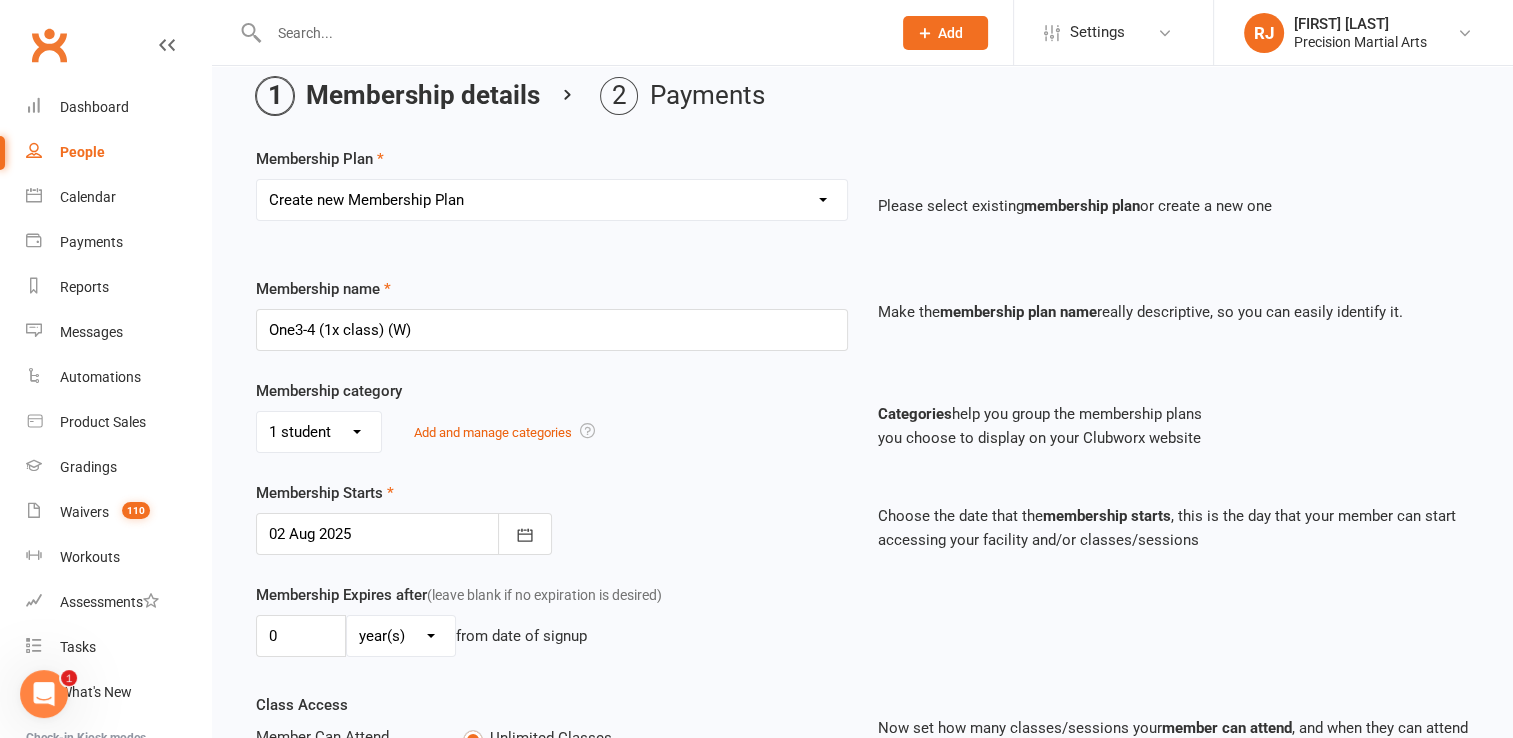 scroll, scrollTop: 200, scrollLeft: 0, axis: vertical 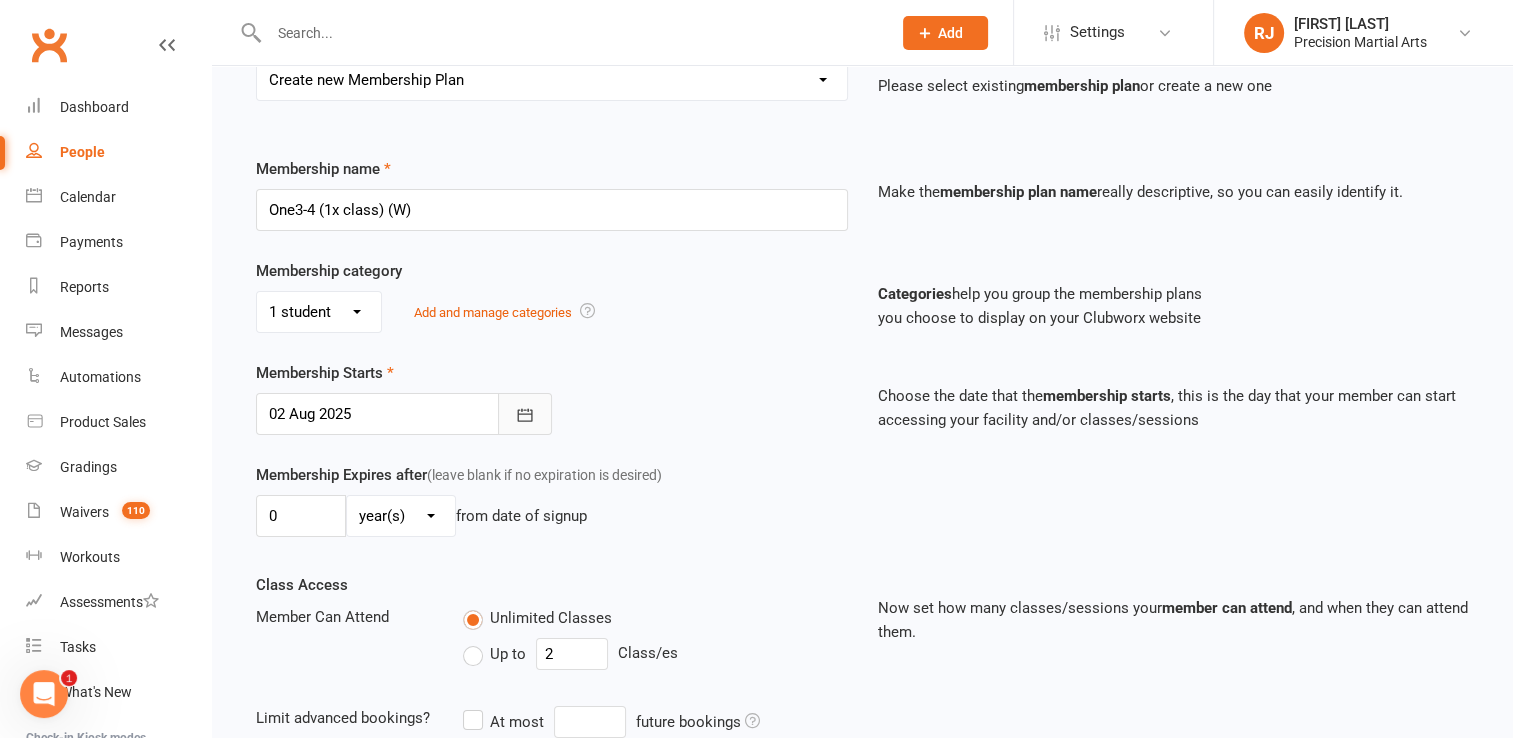click 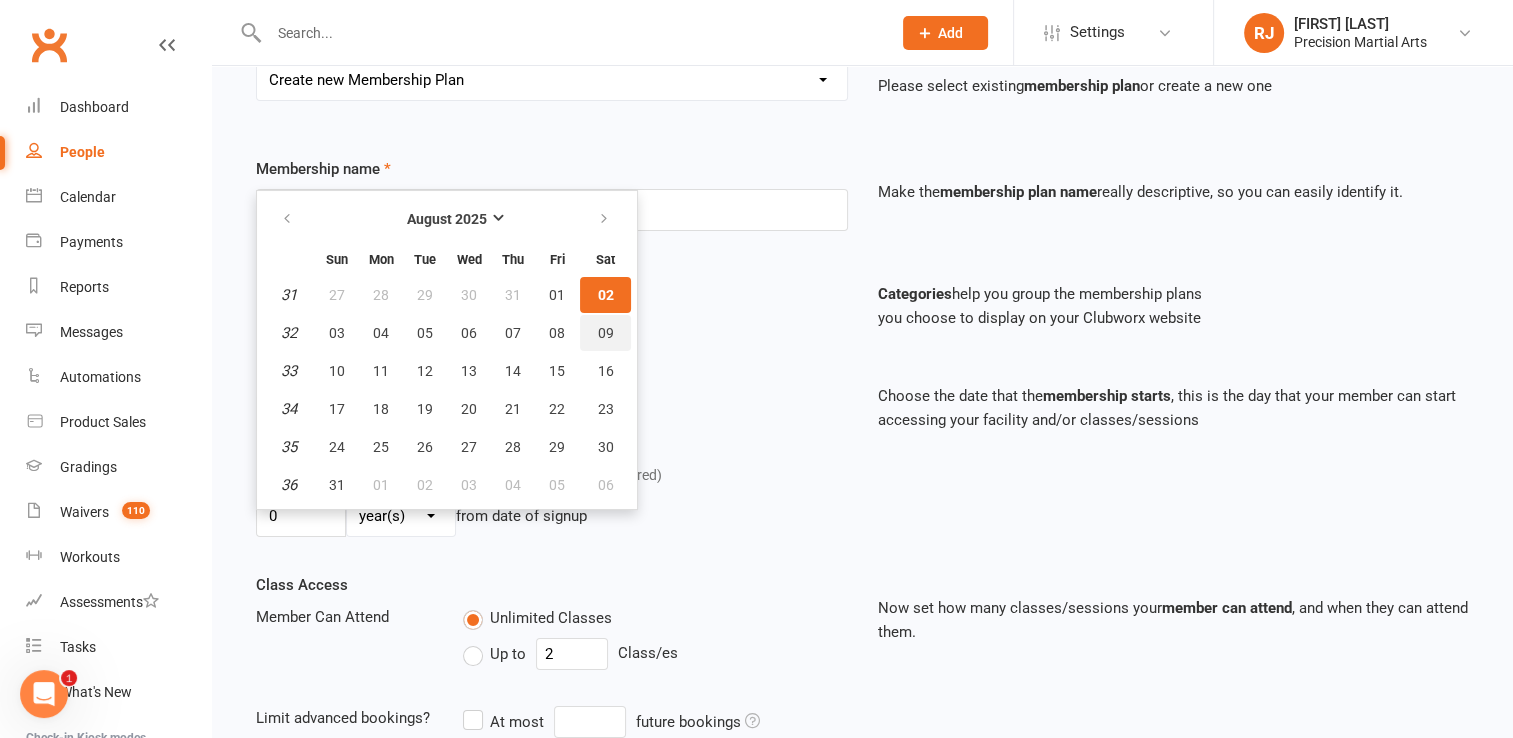 click on "09" at bounding box center (606, 333) 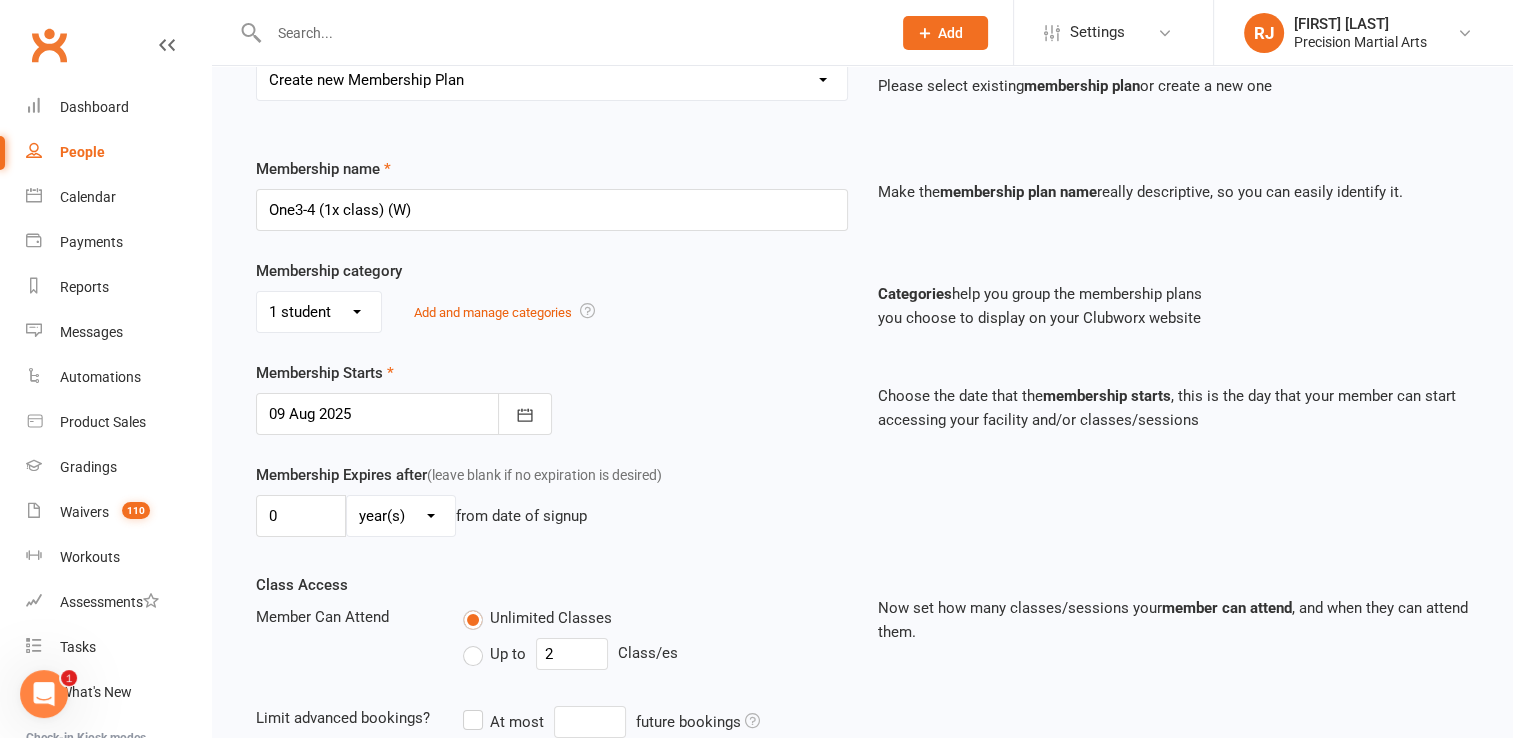 click on "0 day(s) week(s) month(s) year(s)   from date of signup" at bounding box center (552, 516) 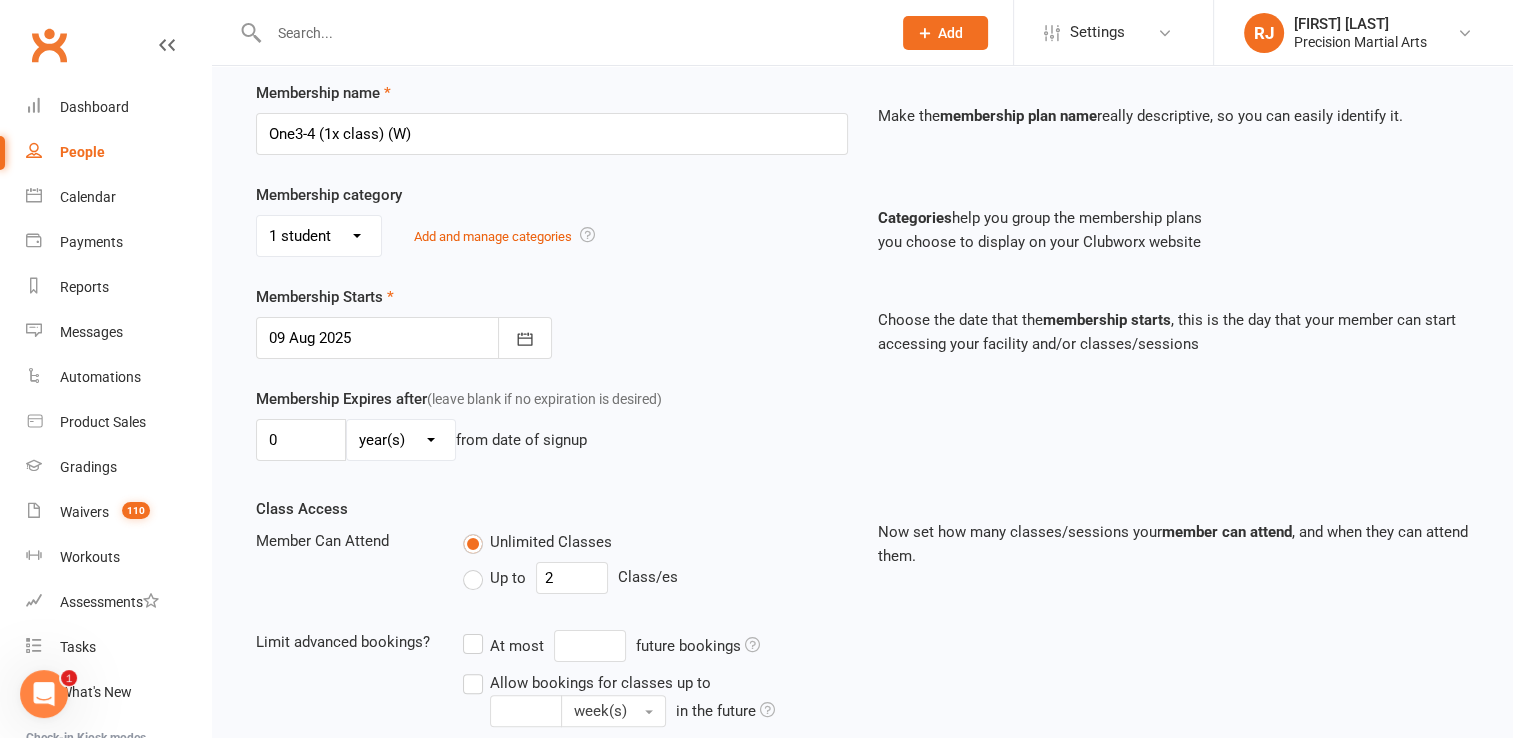 scroll, scrollTop: 280, scrollLeft: 0, axis: vertical 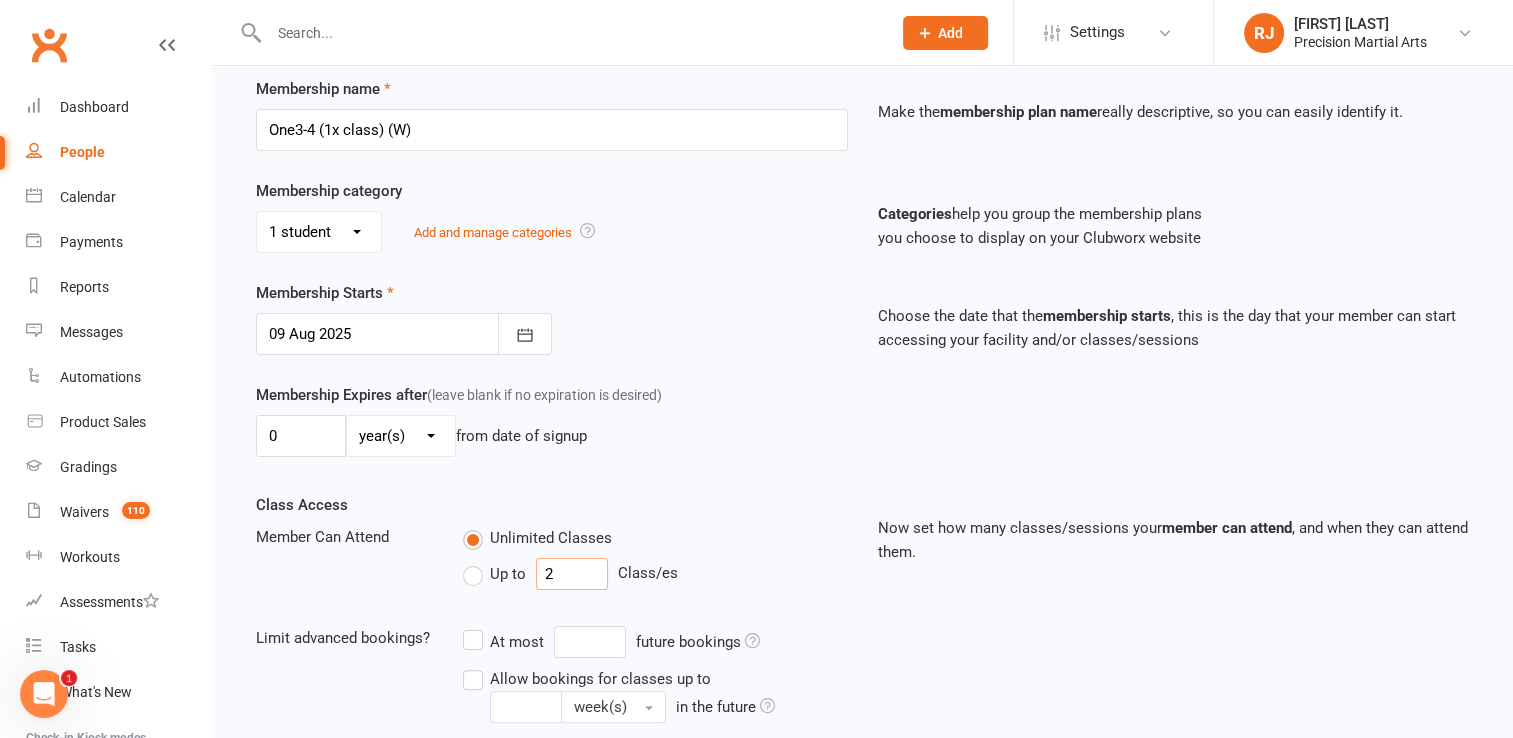 click on "2" at bounding box center (572, 574) 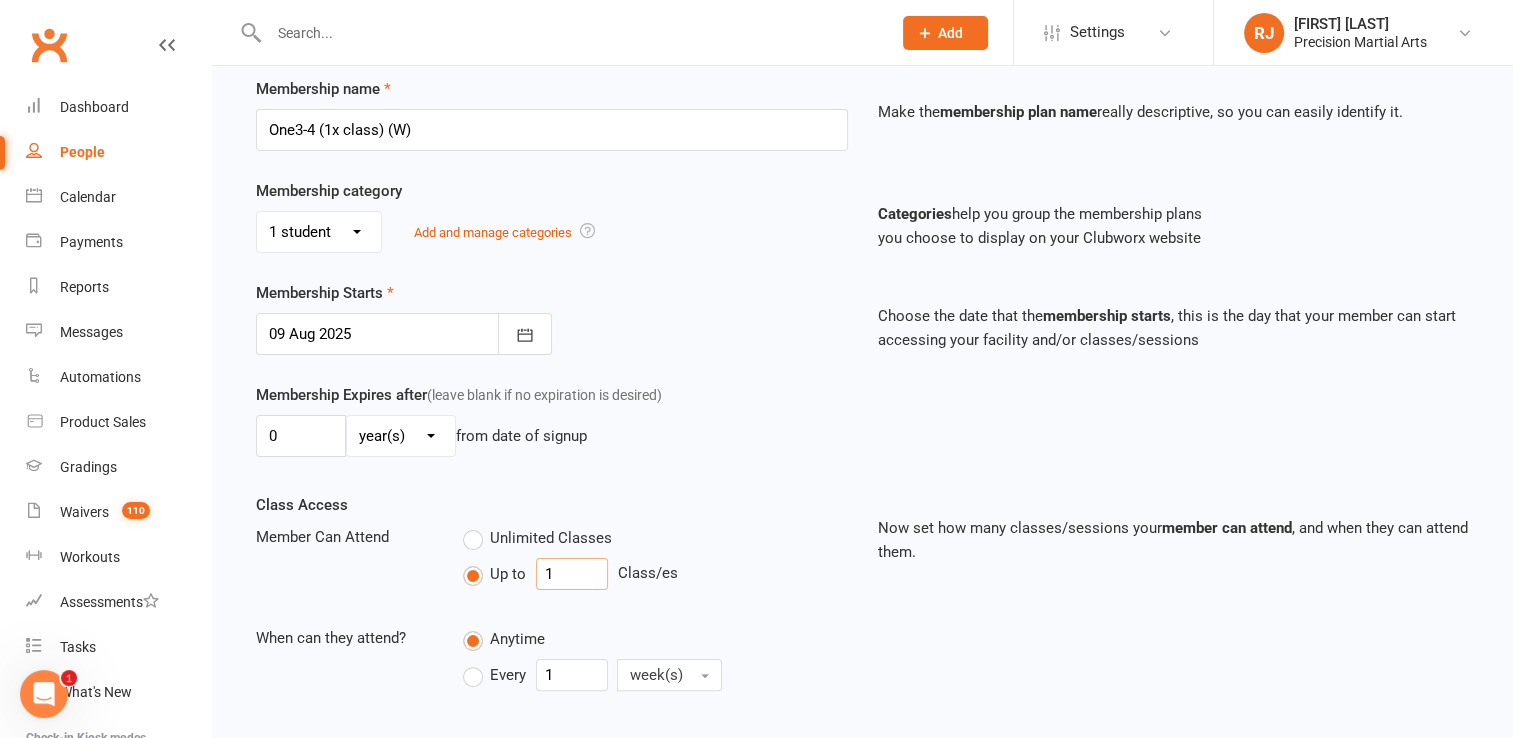 type on "1" 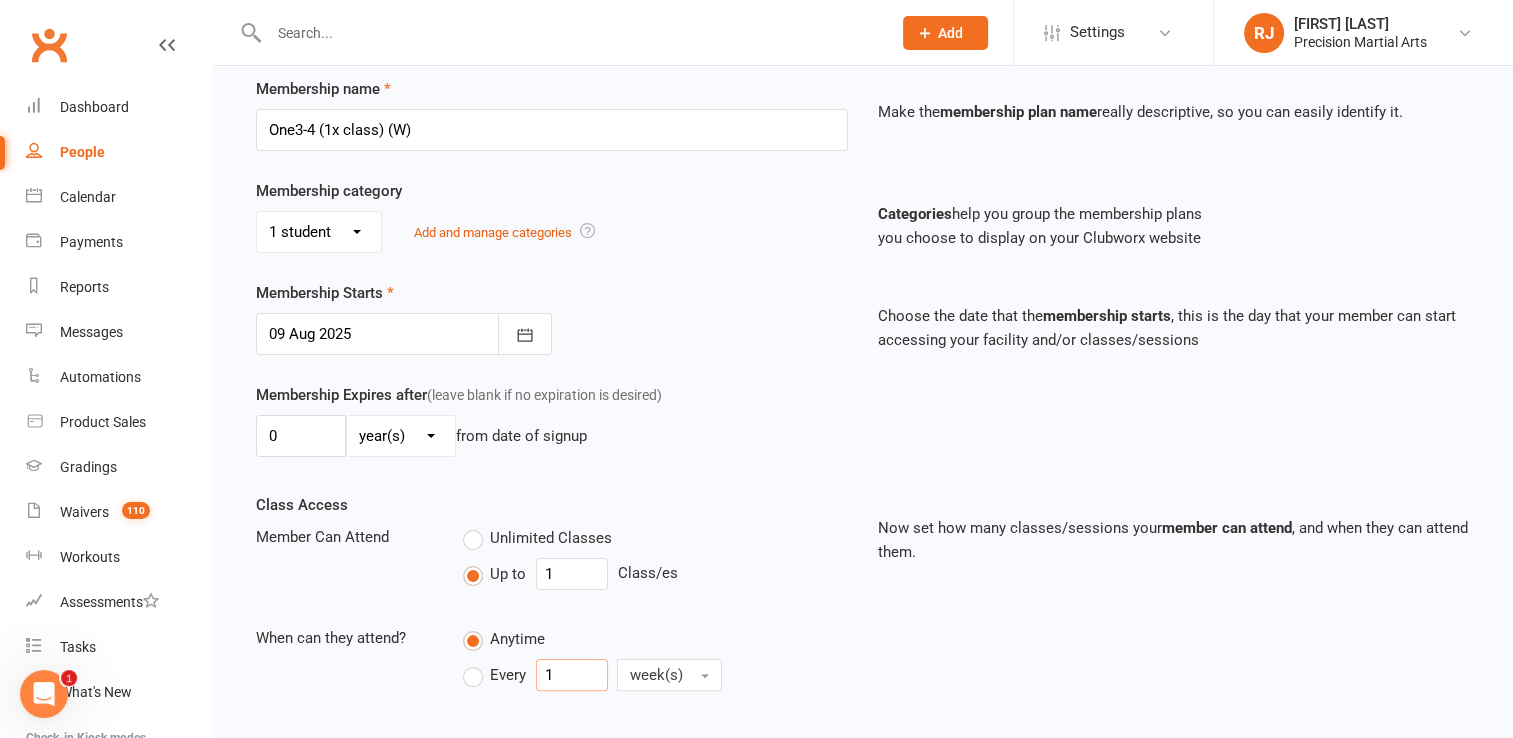 click on "1" at bounding box center [572, 675] 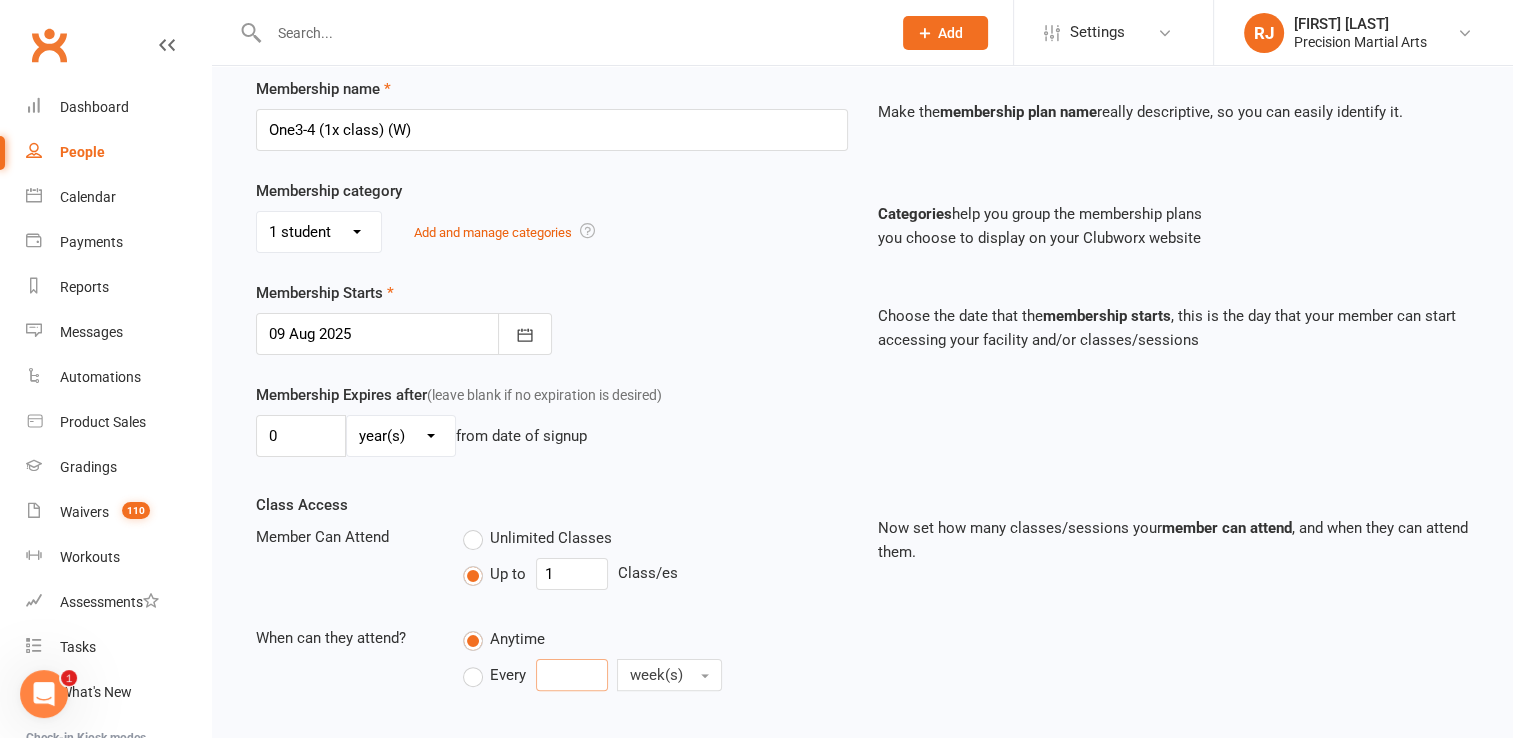 type on "1" 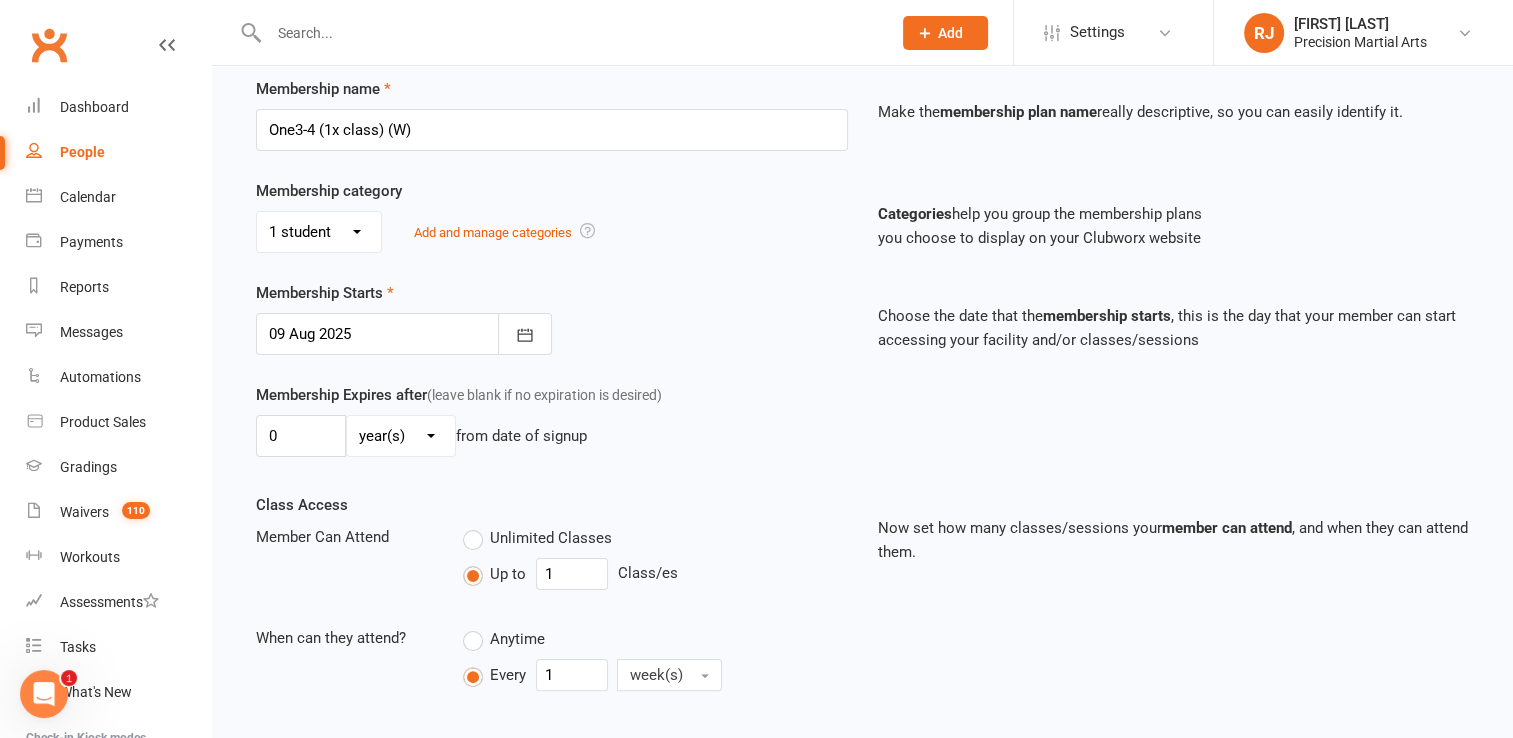 click on "Unlimited Classes Up to 1 Class/es" at bounding box center [655, 561] 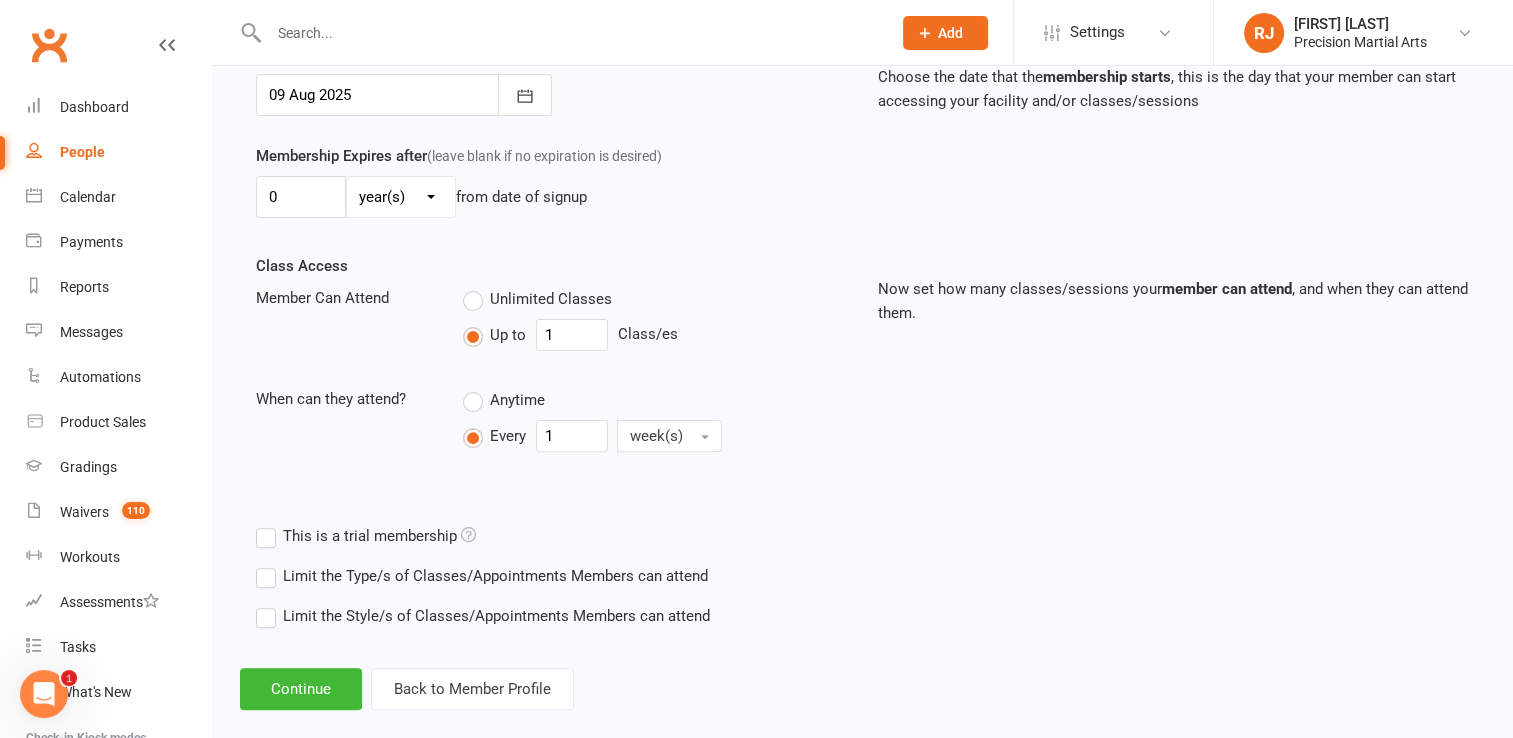 scroll, scrollTop: 520, scrollLeft: 0, axis: vertical 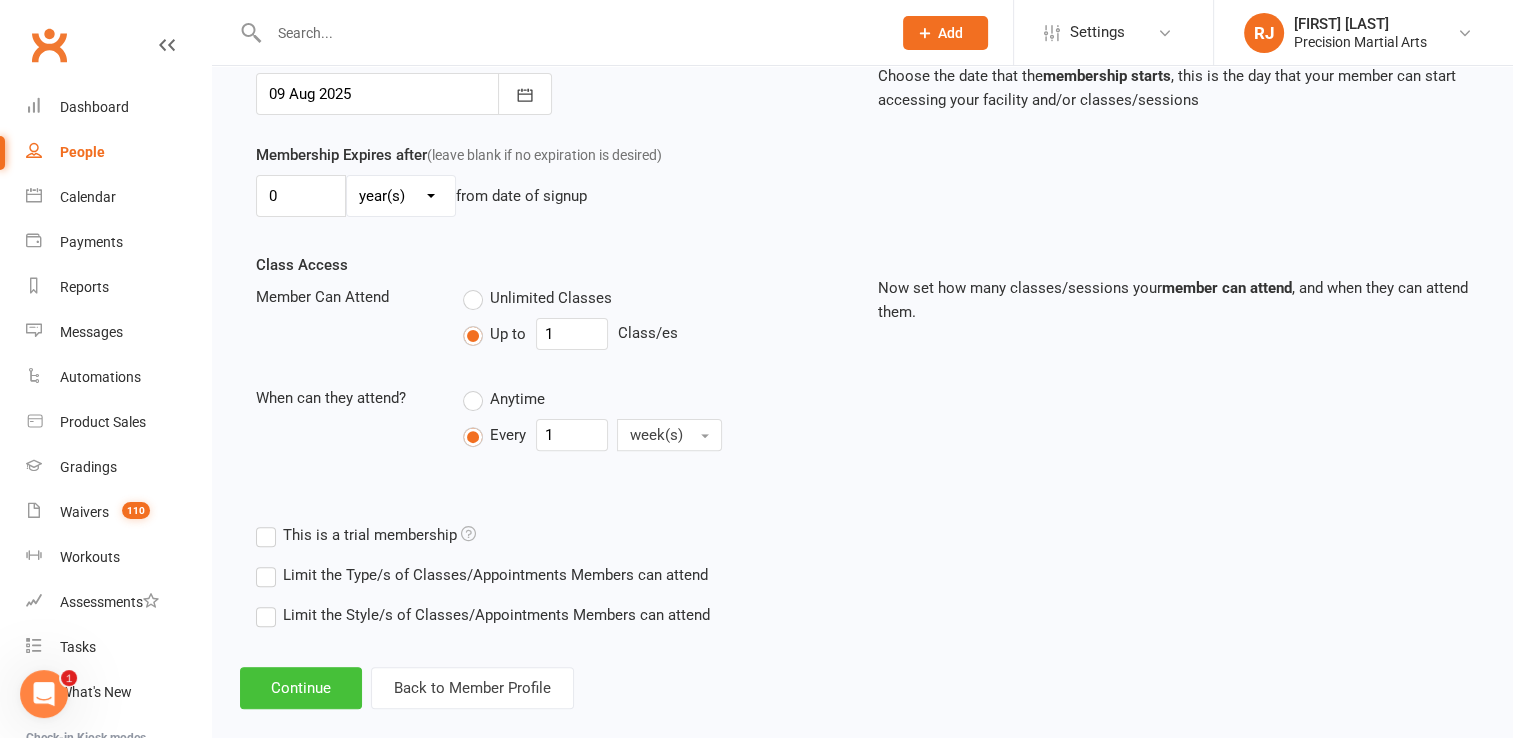 click on "Continue" at bounding box center [301, 688] 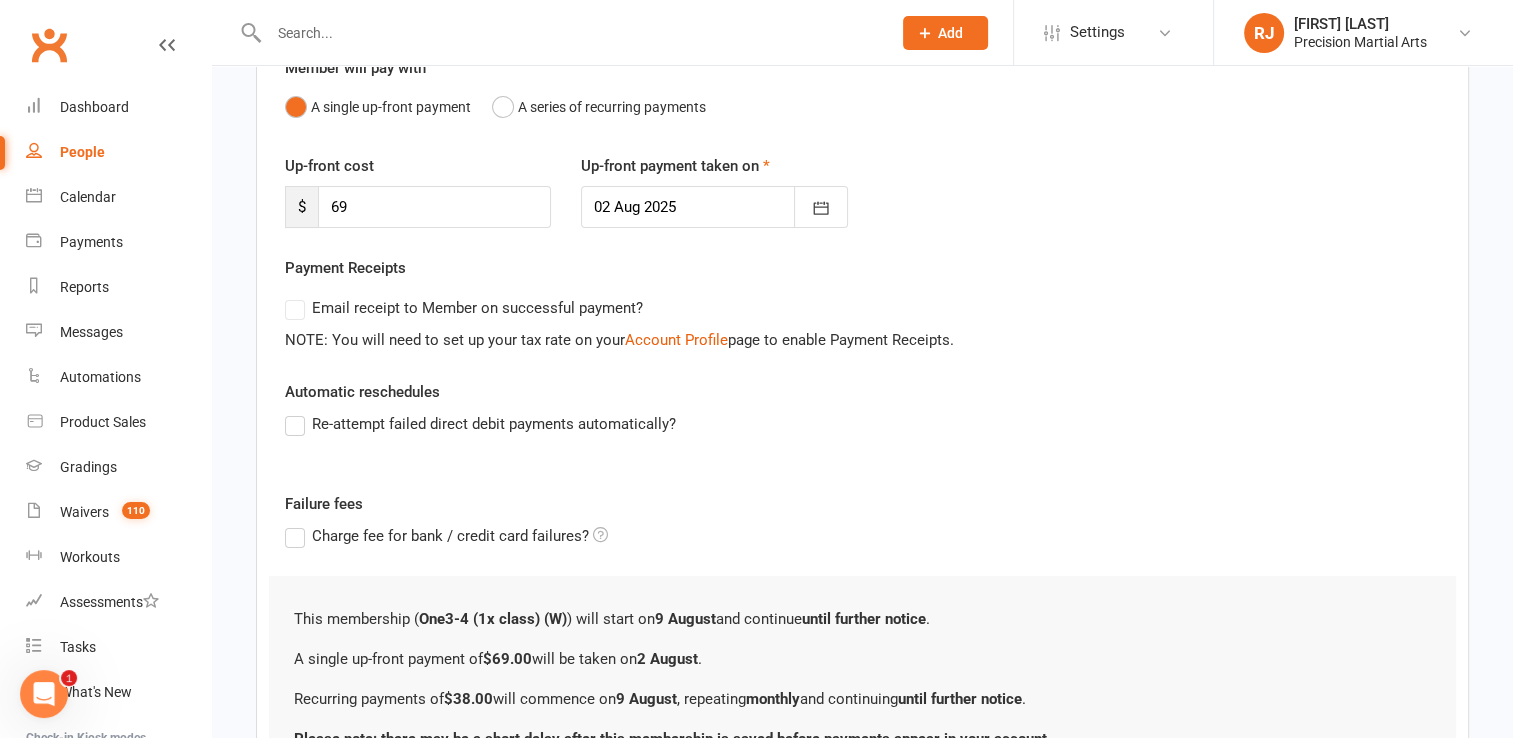 scroll, scrollTop: 200, scrollLeft: 0, axis: vertical 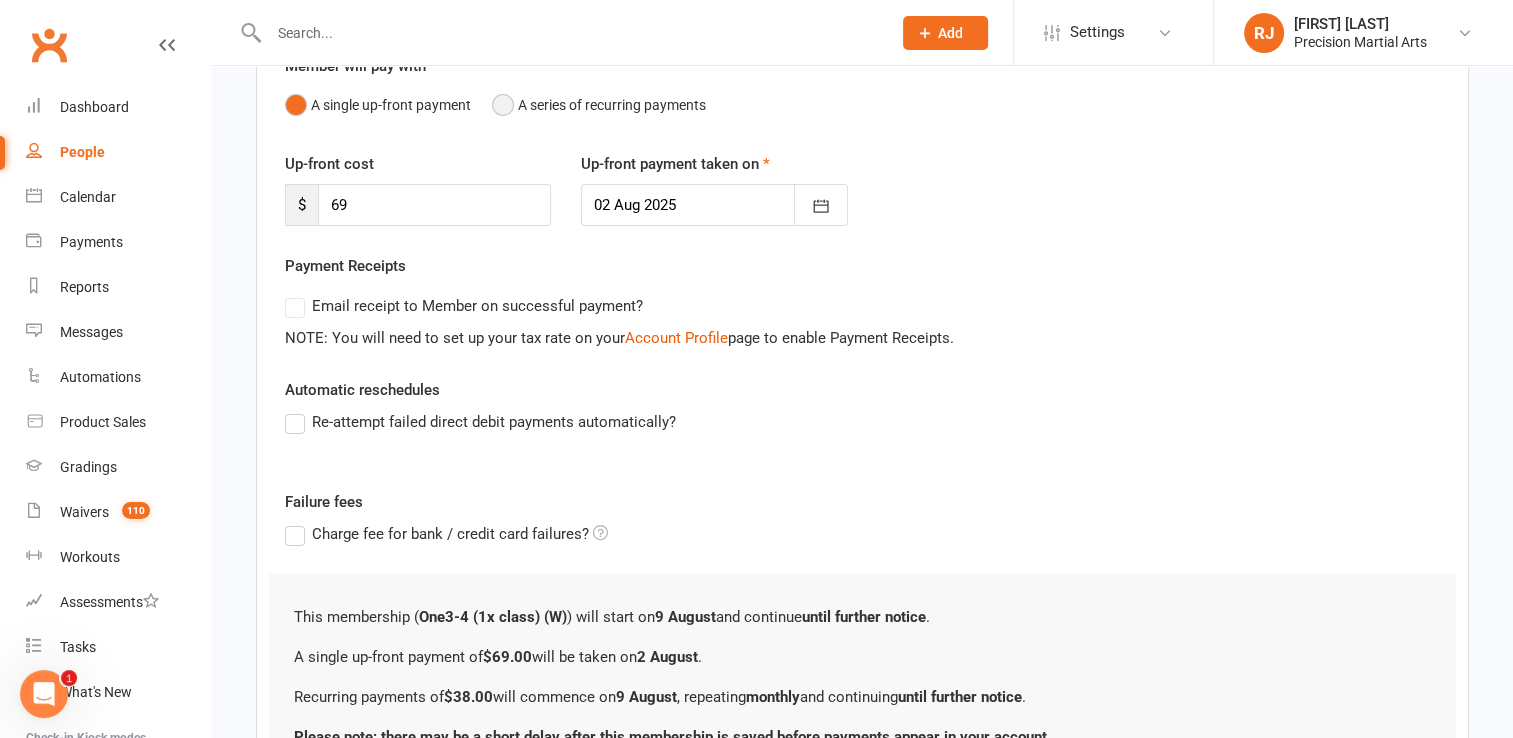 click on "A series of recurring payments" at bounding box center [599, 105] 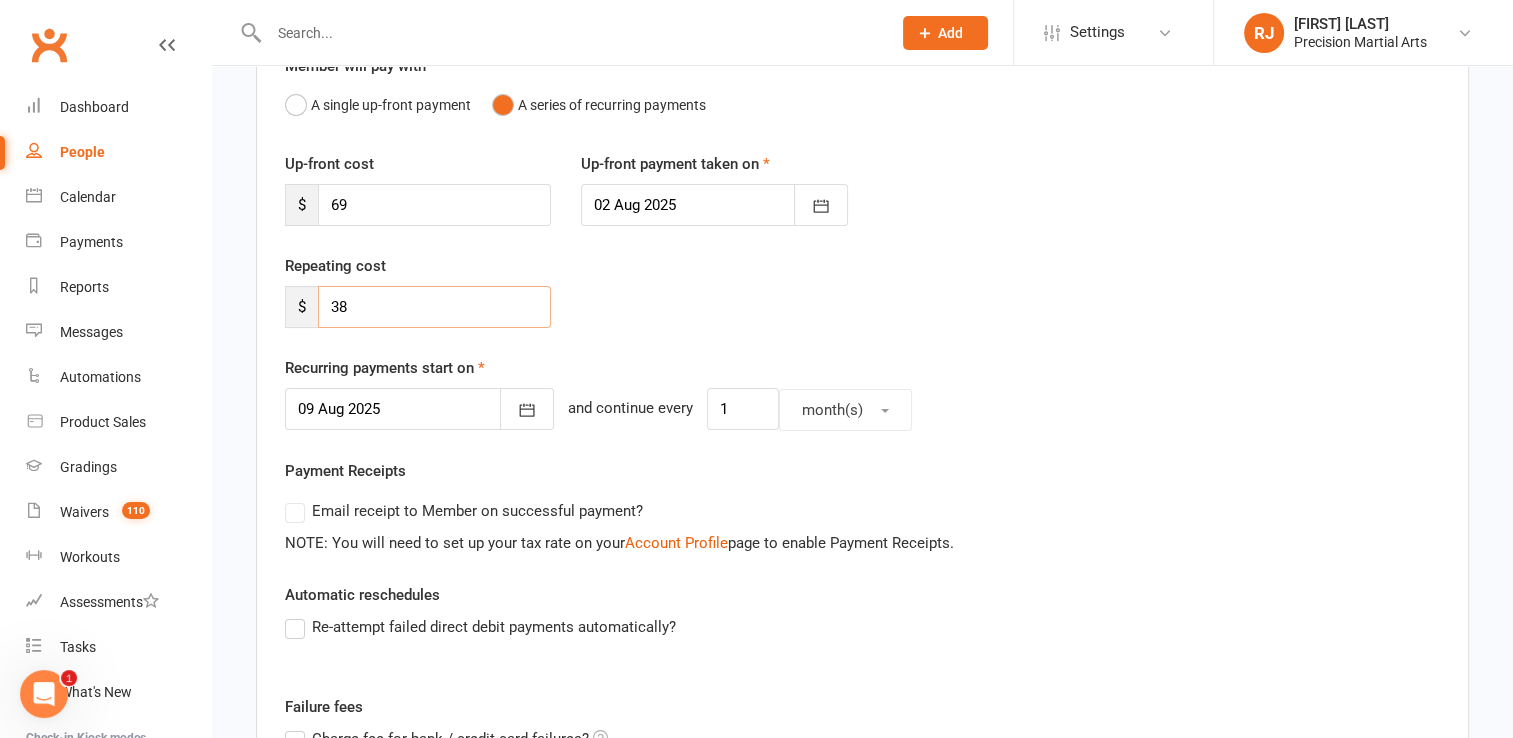 drag, startPoint x: 366, startPoint y: 309, endPoint x: 330, endPoint y: 293, distance: 39.39543 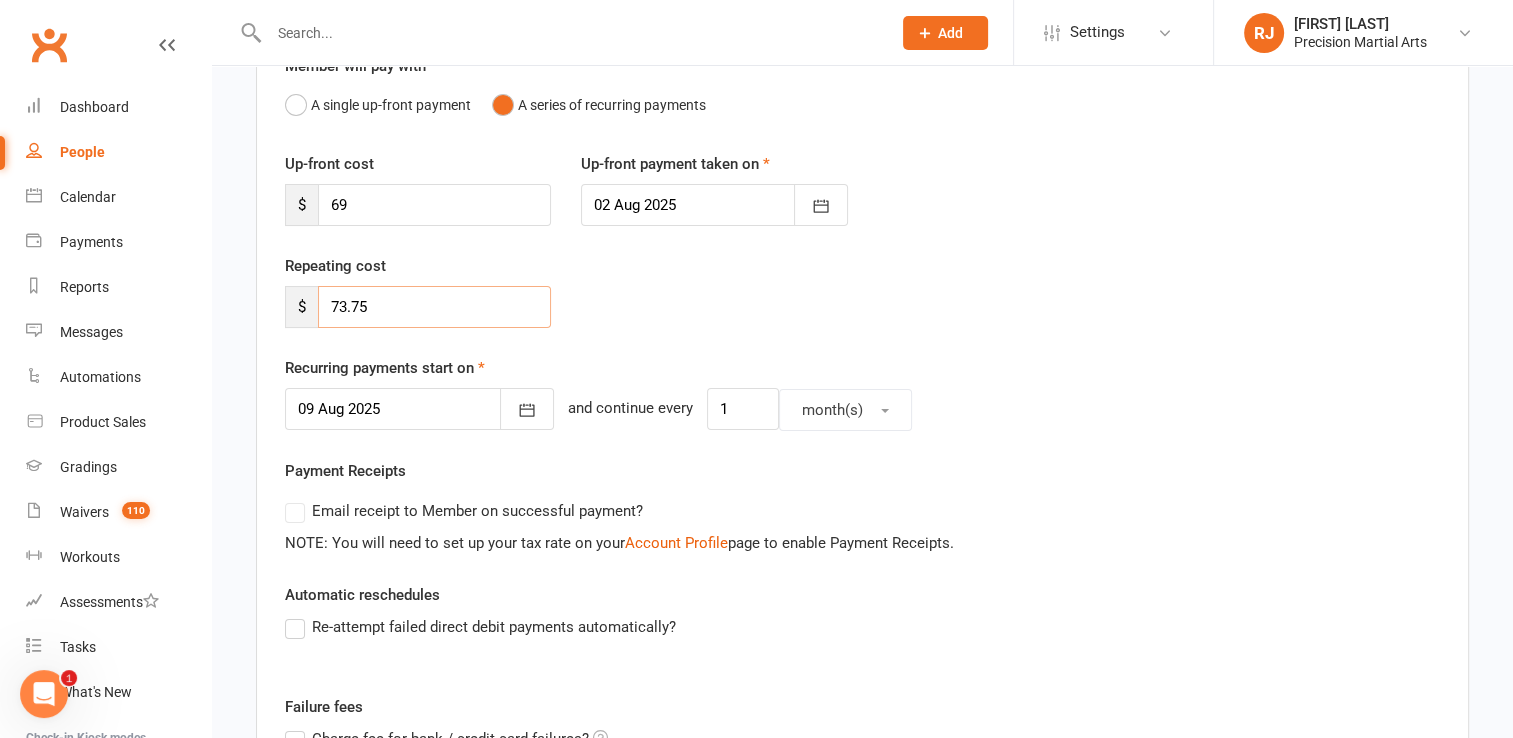 type on "73.75" 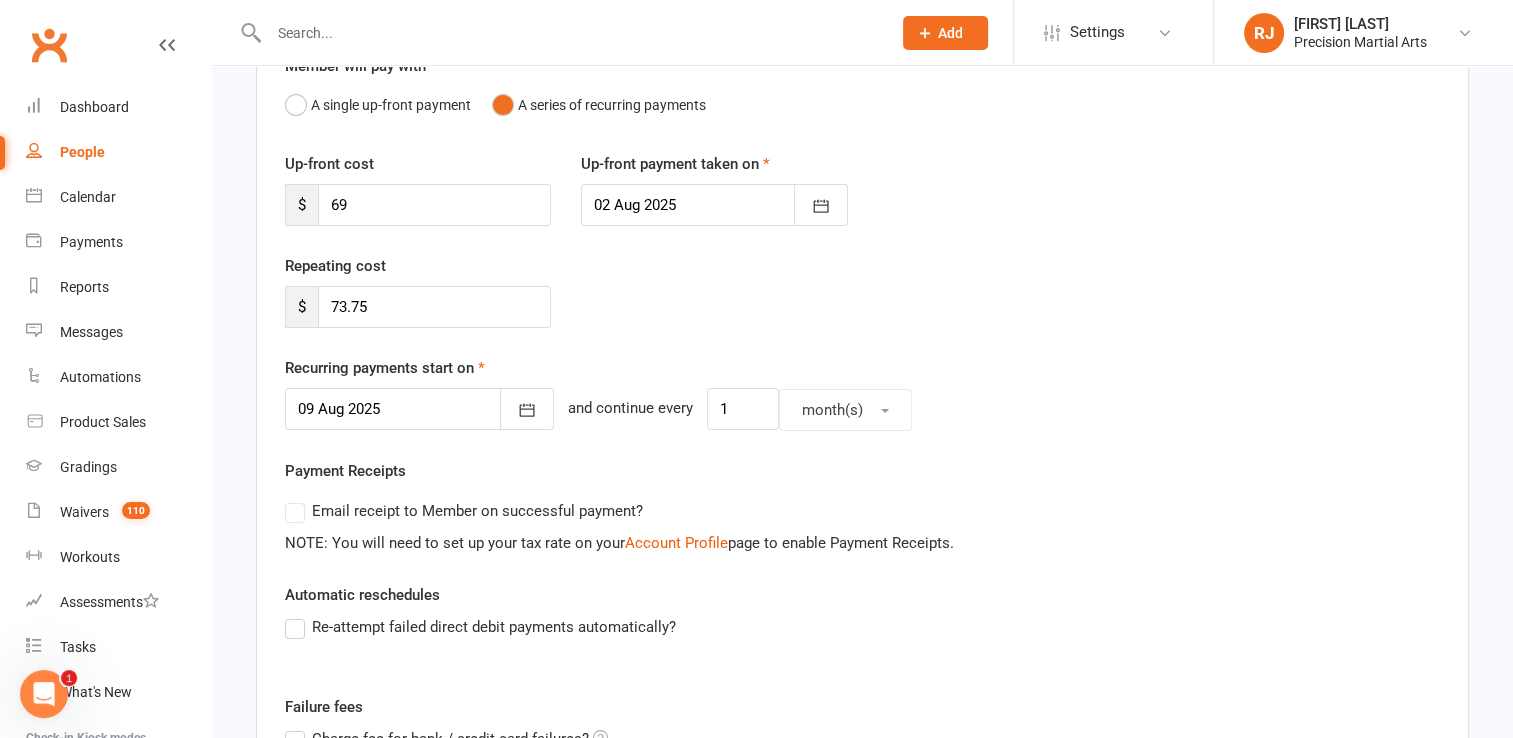 click on "Repeating cost  $ 73.75" at bounding box center (862, 305) 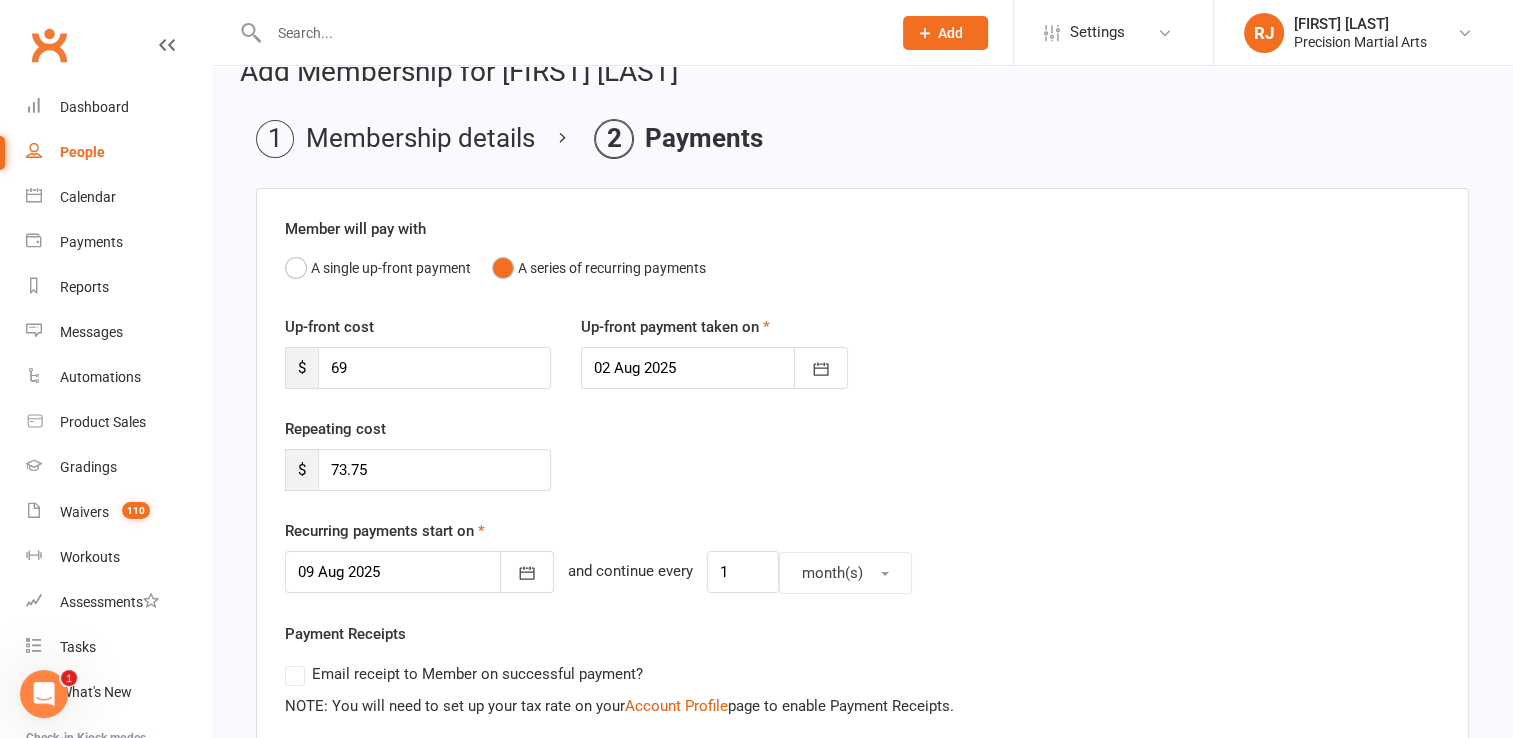 scroll, scrollTop: 40, scrollLeft: 0, axis: vertical 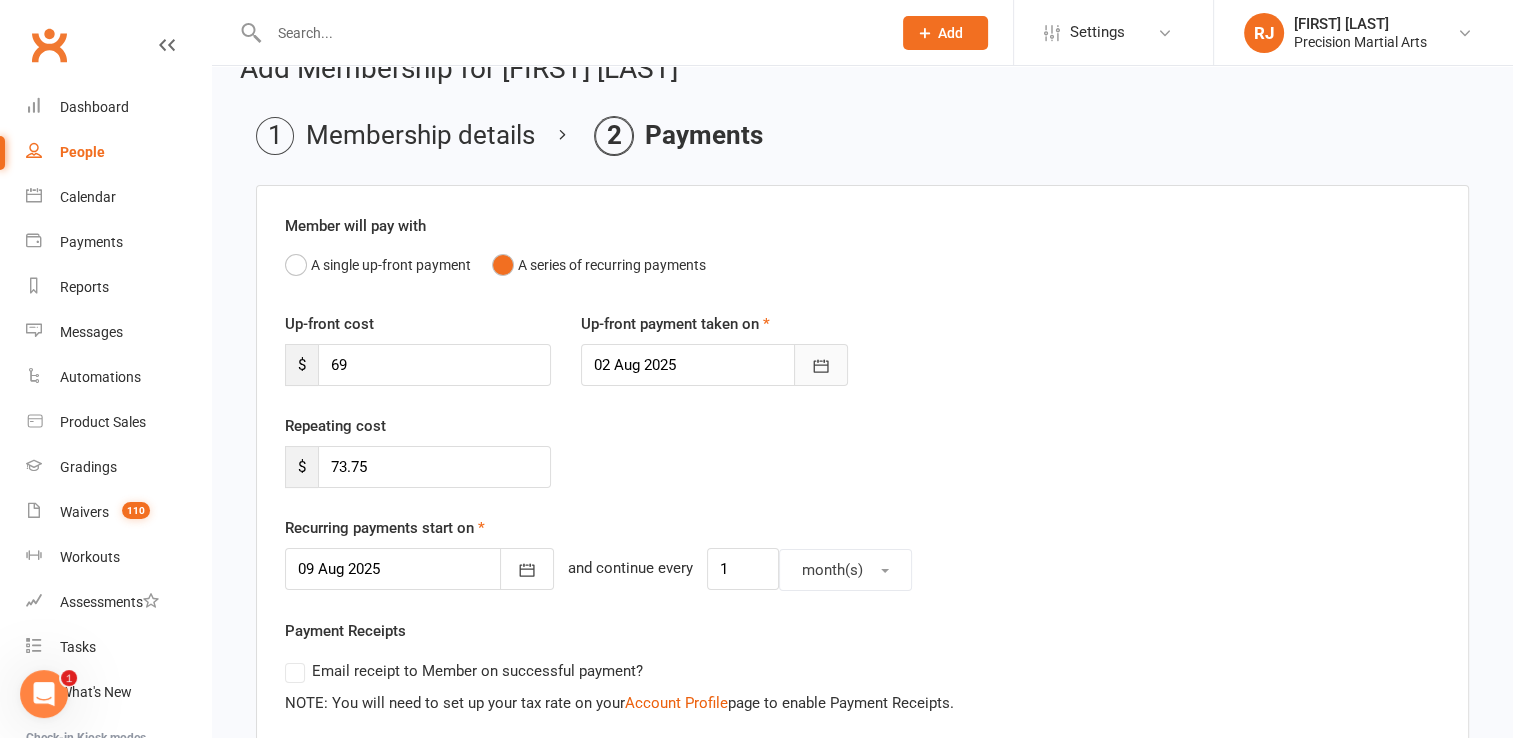 click at bounding box center (821, 365) 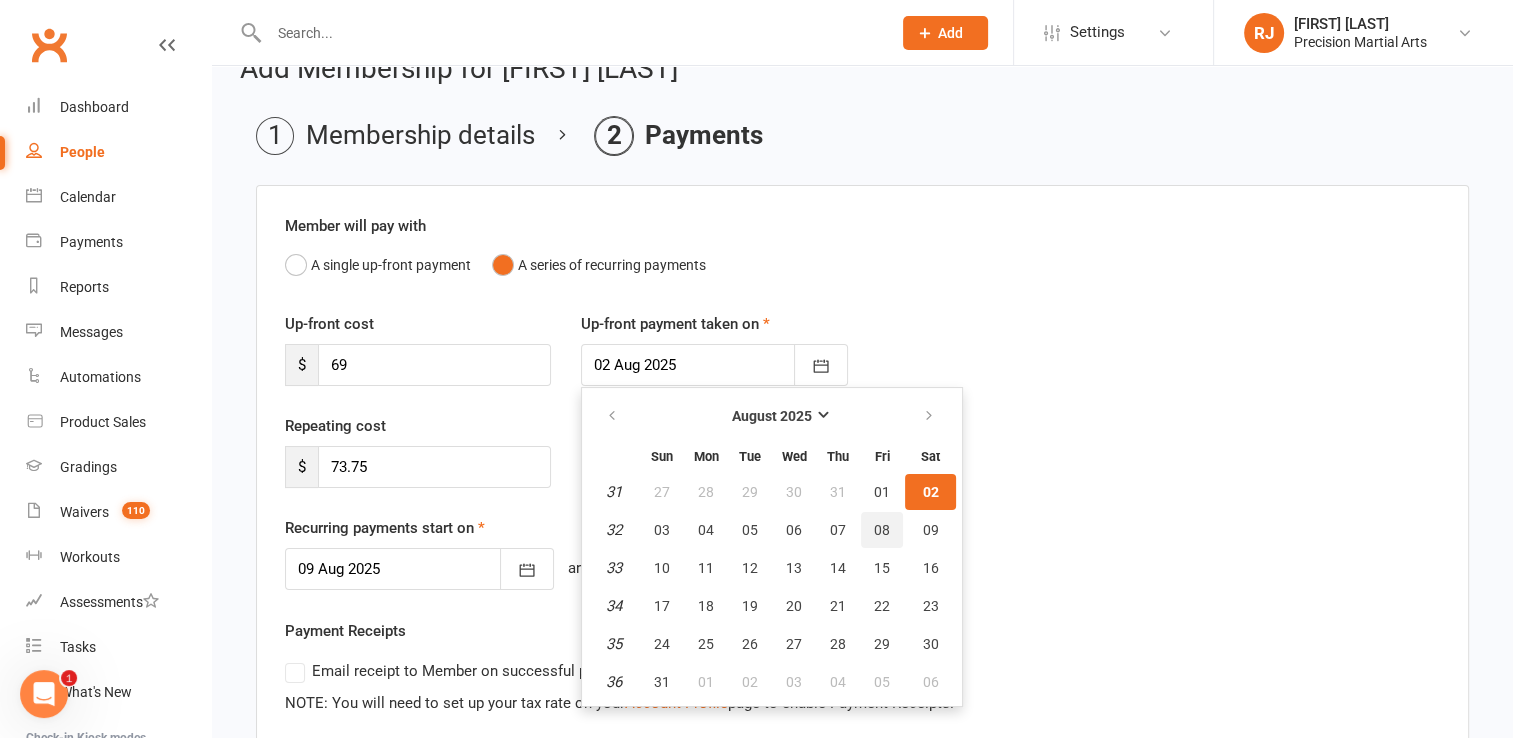 click on "08" at bounding box center (882, 530) 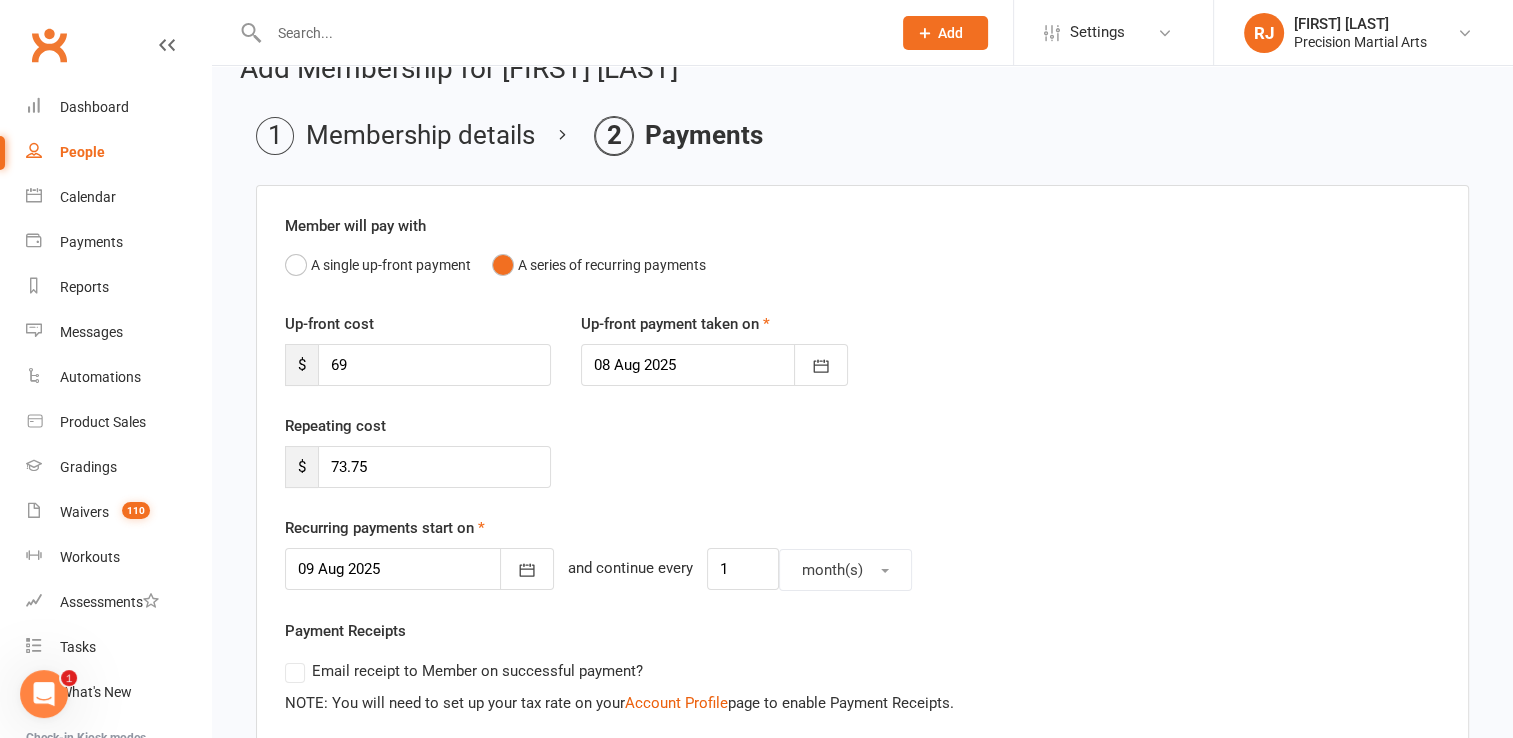click on "Repeating cost  $ 73.75" at bounding box center (862, 465) 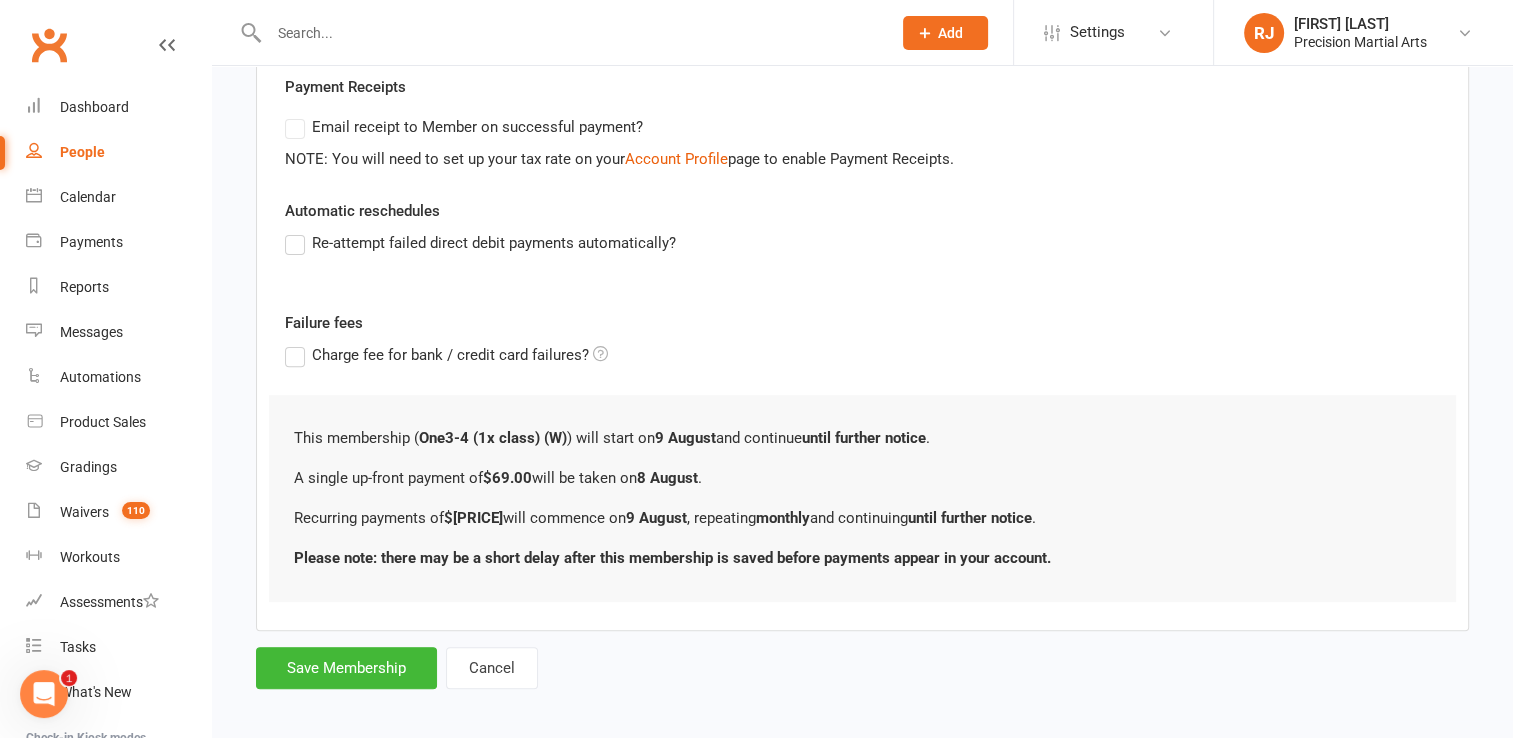 scroll, scrollTop: 593, scrollLeft: 0, axis: vertical 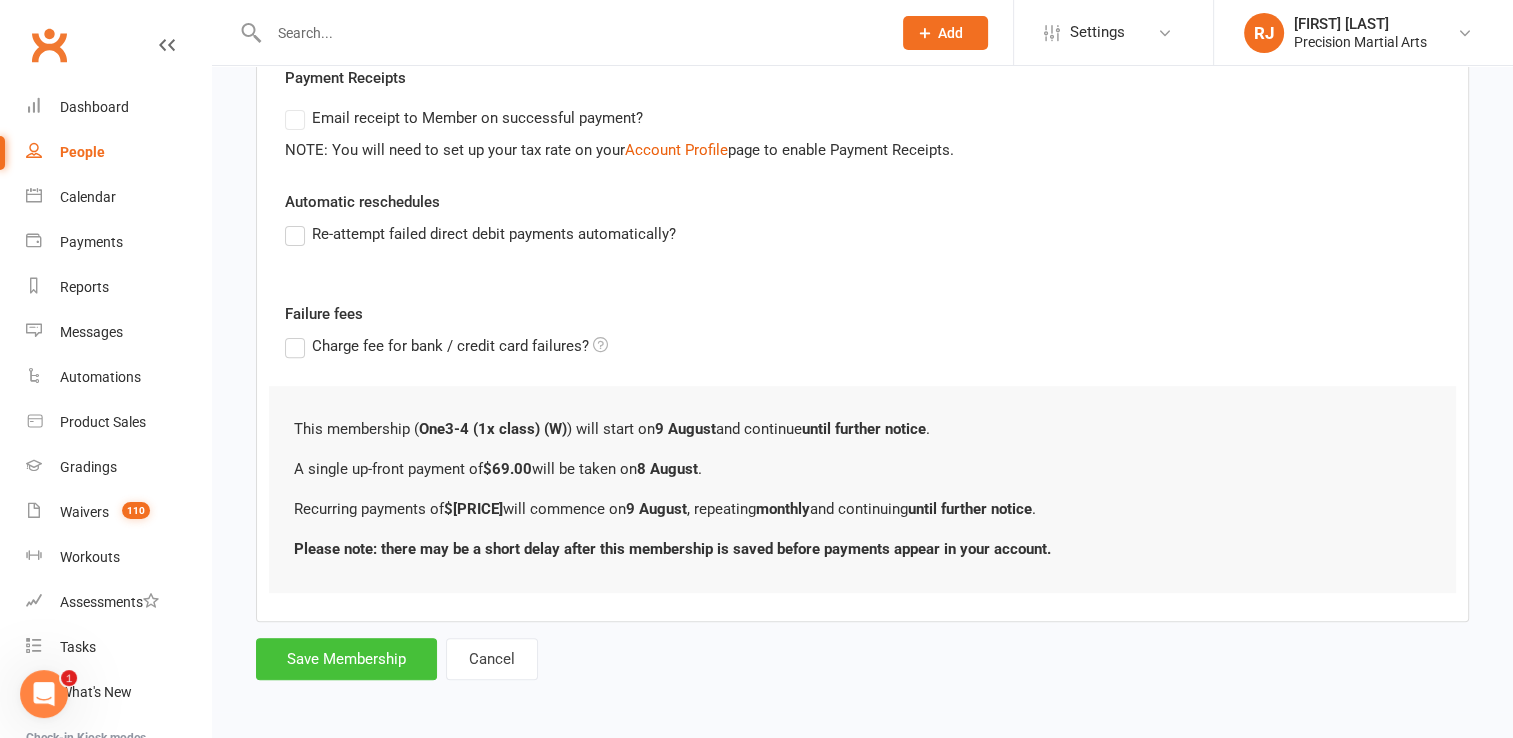 click on "Save Membership" at bounding box center [346, 659] 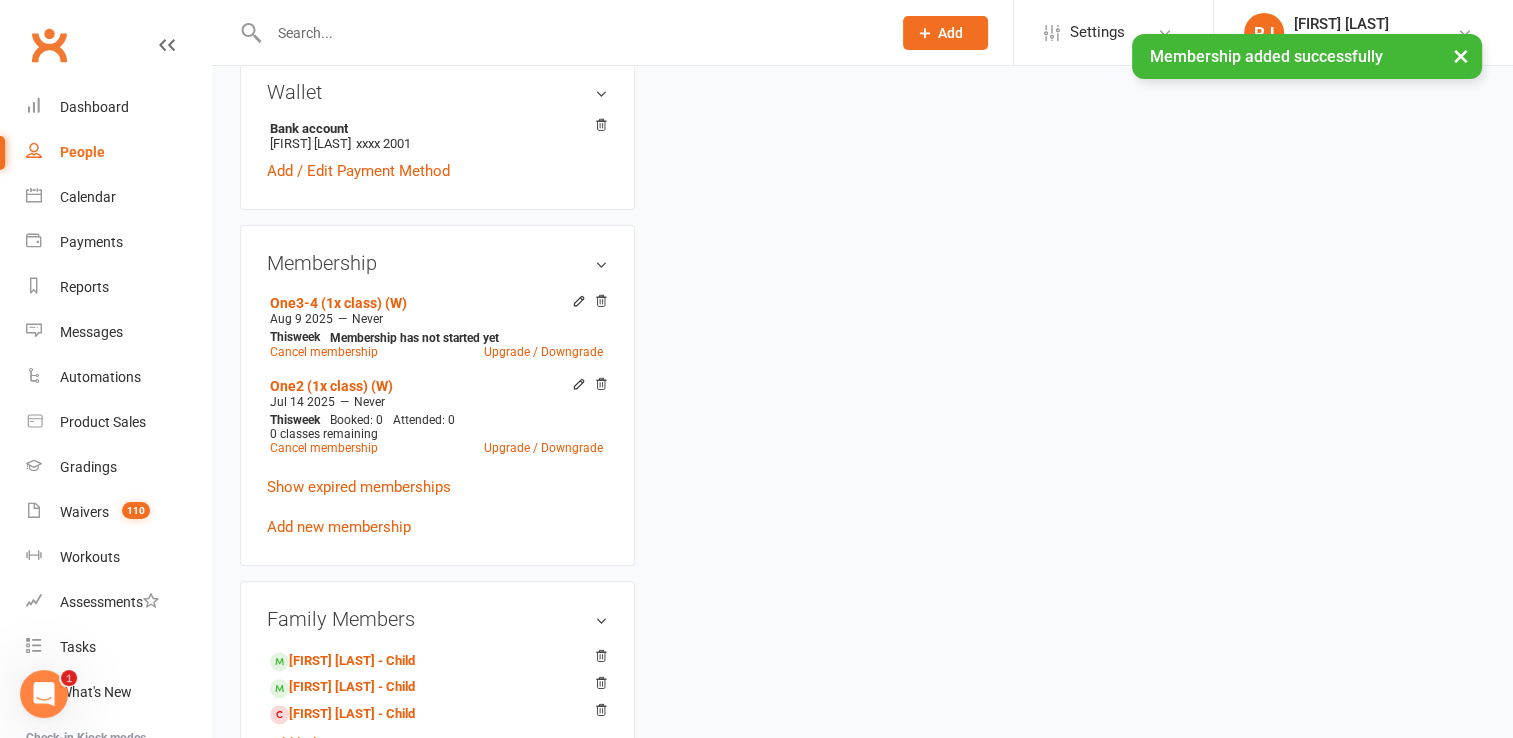 scroll, scrollTop: 0, scrollLeft: 0, axis: both 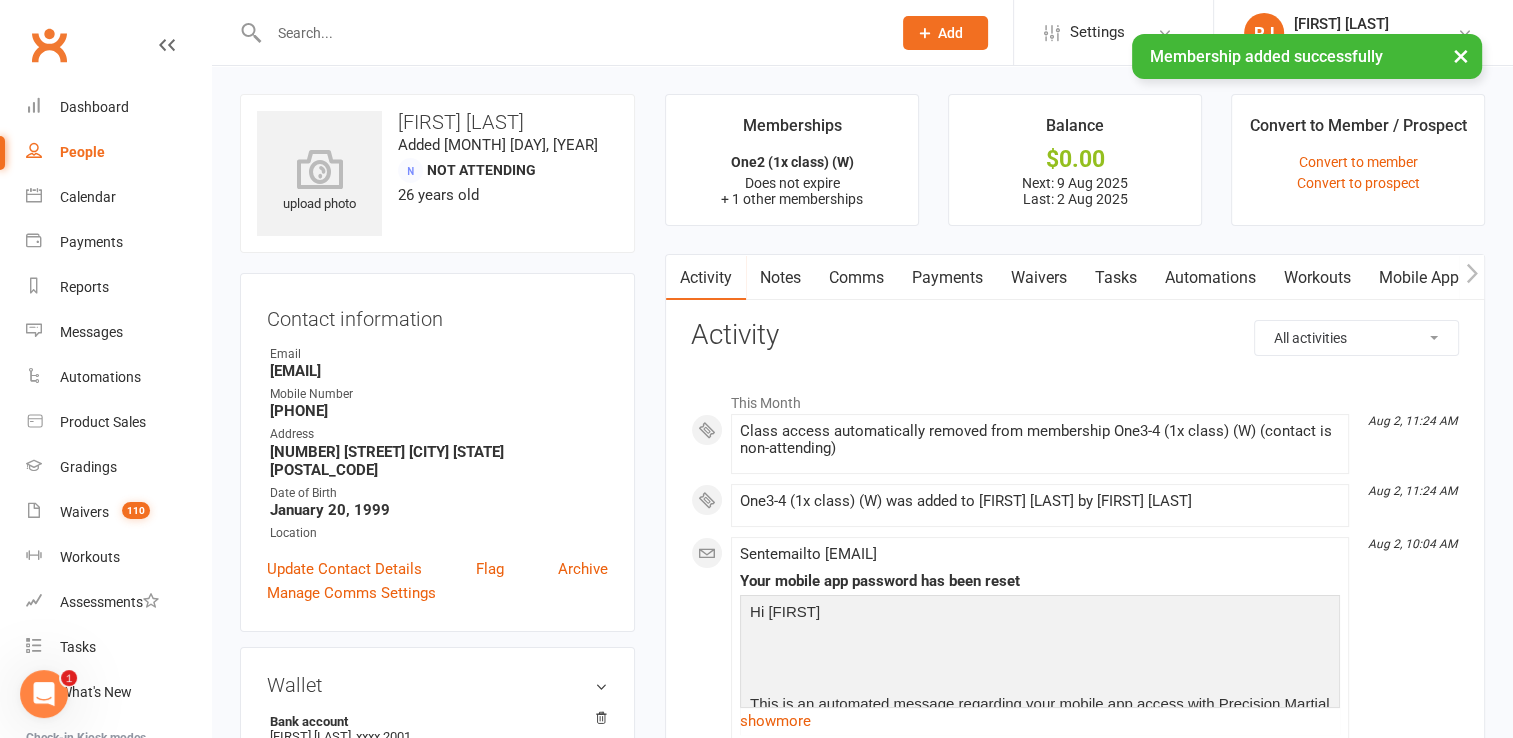 click on "Payments" at bounding box center [947, 278] 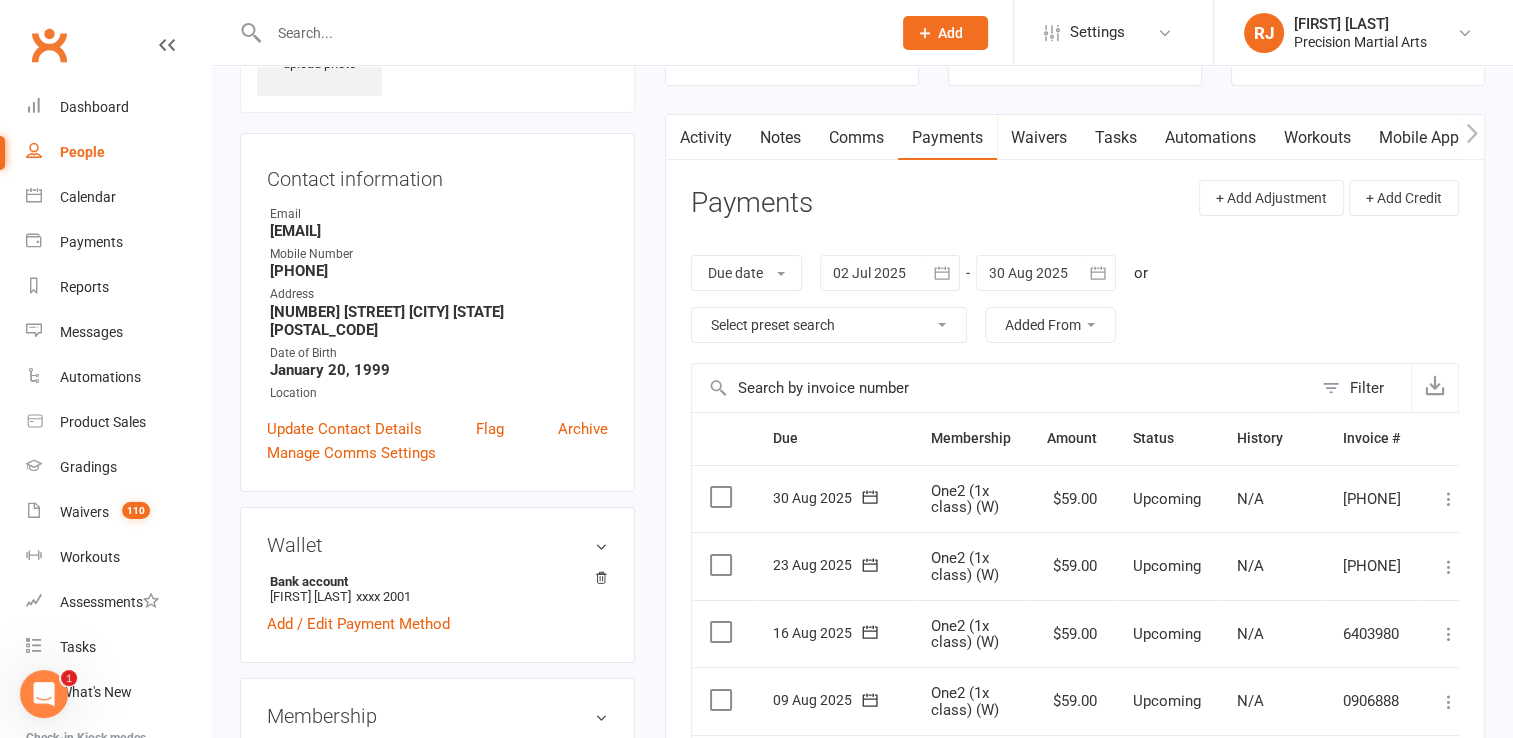 scroll, scrollTop: 0, scrollLeft: 0, axis: both 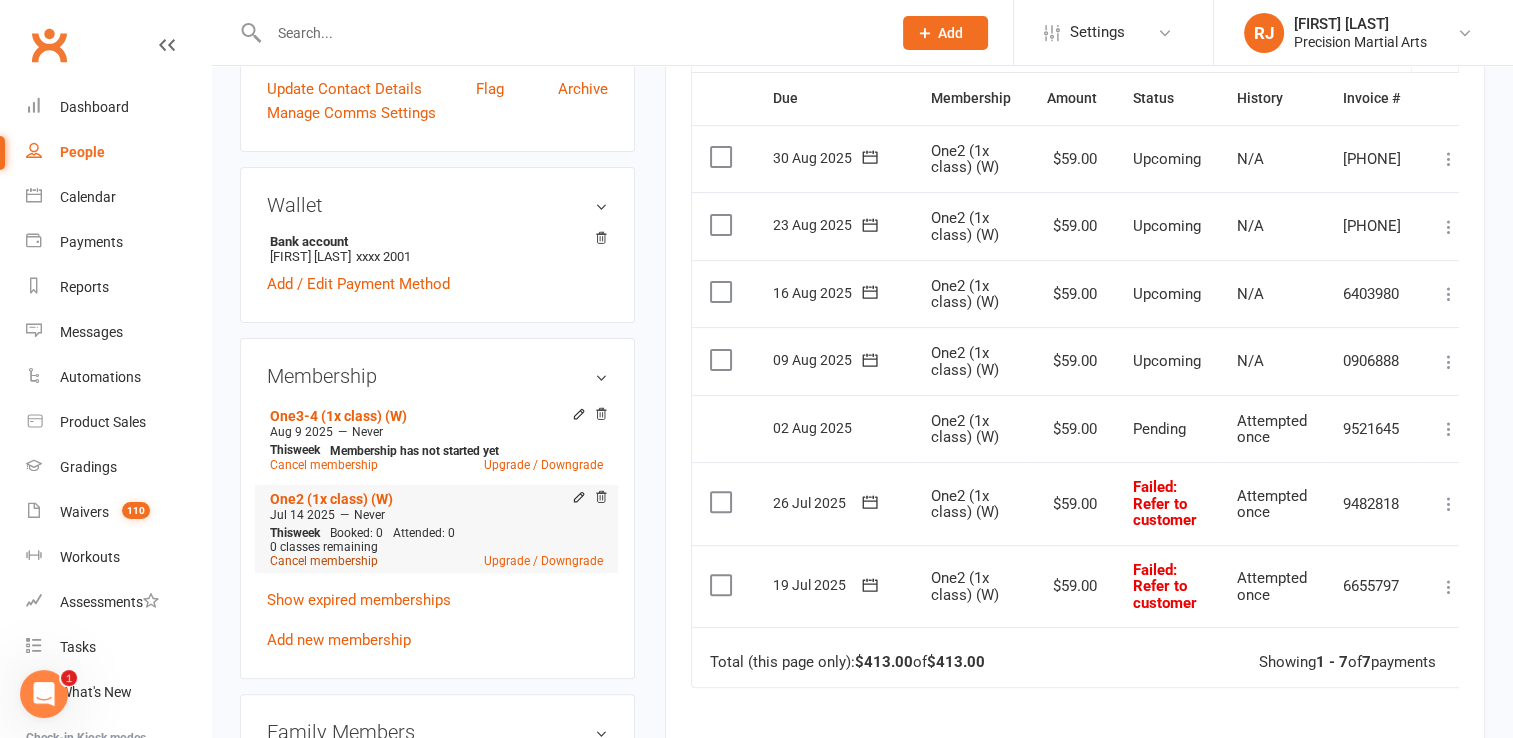 click on "Cancel membership" at bounding box center [324, 561] 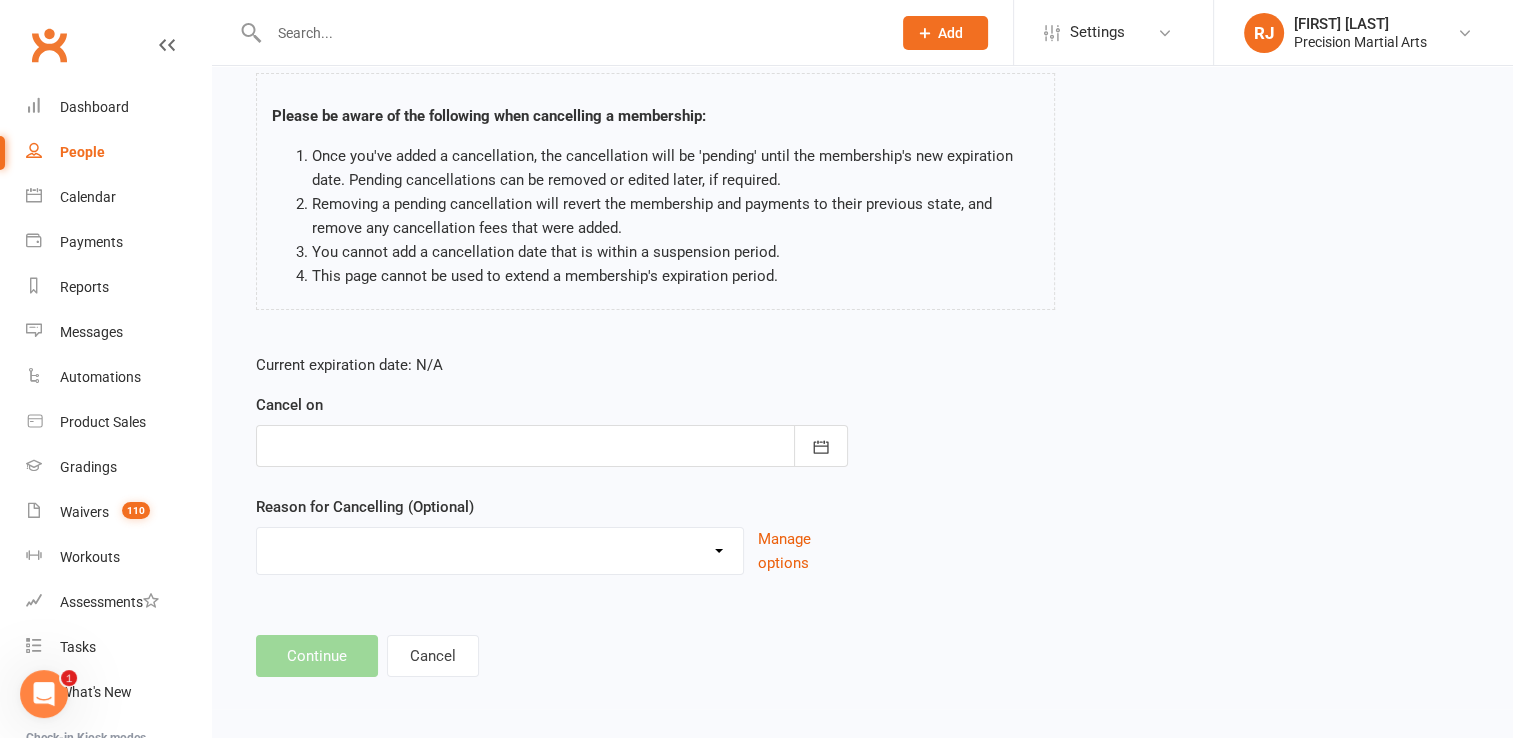 scroll, scrollTop: 0, scrollLeft: 0, axis: both 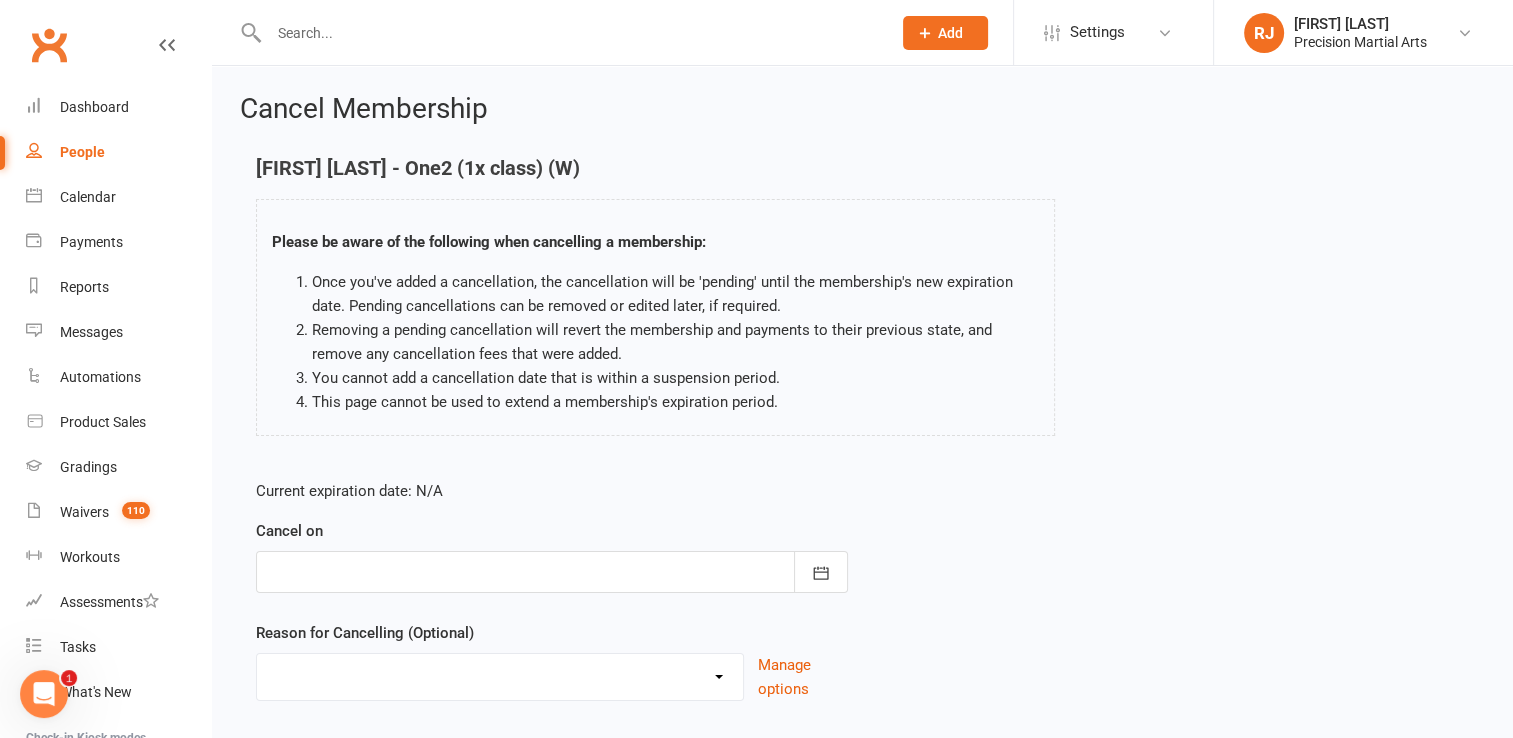 click at bounding box center (552, 572) 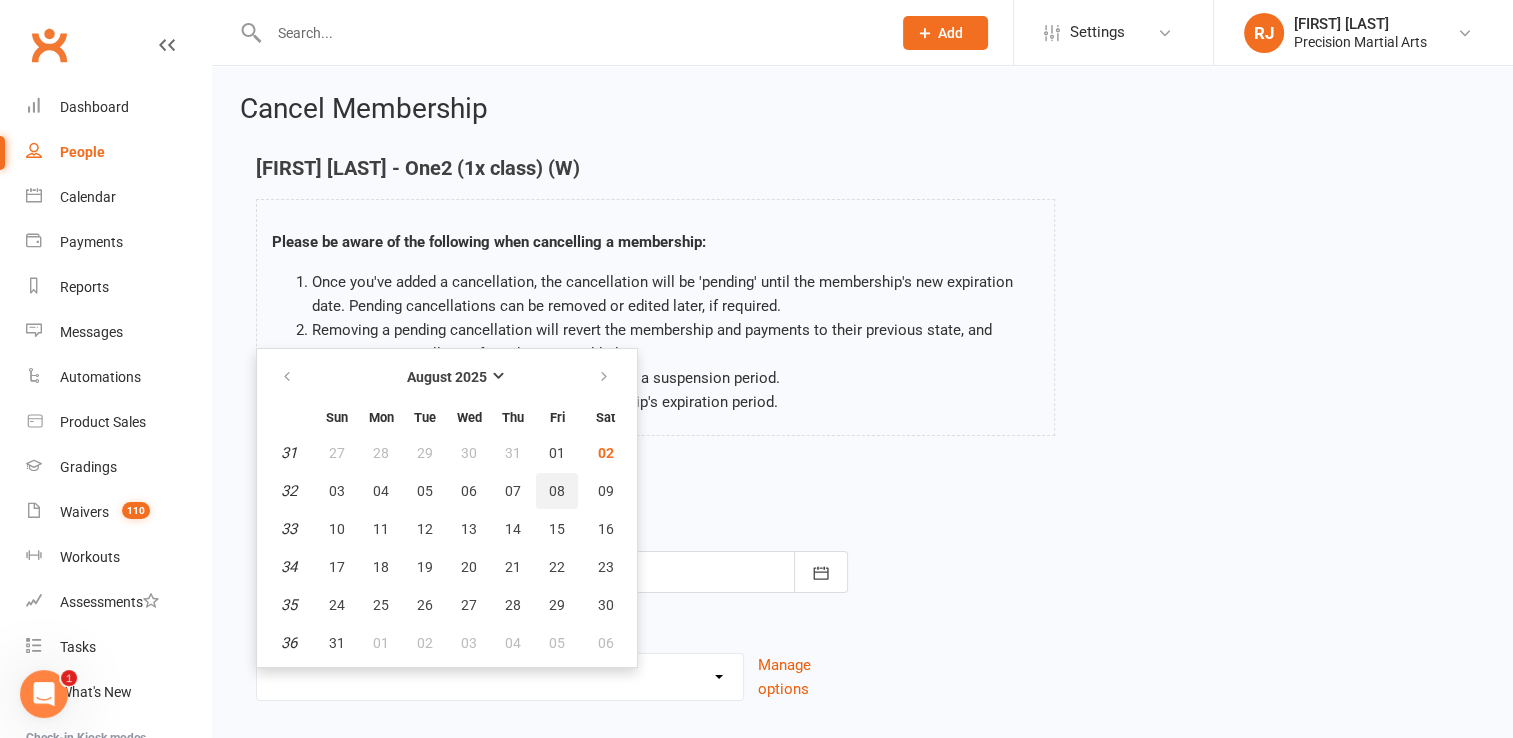 click on "08" at bounding box center (557, 491) 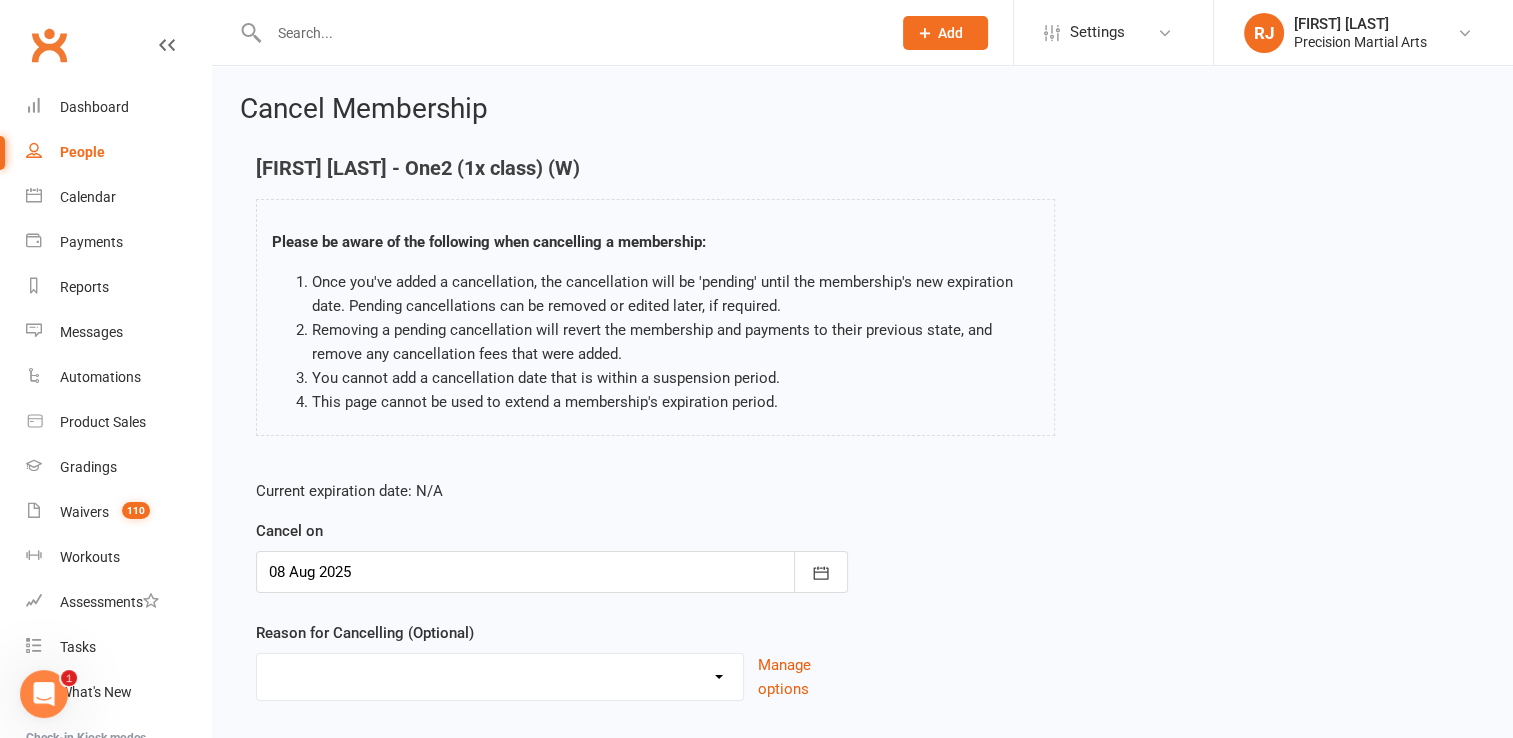 click on "Current expiration date: N/A Cancel on 08 Aug 2025
August 2025
Sun Mon Tue Wed Thu Fri Sat
31
27
28
29
30
31
01
02
32
03
04
05
06
07
08
09
33
10
11
12
13
14
15
16
34
17
18
19
20
21
22
23
35
24
25
26
27
28
29" at bounding box center [552, 590] 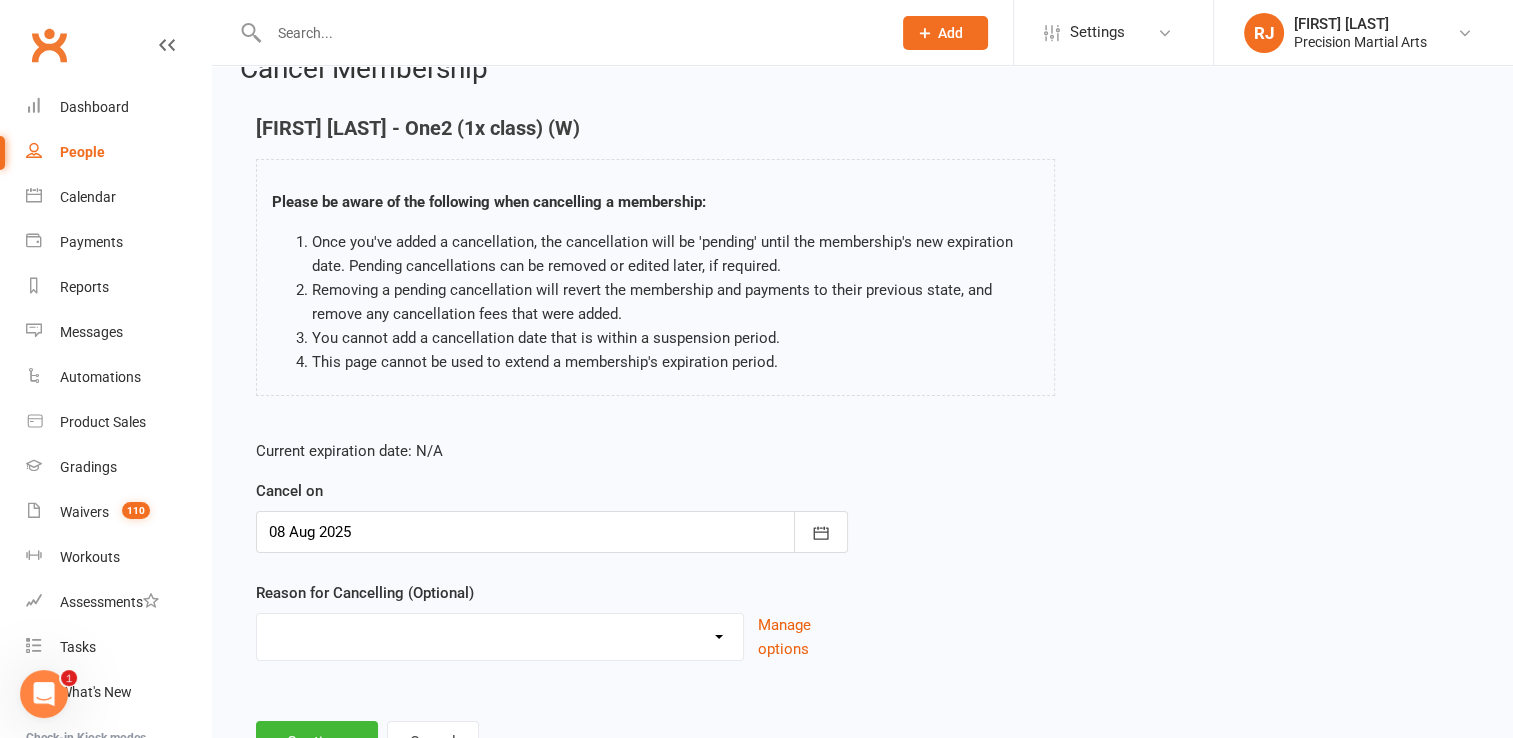 scroll, scrollTop: 124, scrollLeft: 0, axis: vertical 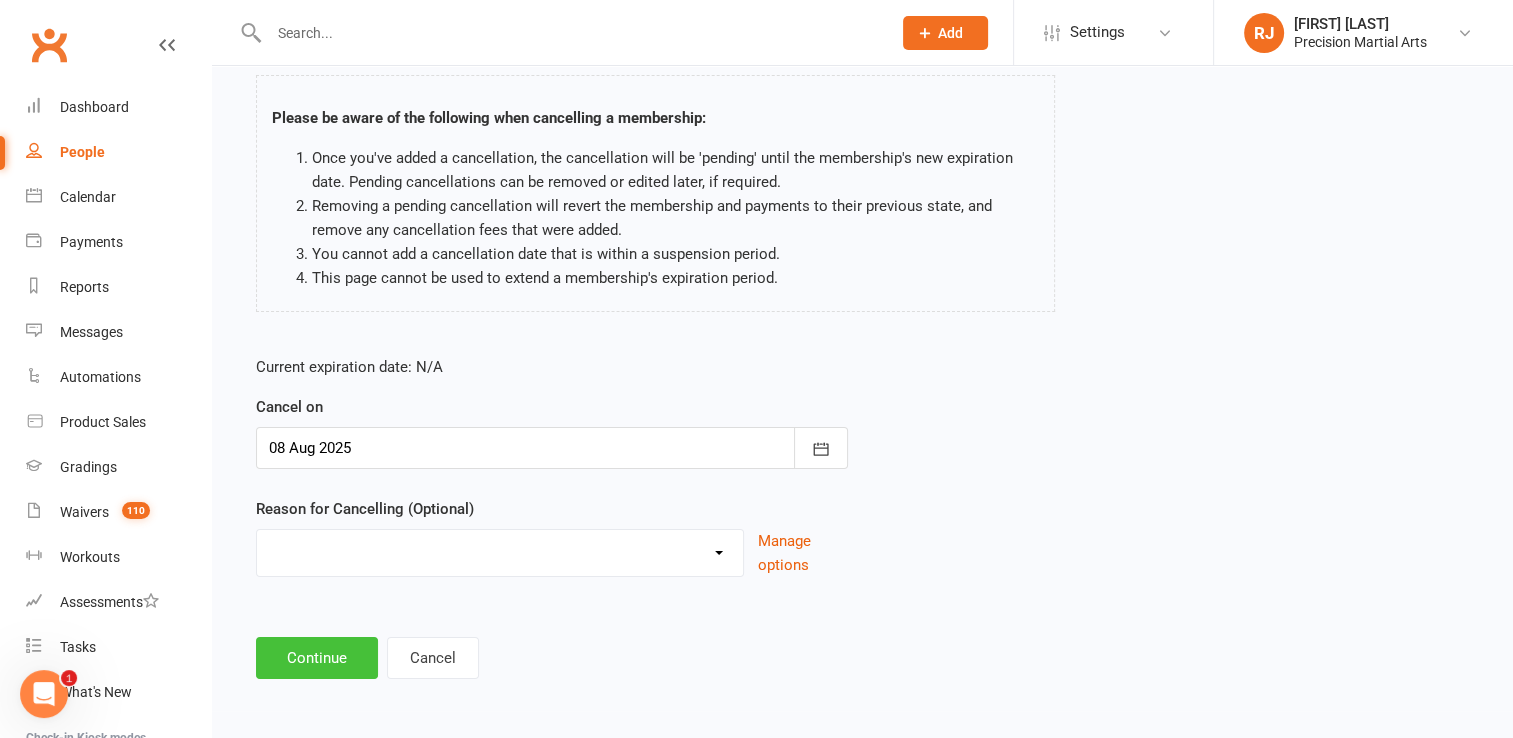 click on "Continue" at bounding box center [317, 658] 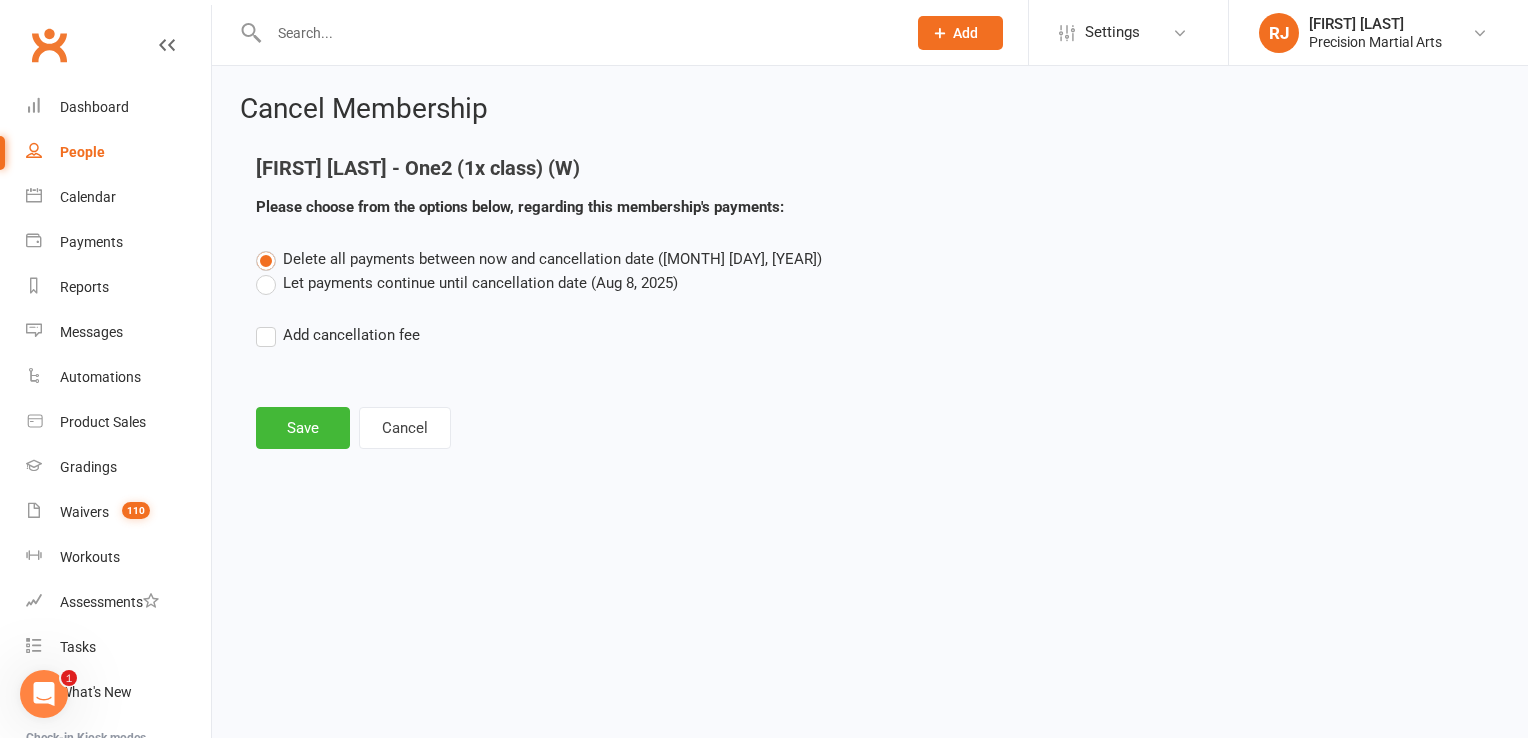 click on "Let payments continue until cancellation date (Aug 8, 2025)" at bounding box center (467, 283) 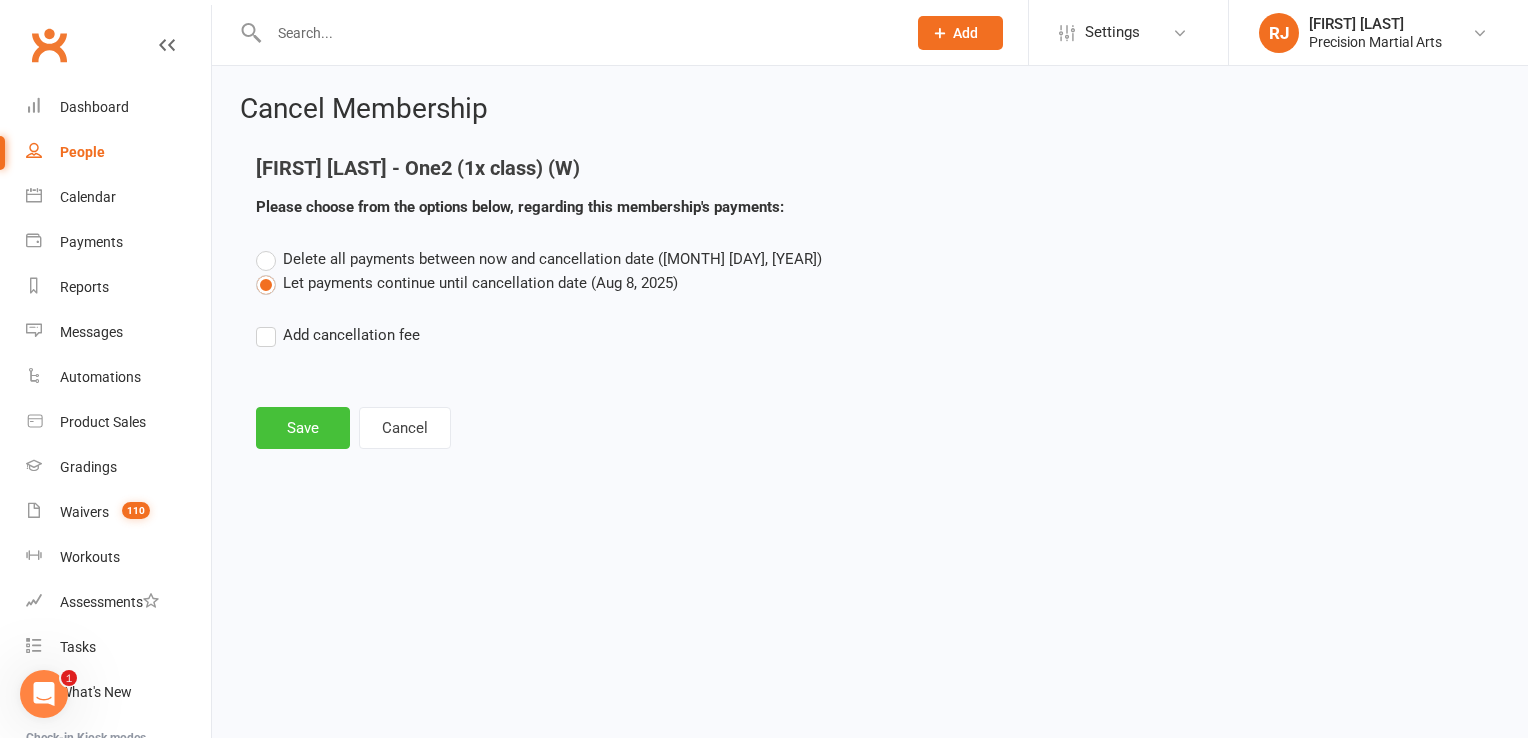 click on "Save" at bounding box center [303, 428] 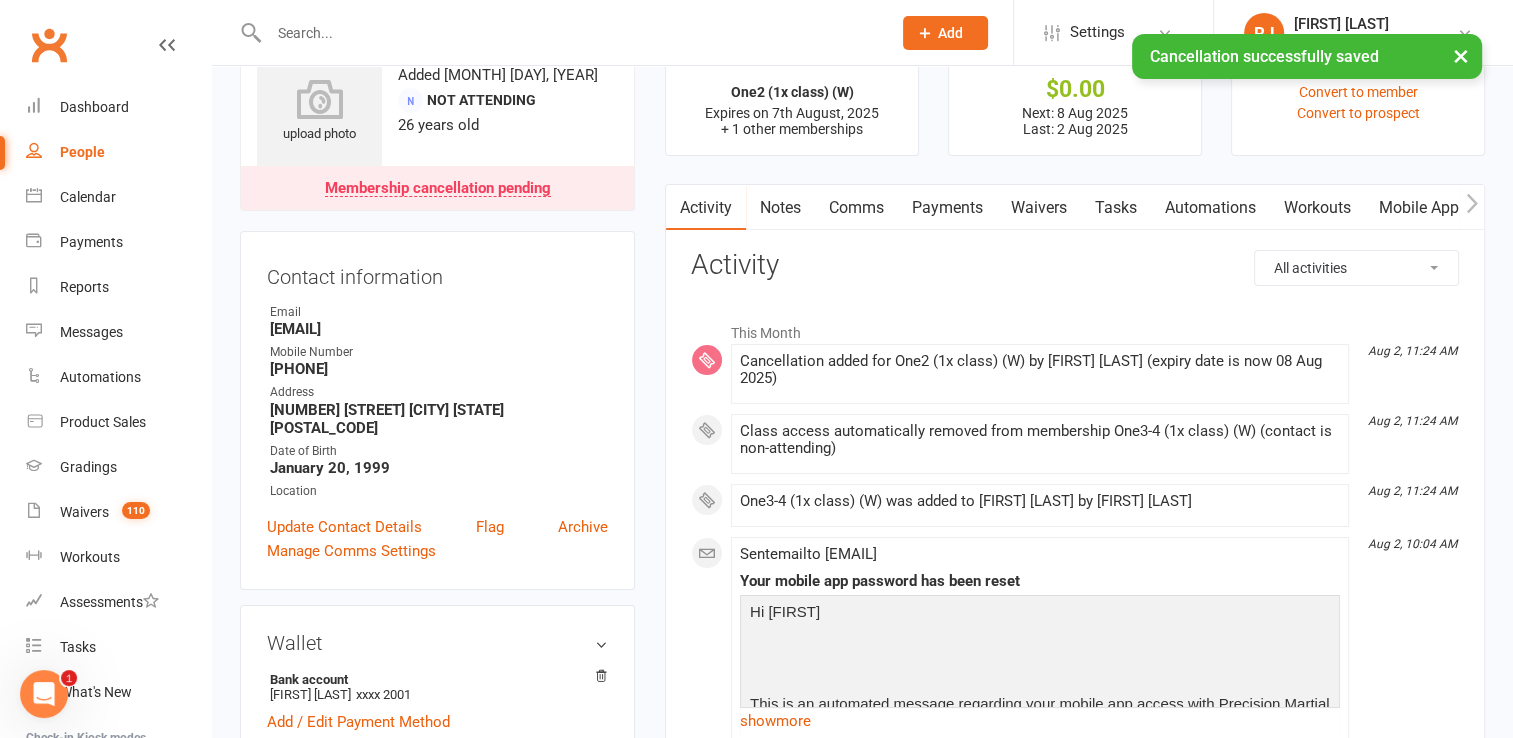 scroll, scrollTop: 0, scrollLeft: 0, axis: both 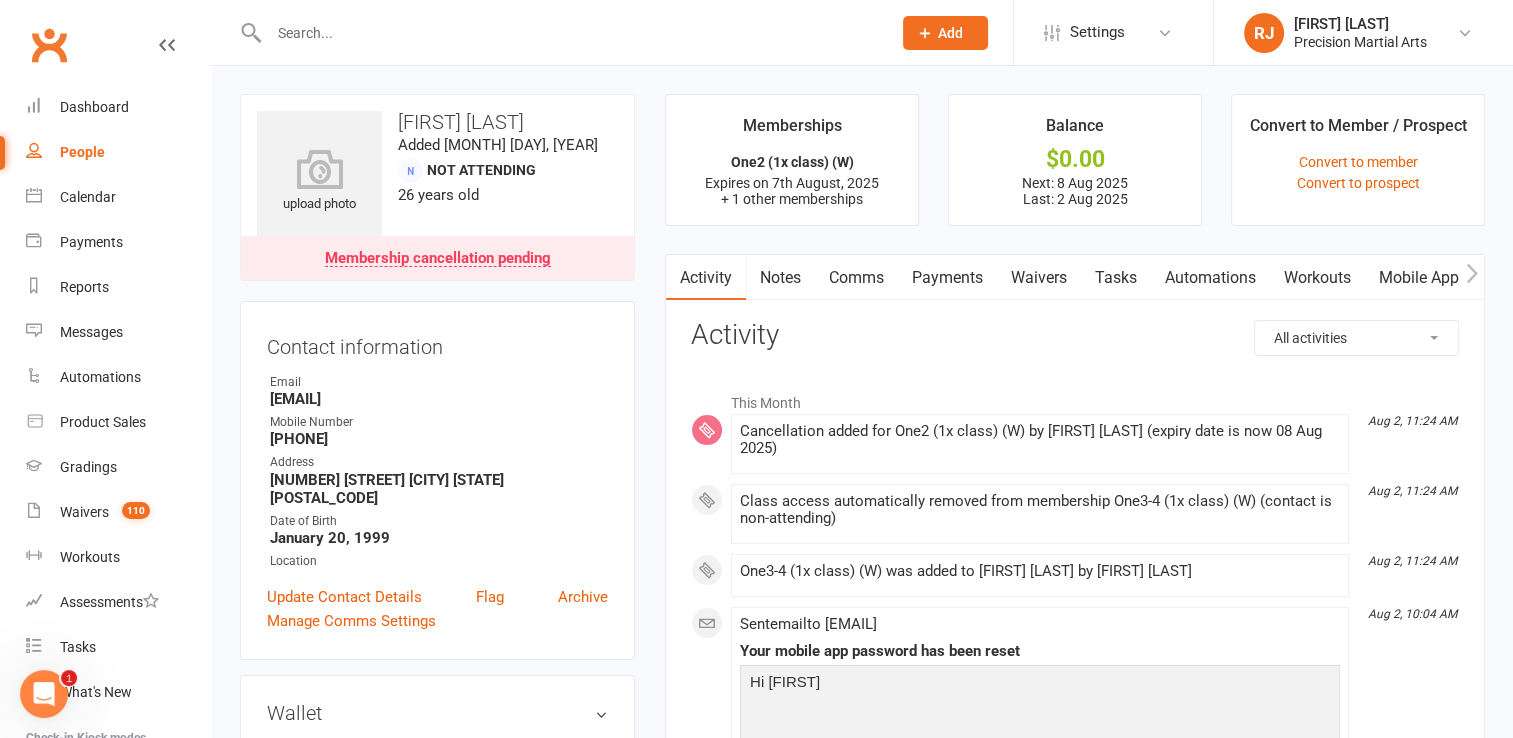 click on "Payments" at bounding box center [947, 278] 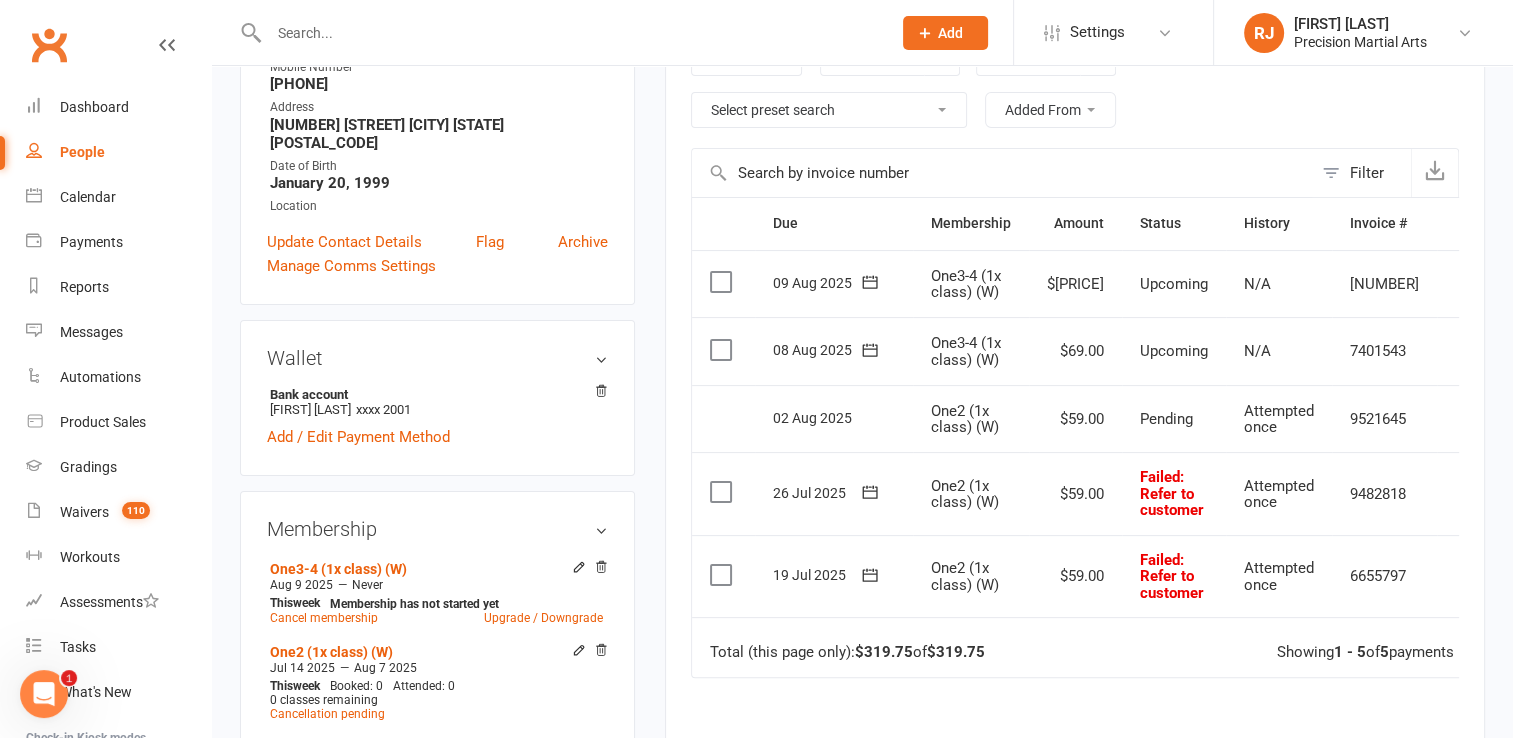 scroll, scrollTop: 360, scrollLeft: 0, axis: vertical 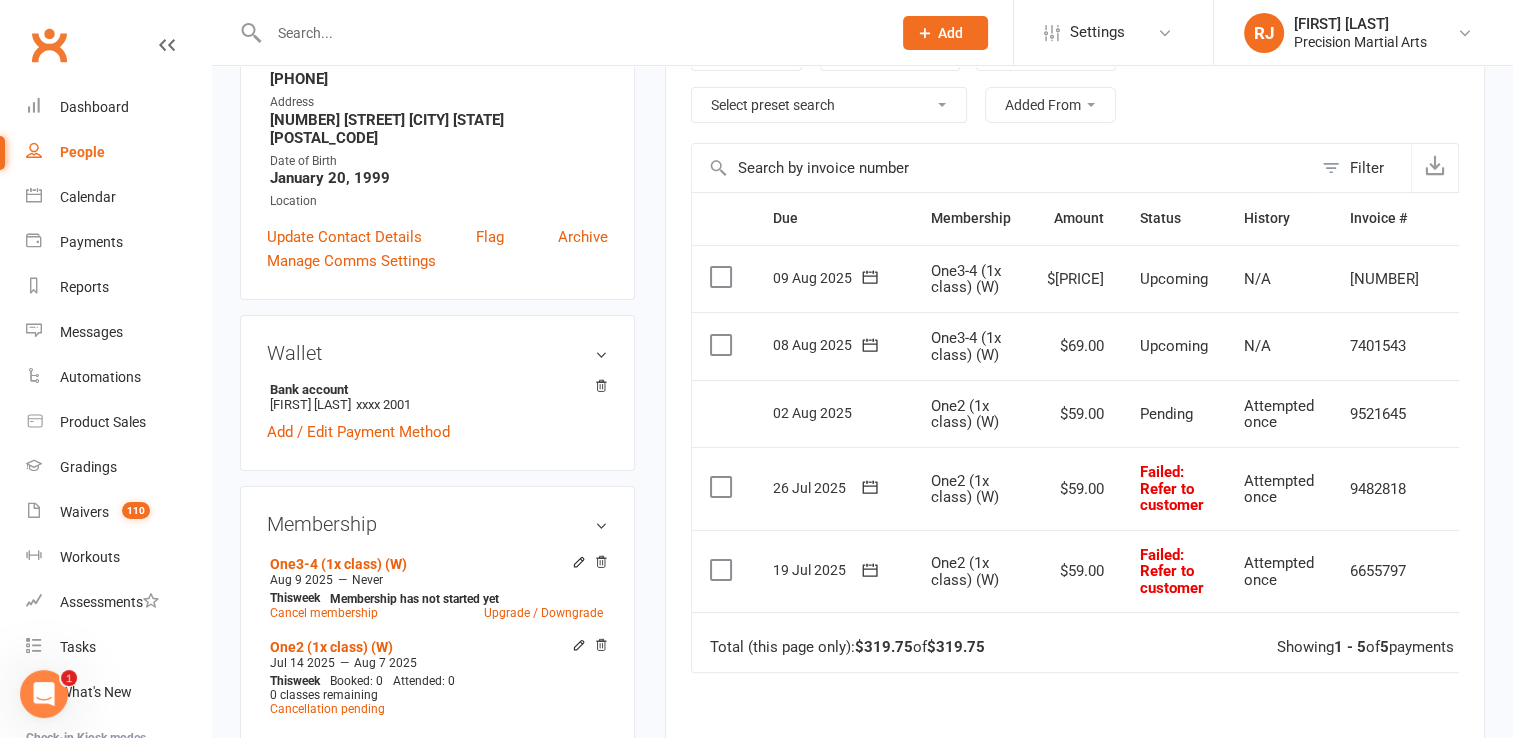 click at bounding box center (1467, 347) 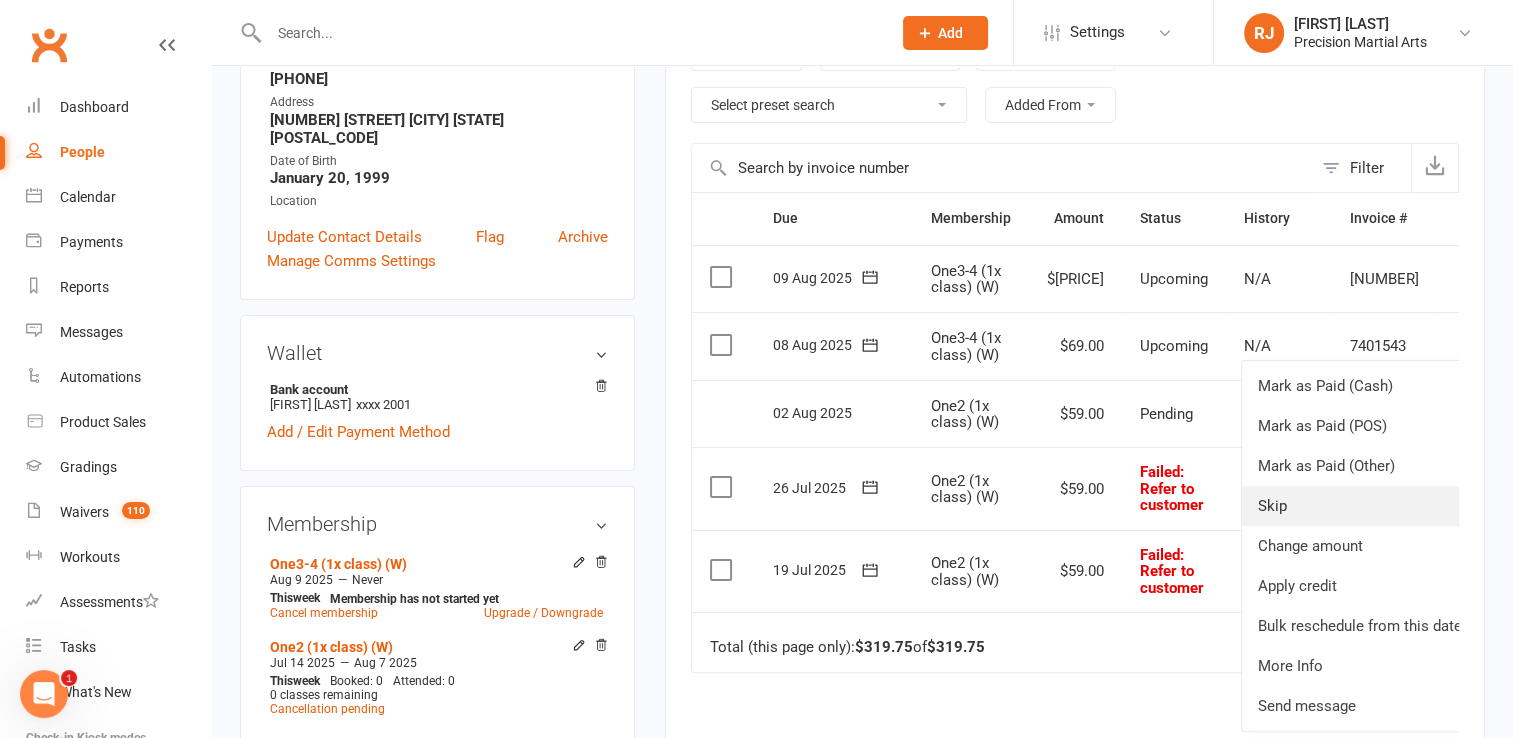 click on "Skip" at bounding box center [1360, 506] 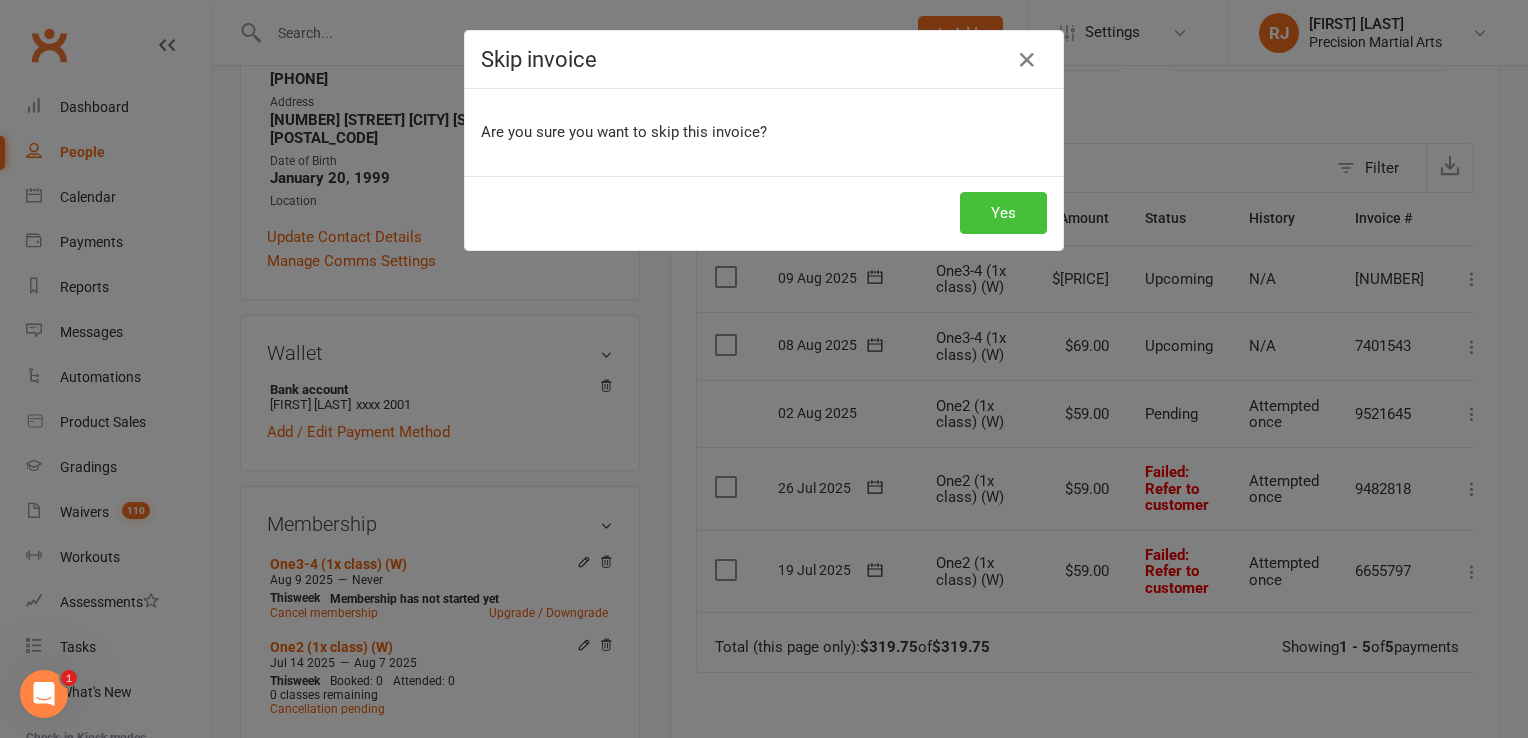 click on "Yes" at bounding box center [1003, 213] 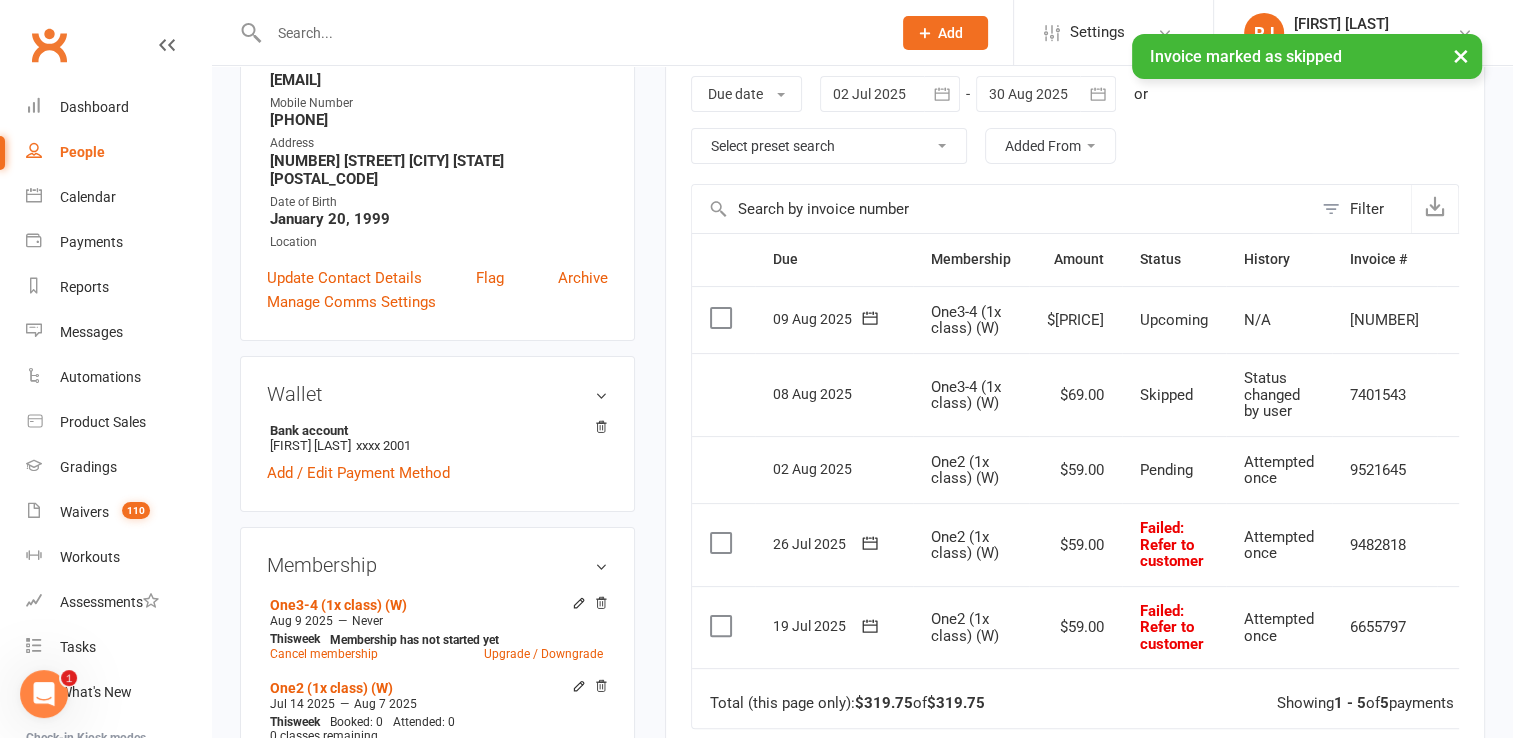 scroll, scrollTop: 312, scrollLeft: 0, axis: vertical 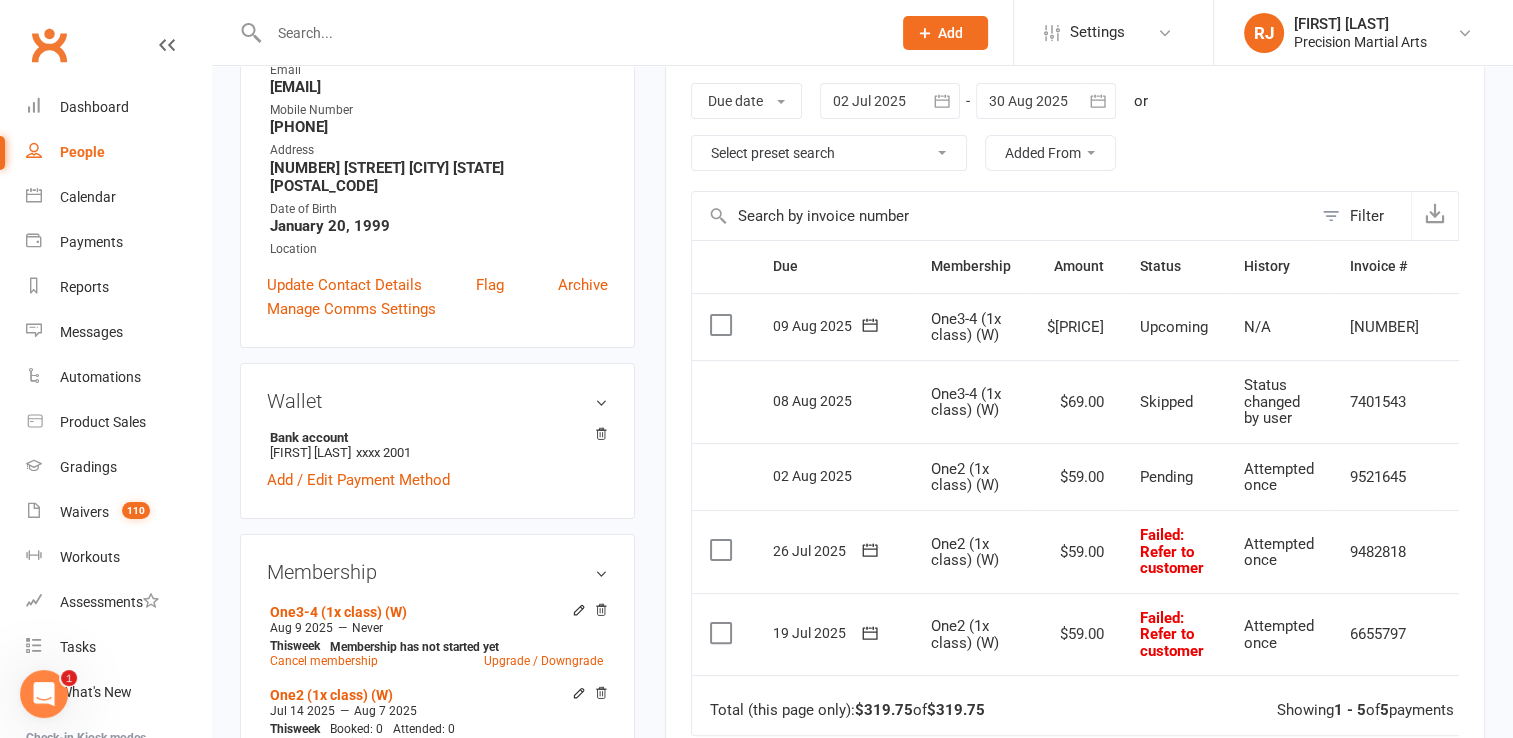 click at bounding box center (723, 550) 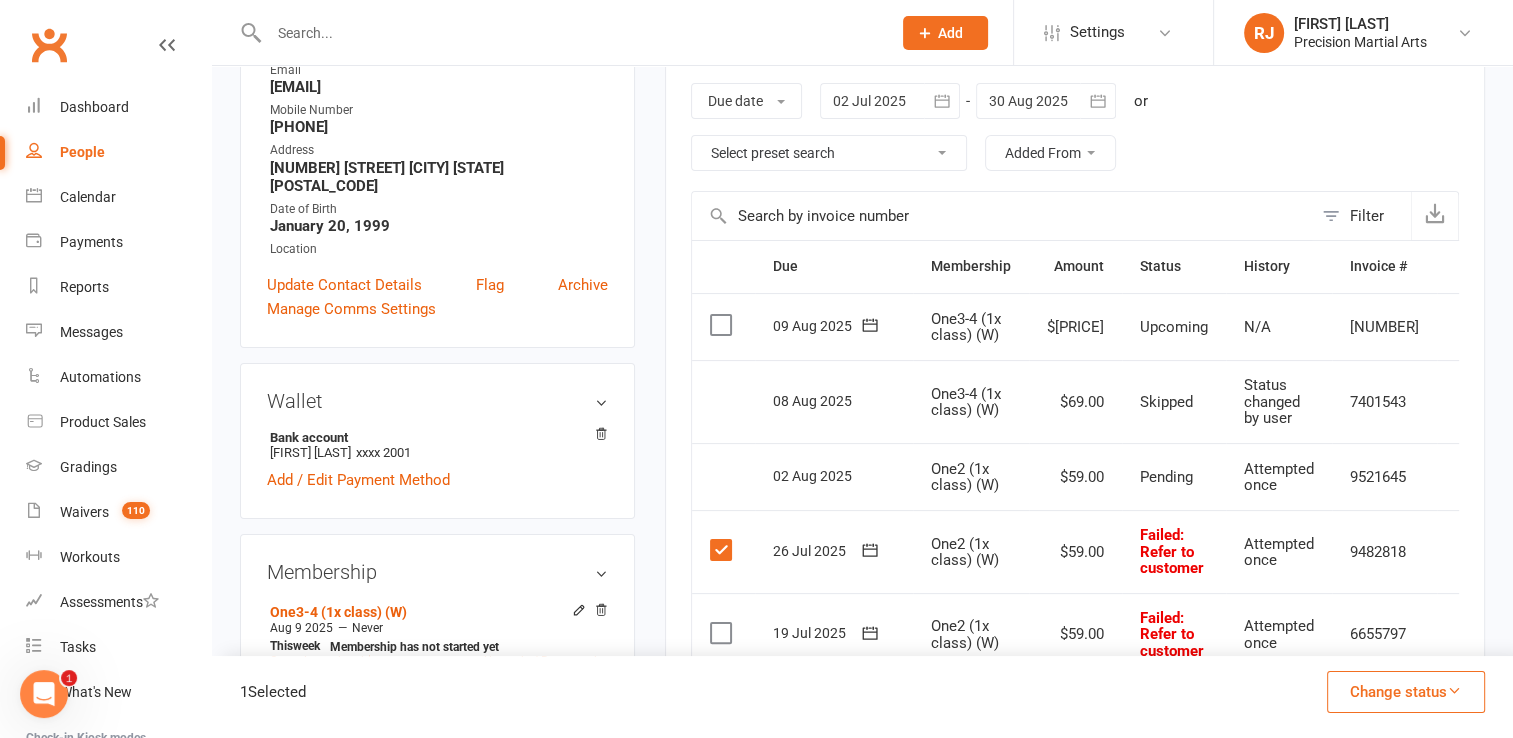 click at bounding box center (723, 633) 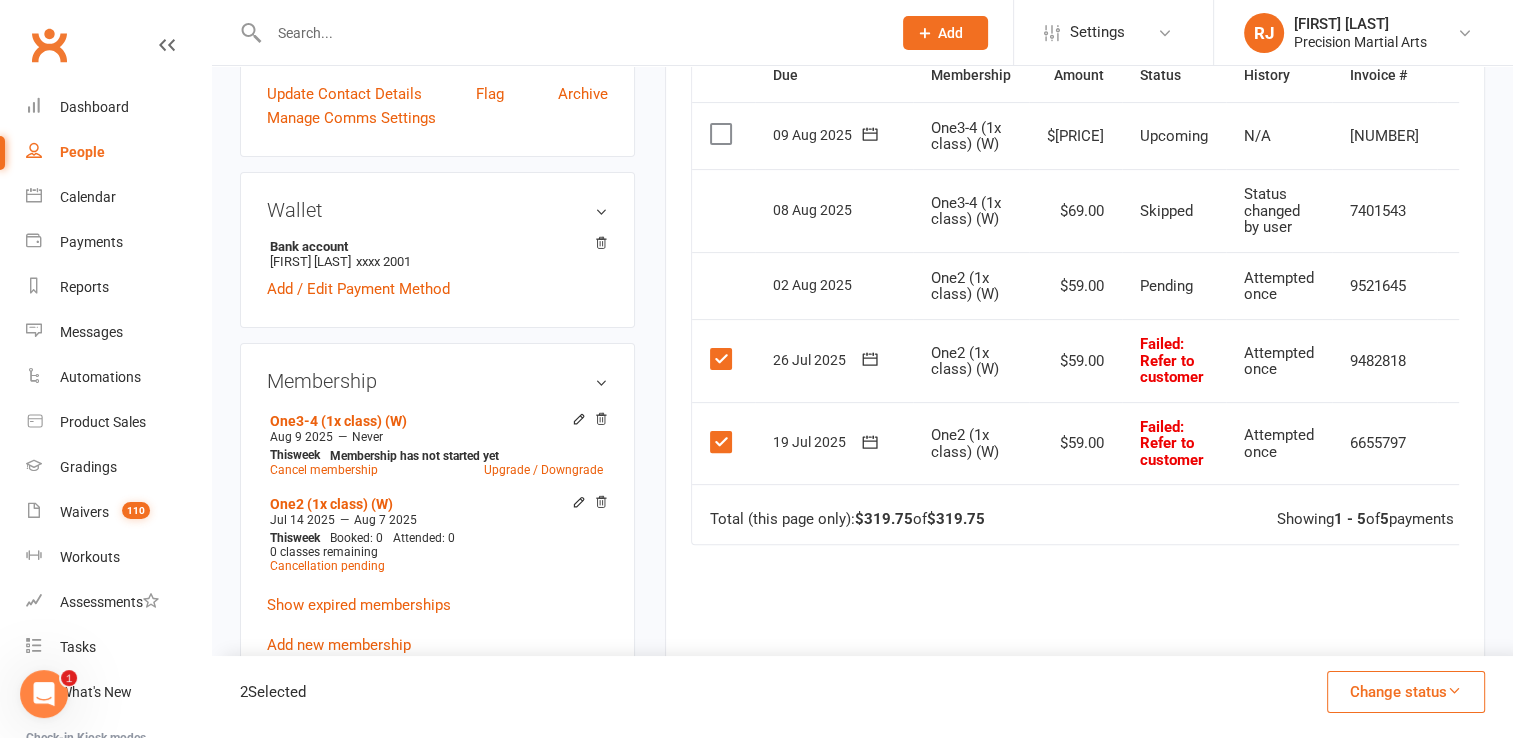 scroll, scrollTop: 531, scrollLeft: 0, axis: vertical 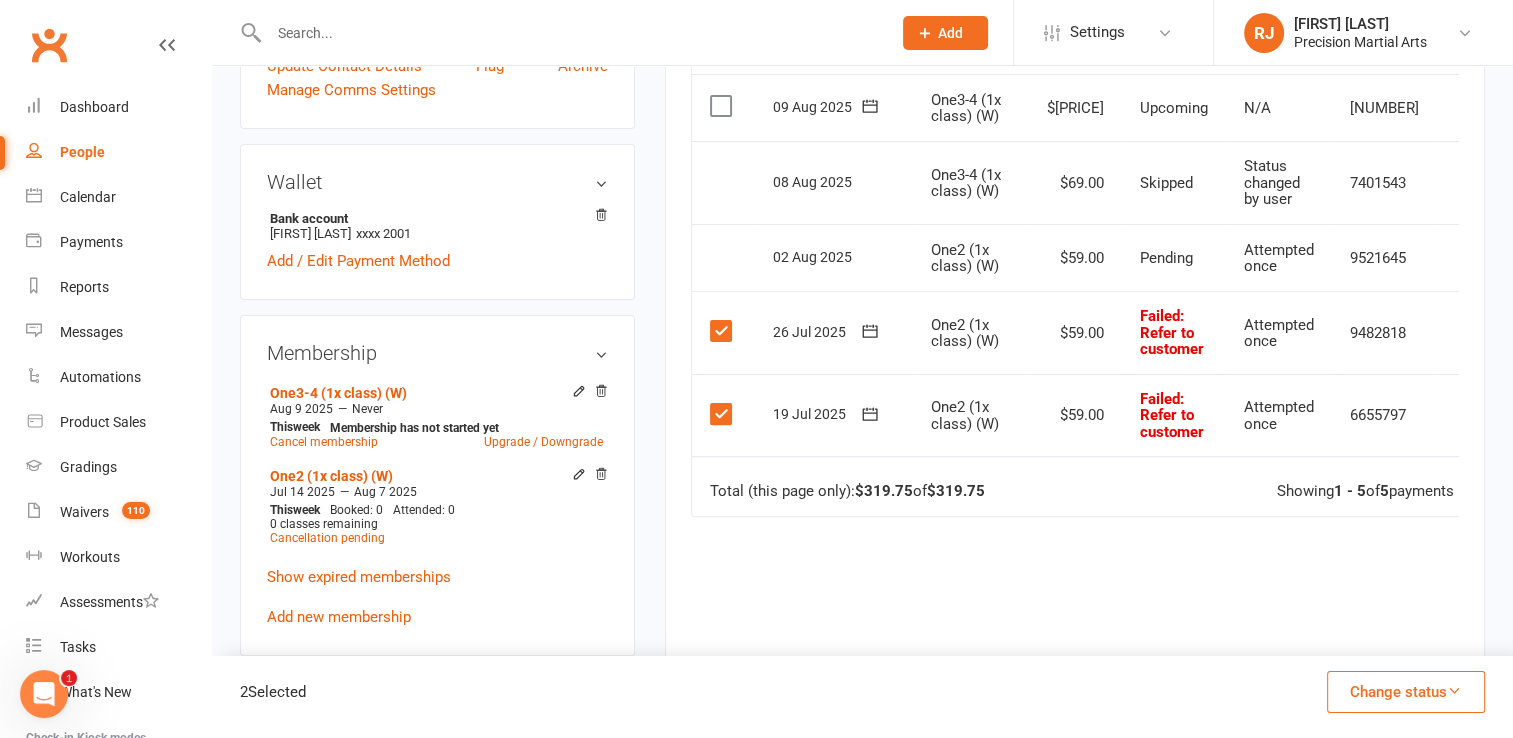 click on "Change status" at bounding box center [1406, 692] 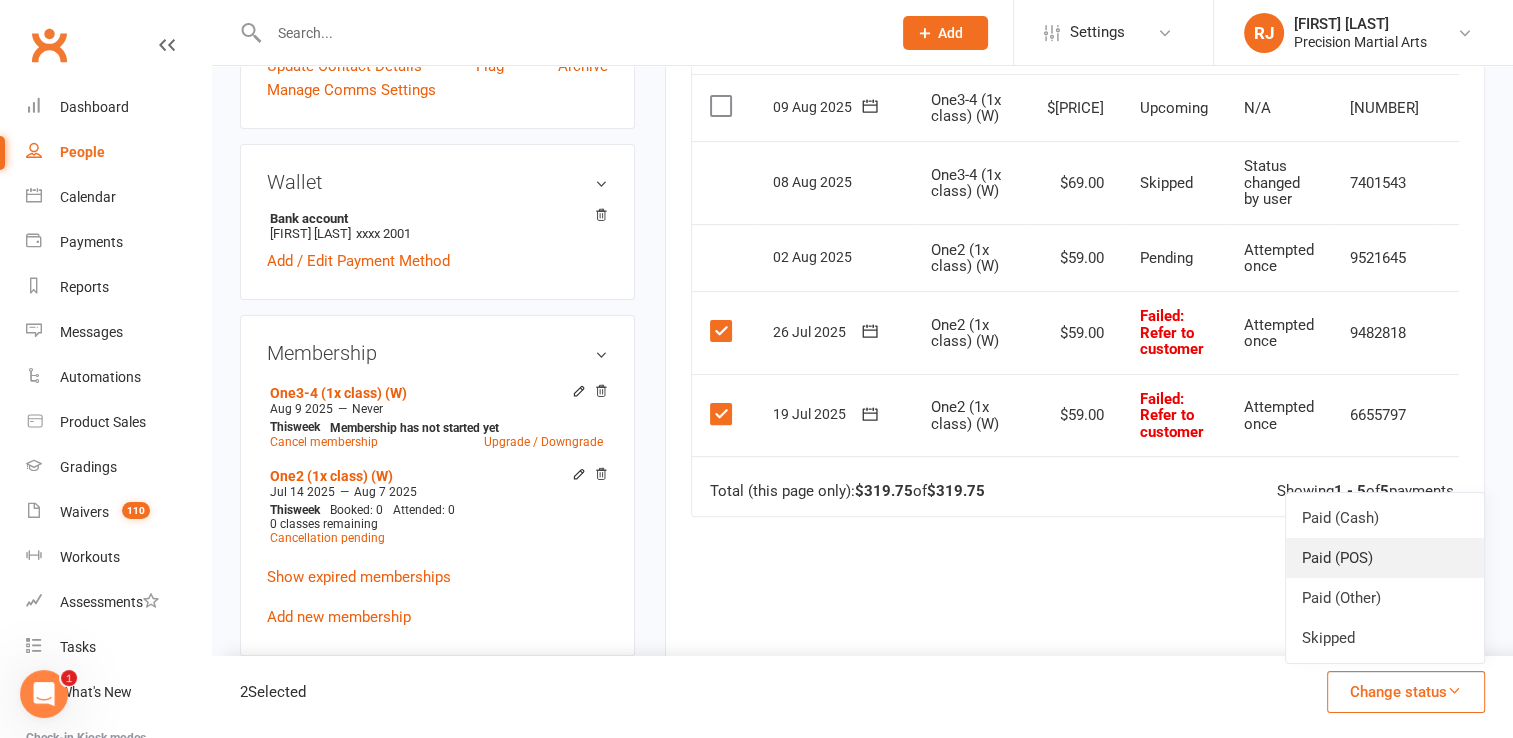 click on "Paid (POS)" at bounding box center [1385, 558] 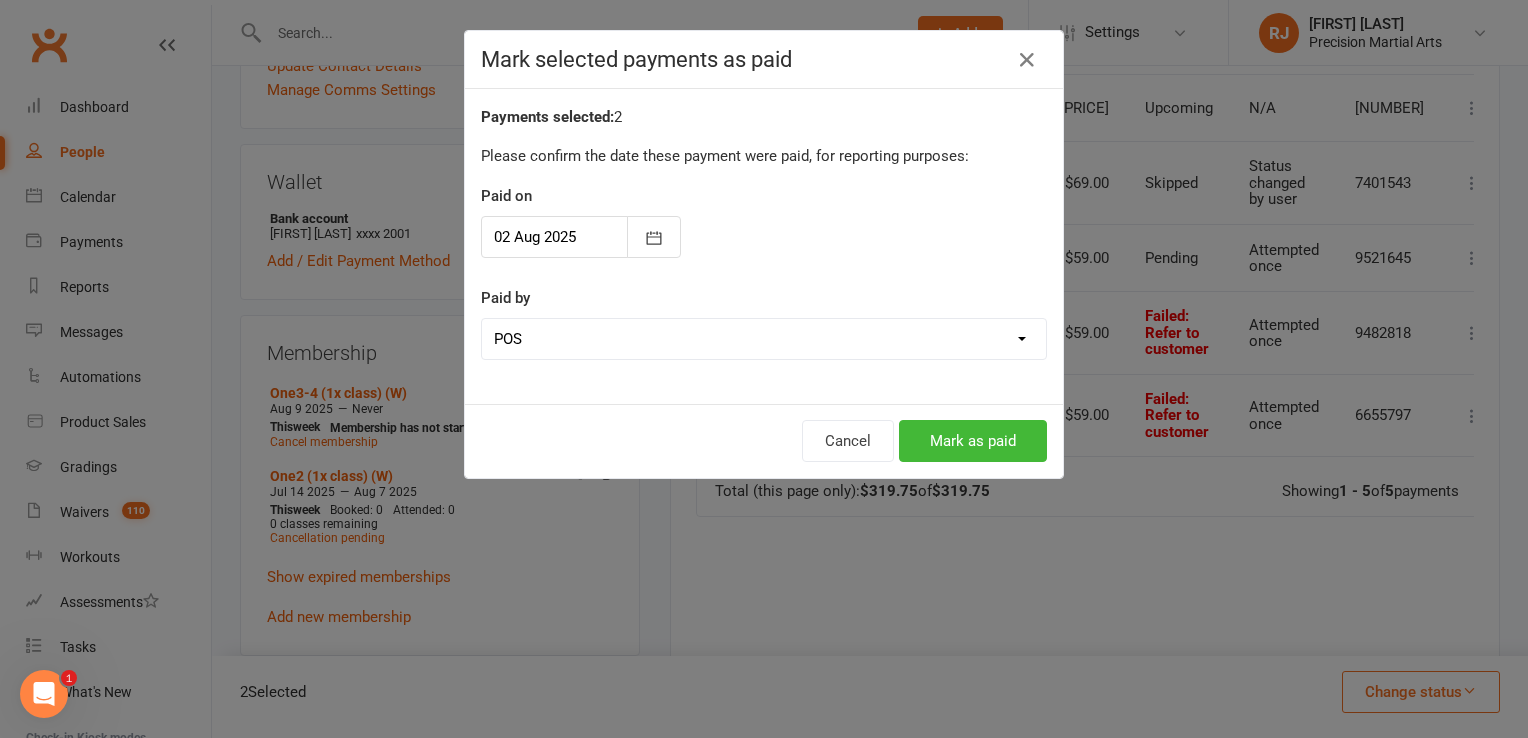 click at bounding box center (581, 237) 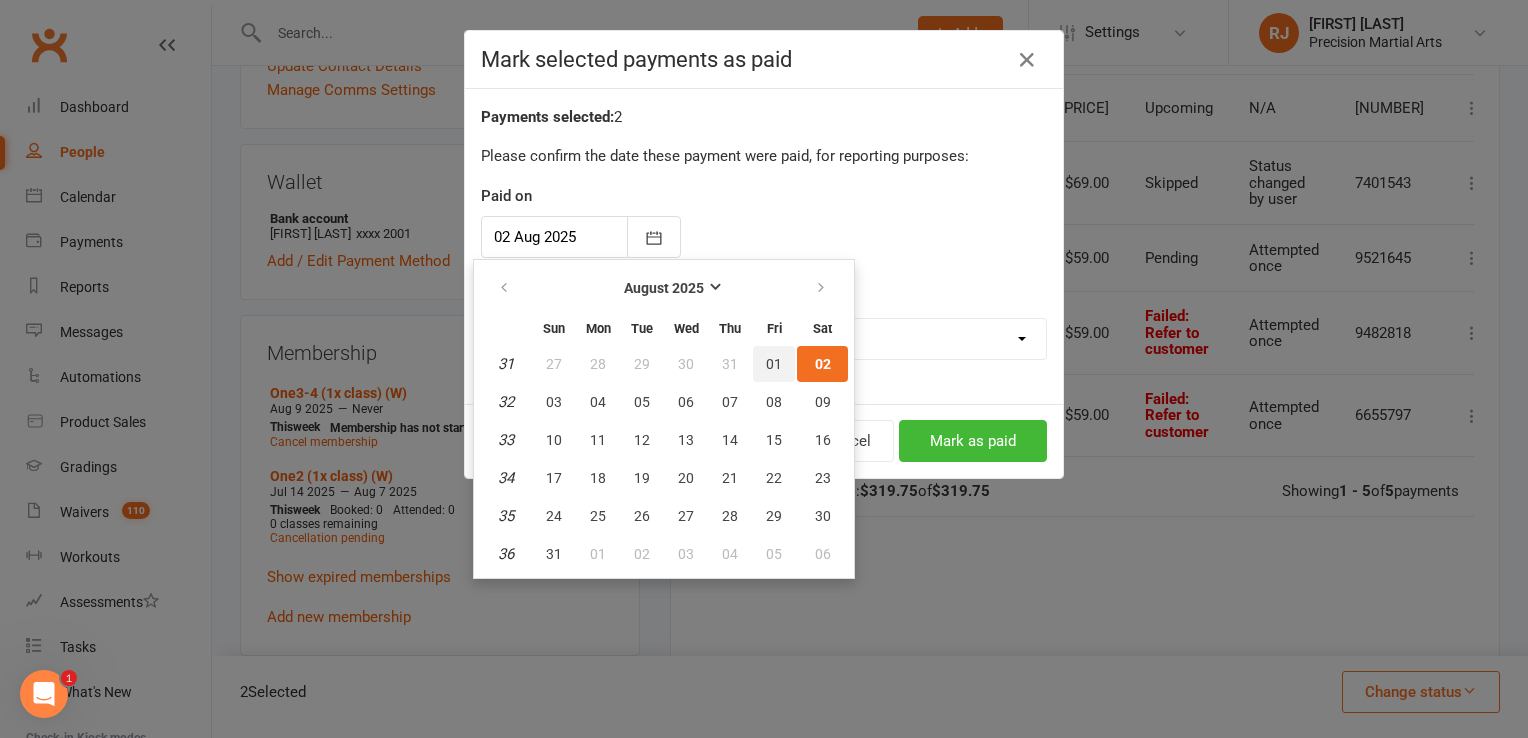 click on "01" at bounding box center (774, 364) 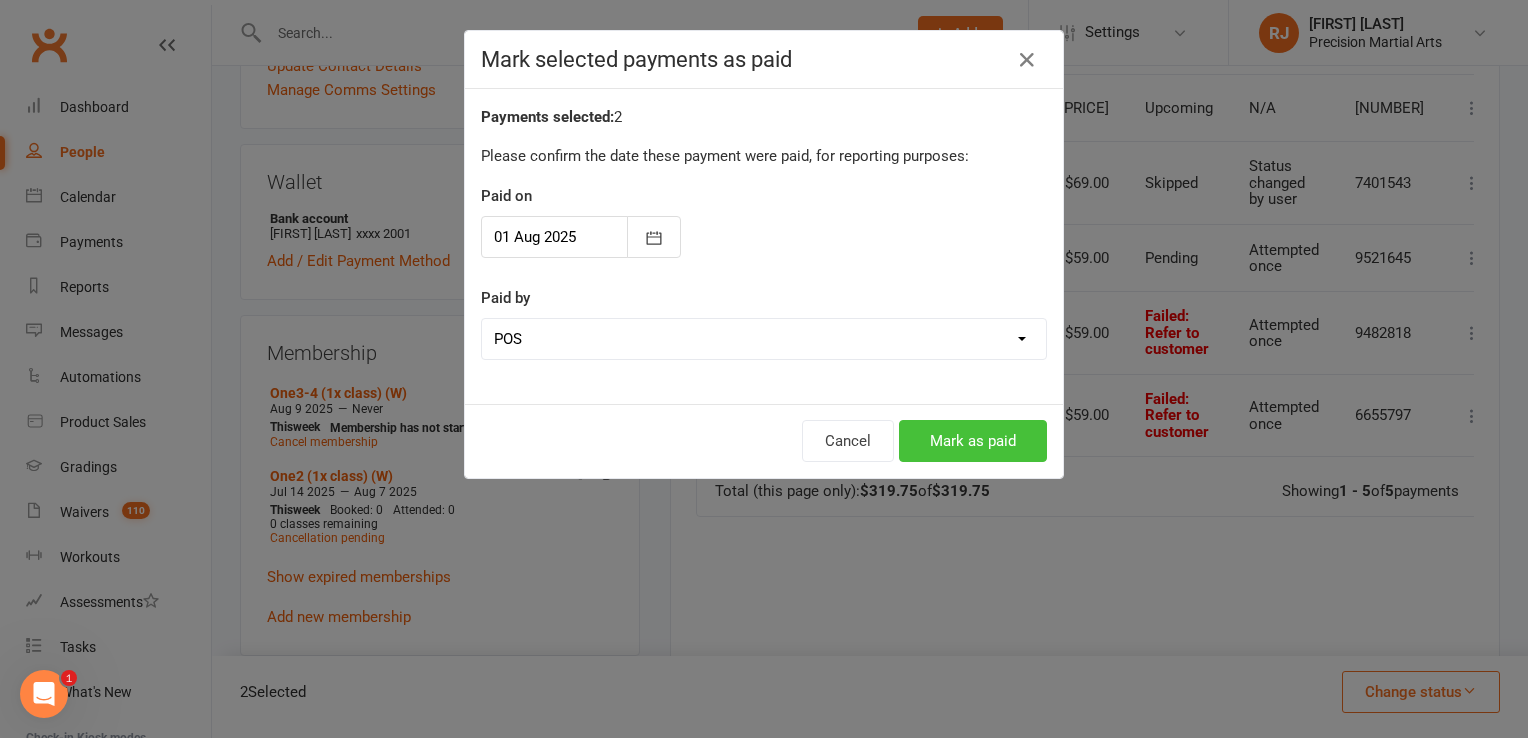 click on "Mark as paid" at bounding box center [973, 441] 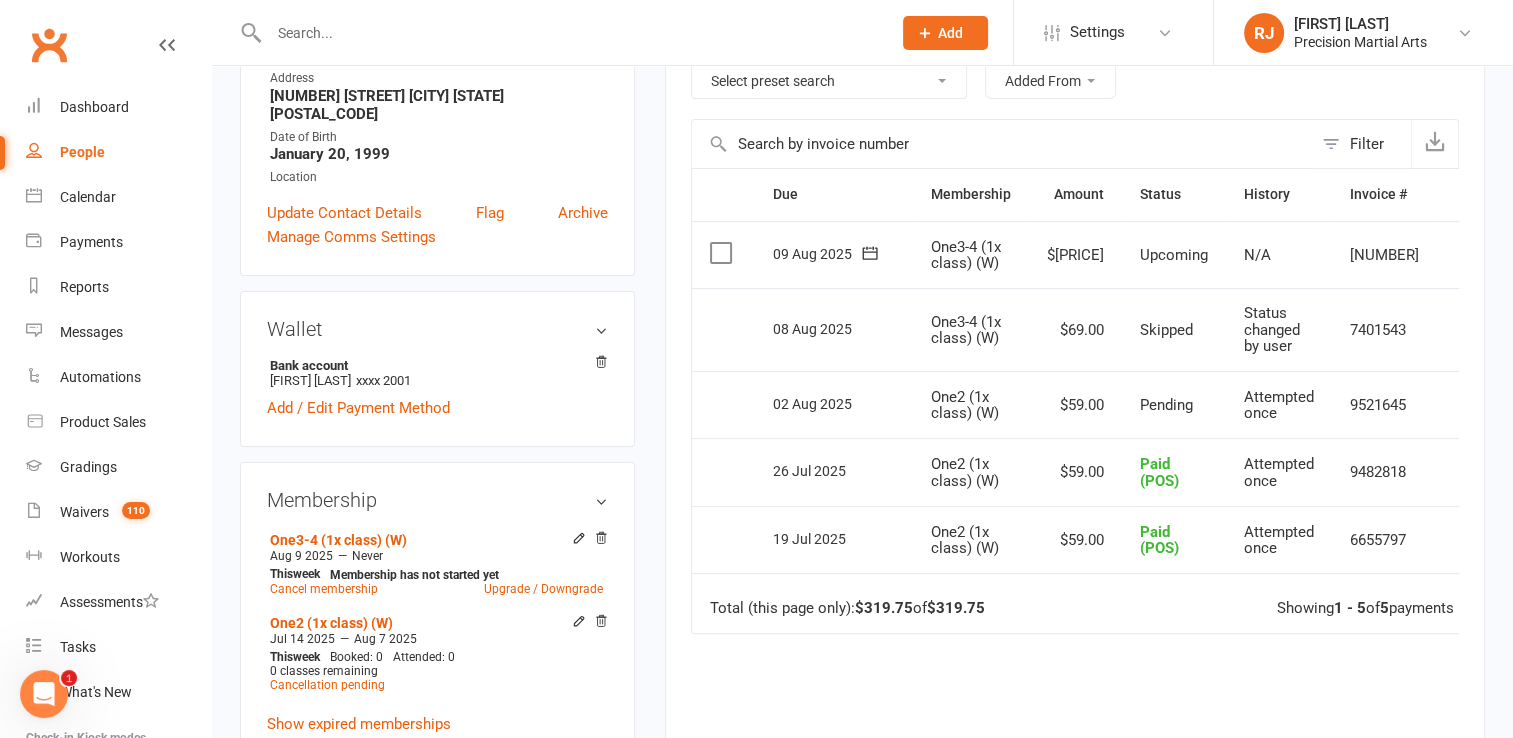 scroll, scrollTop: 375, scrollLeft: 0, axis: vertical 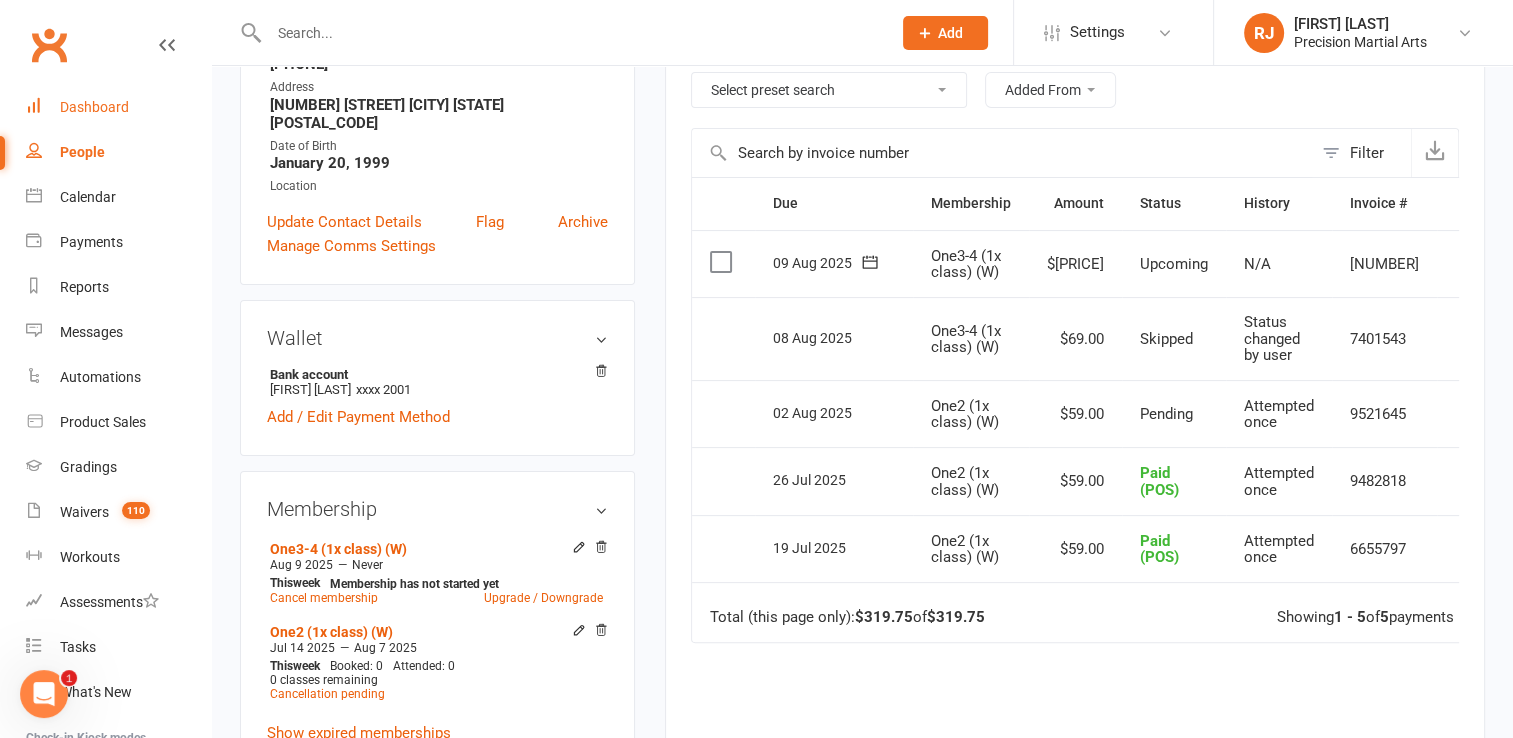 click on "Dashboard" at bounding box center [94, 107] 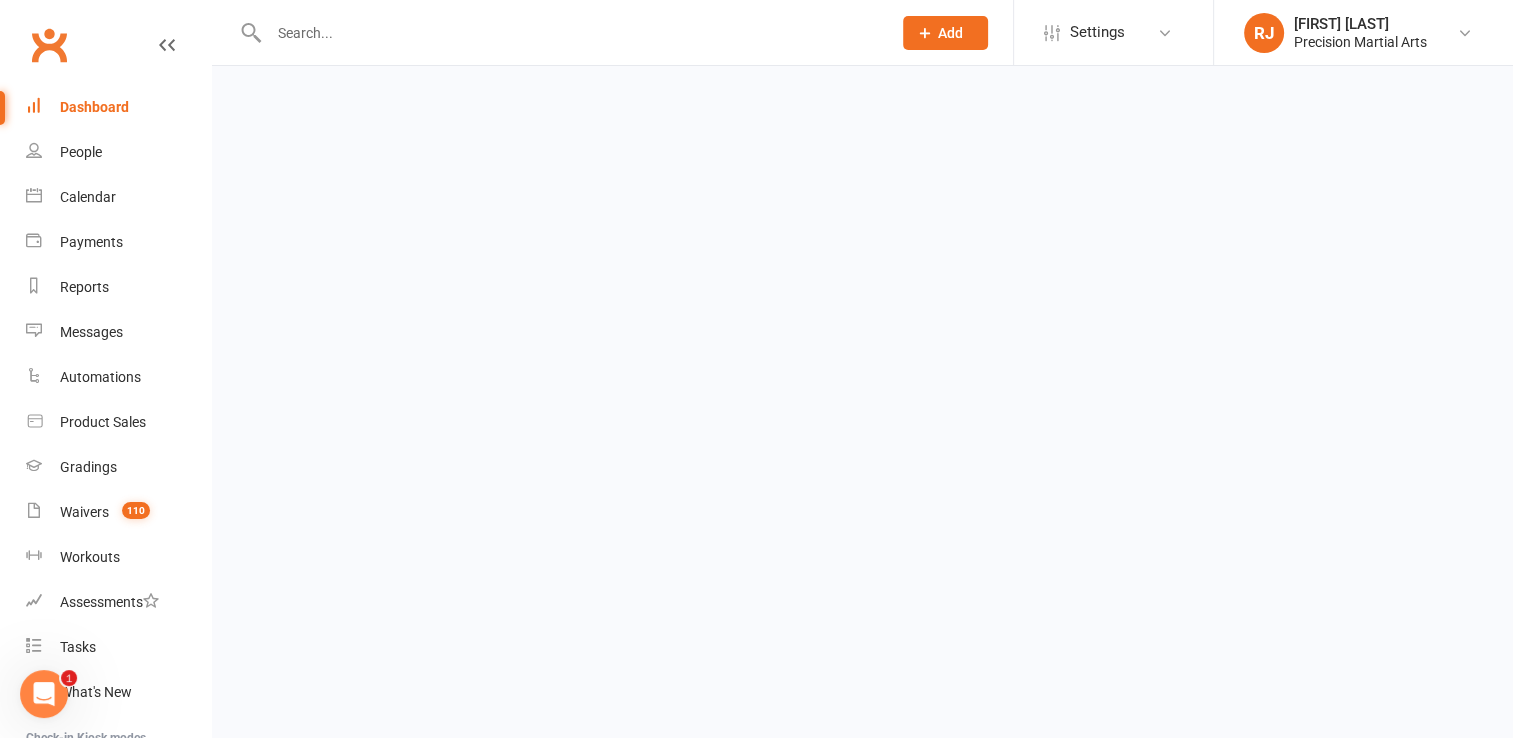 scroll, scrollTop: 0, scrollLeft: 0, axis: both 